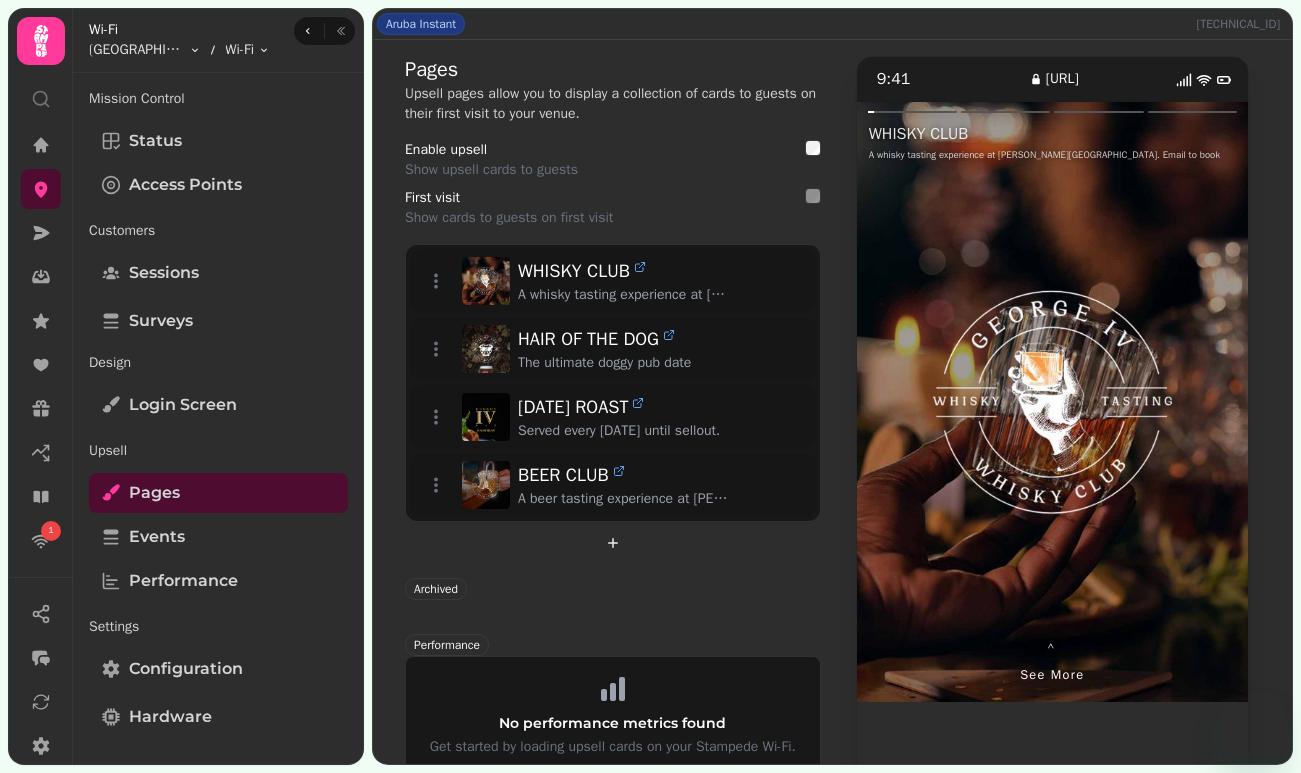 scroll, scrollTop: 0, scrollLeft: 0, axis: both 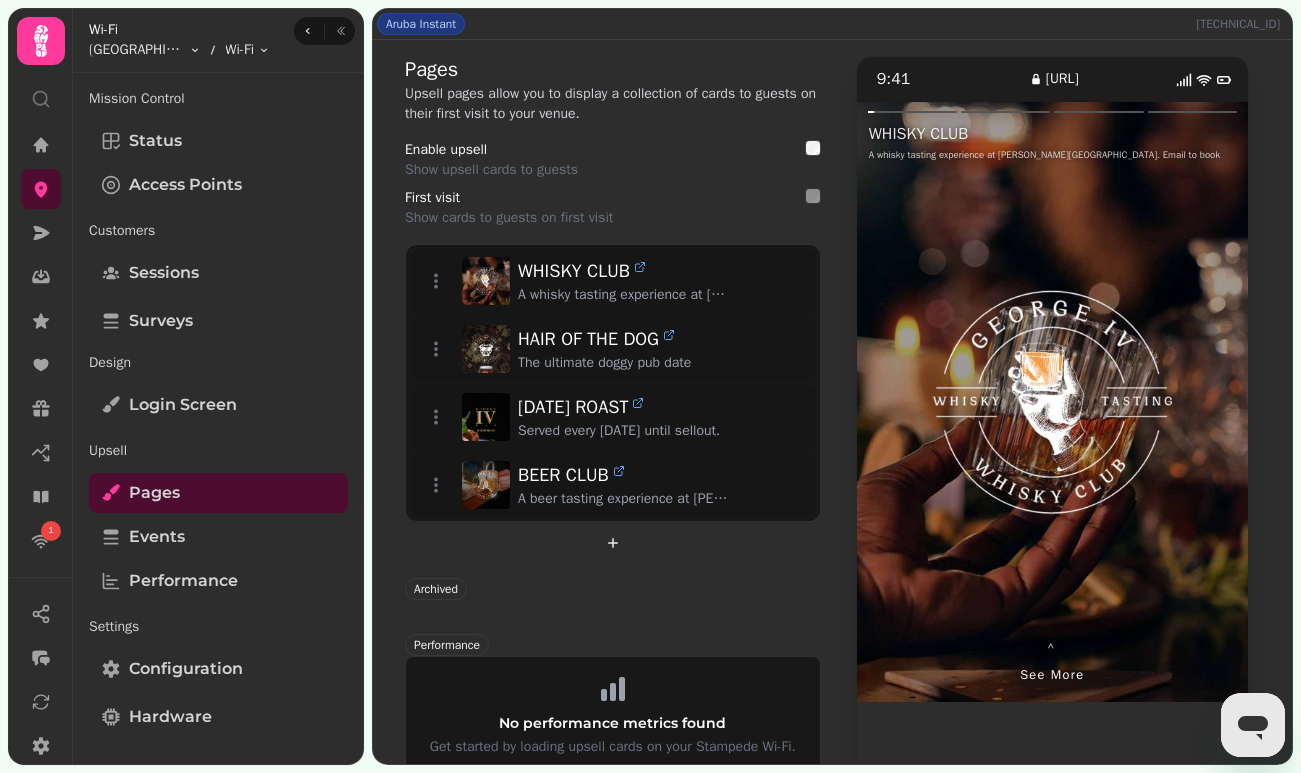 click at bounding box center (1150, 402) 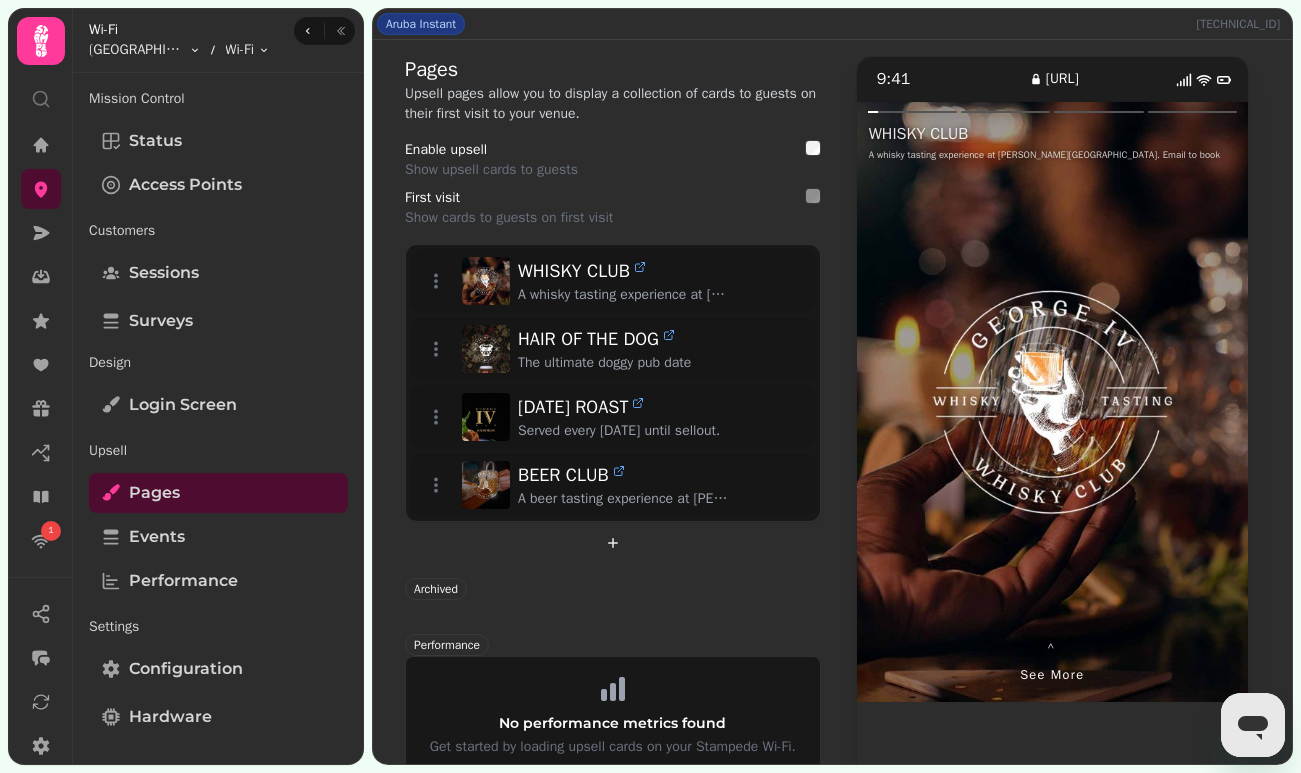 click at bounding box center [1150, 402] 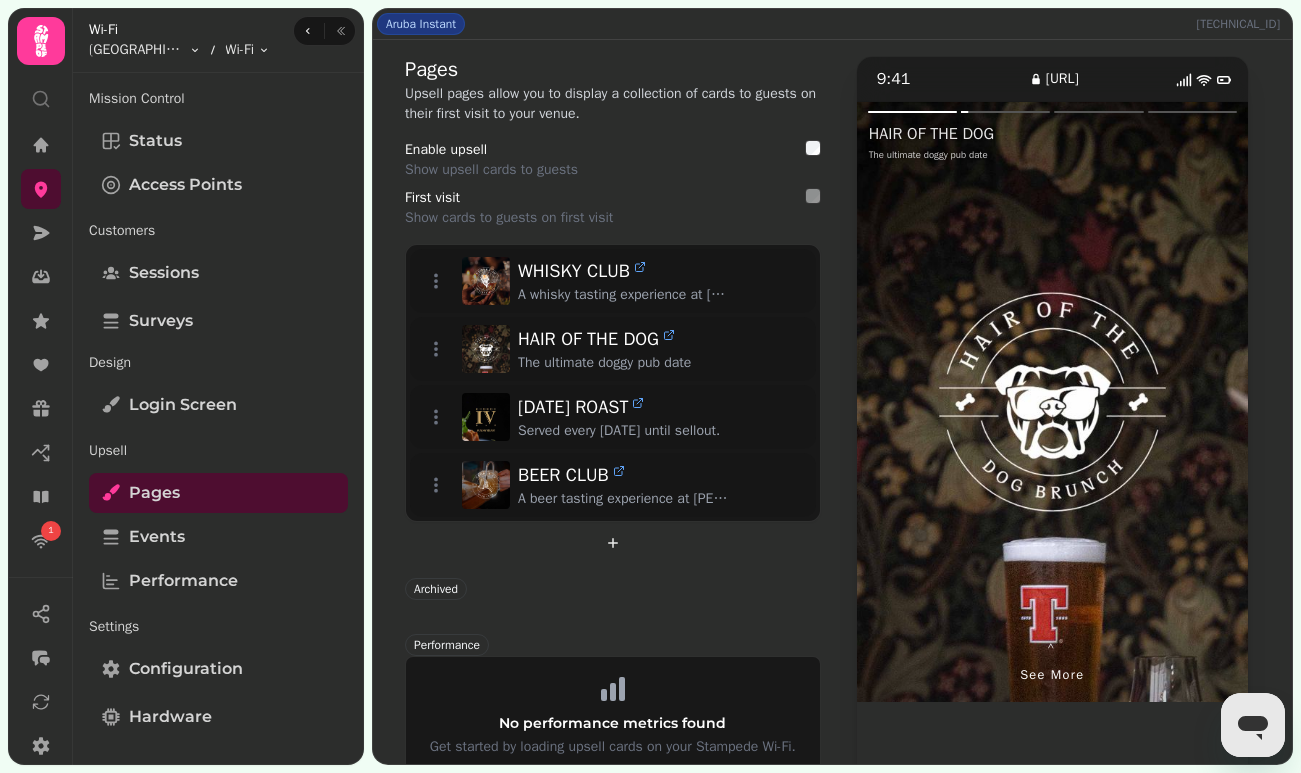 click at bounding box center (1150, 402) 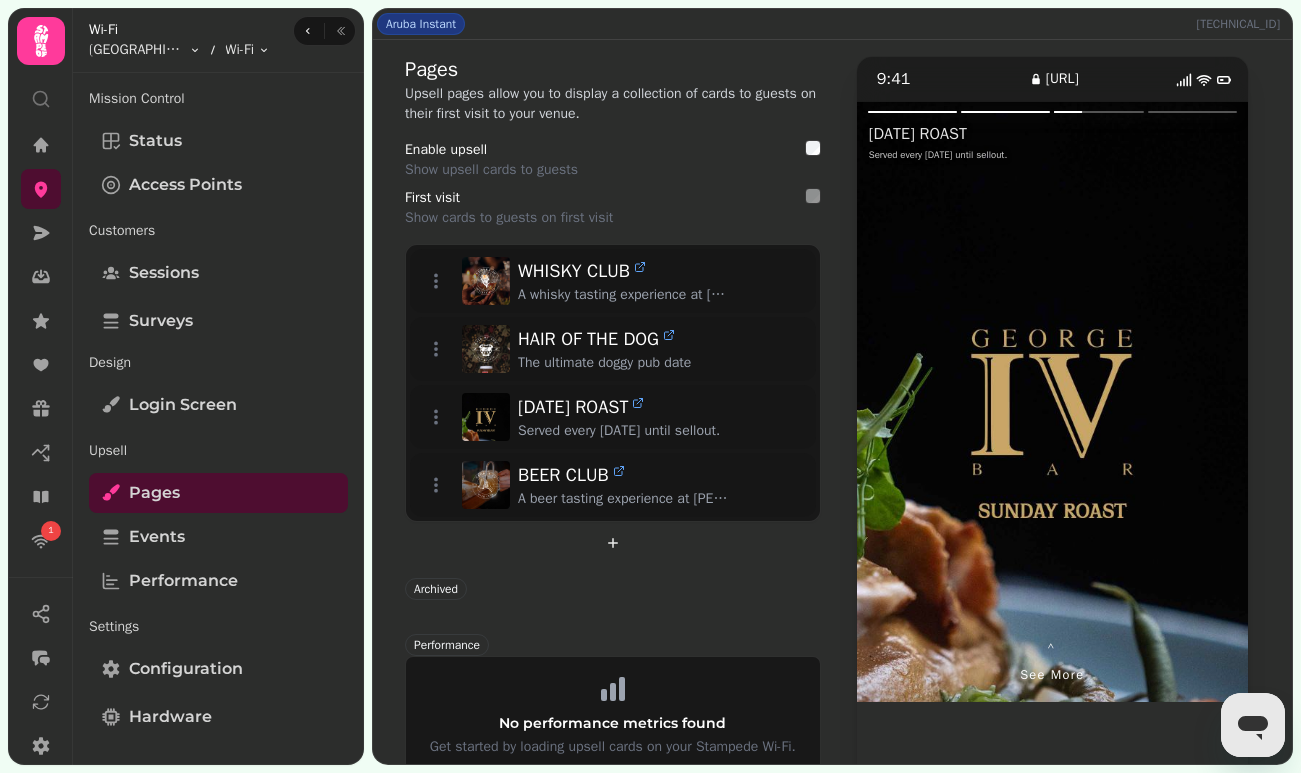 click at bounding box center [1150, 402] 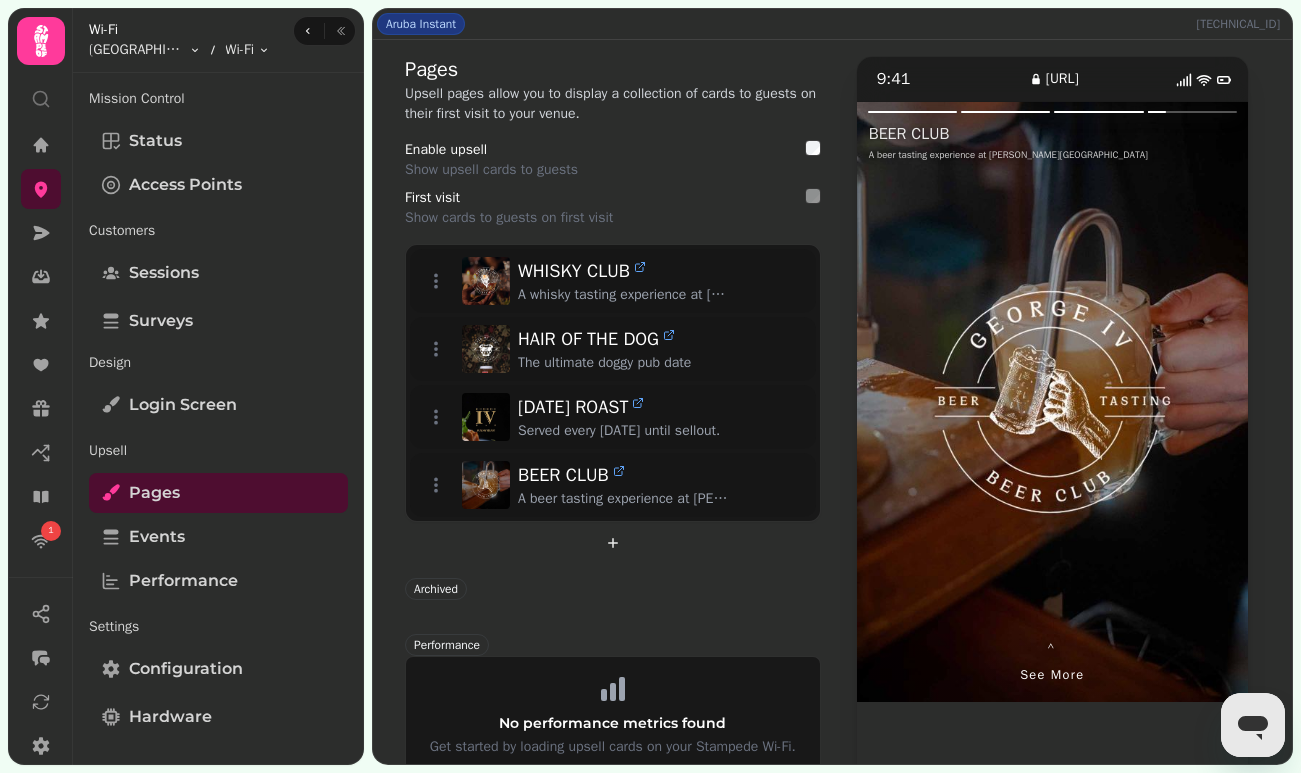 click at bounding box center [955, 402] 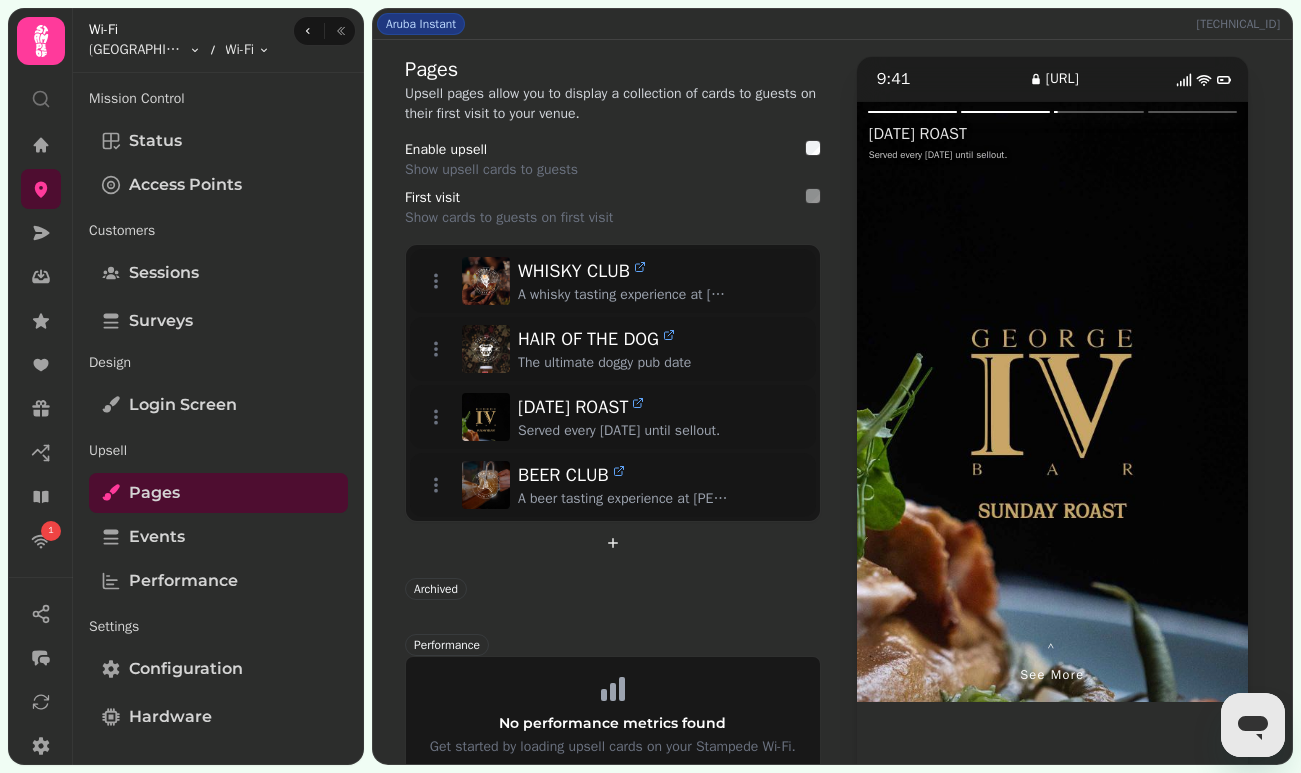 click at bounding box center [955, 402] 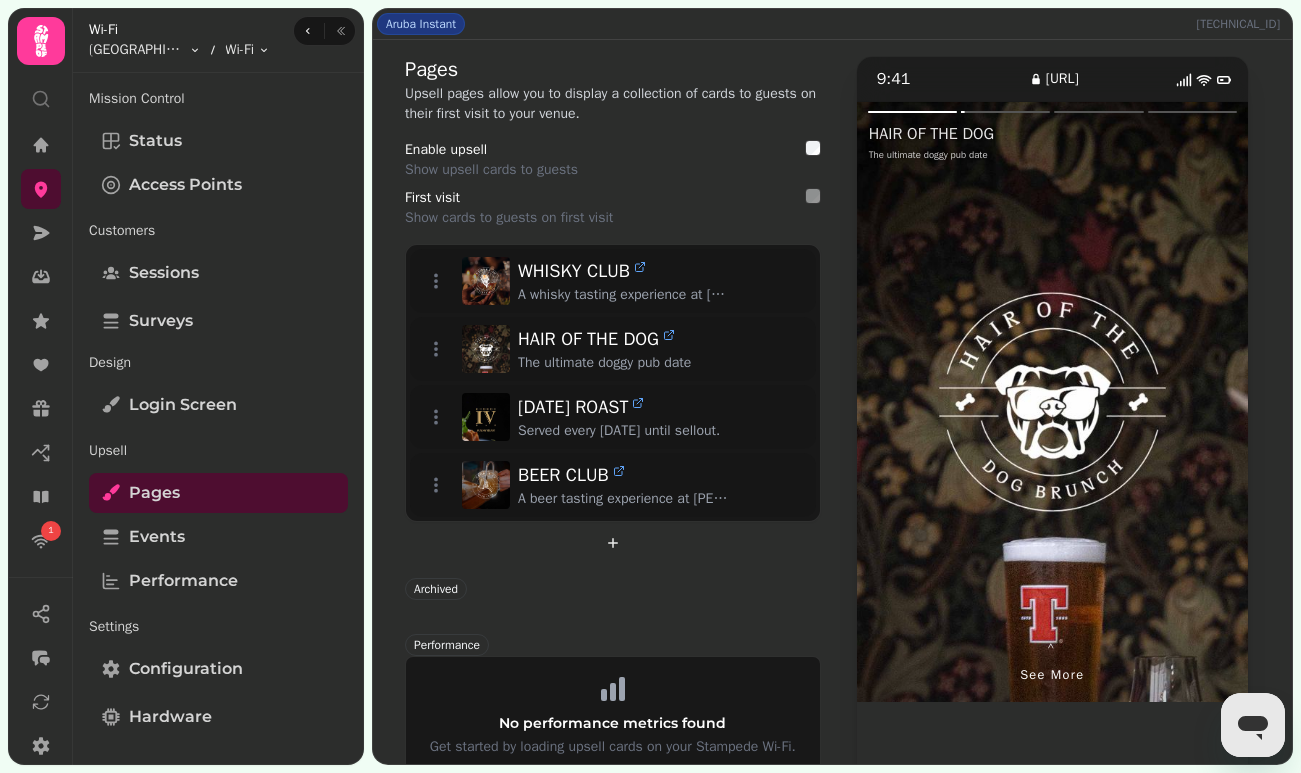 click at bounding box center [955, 402] 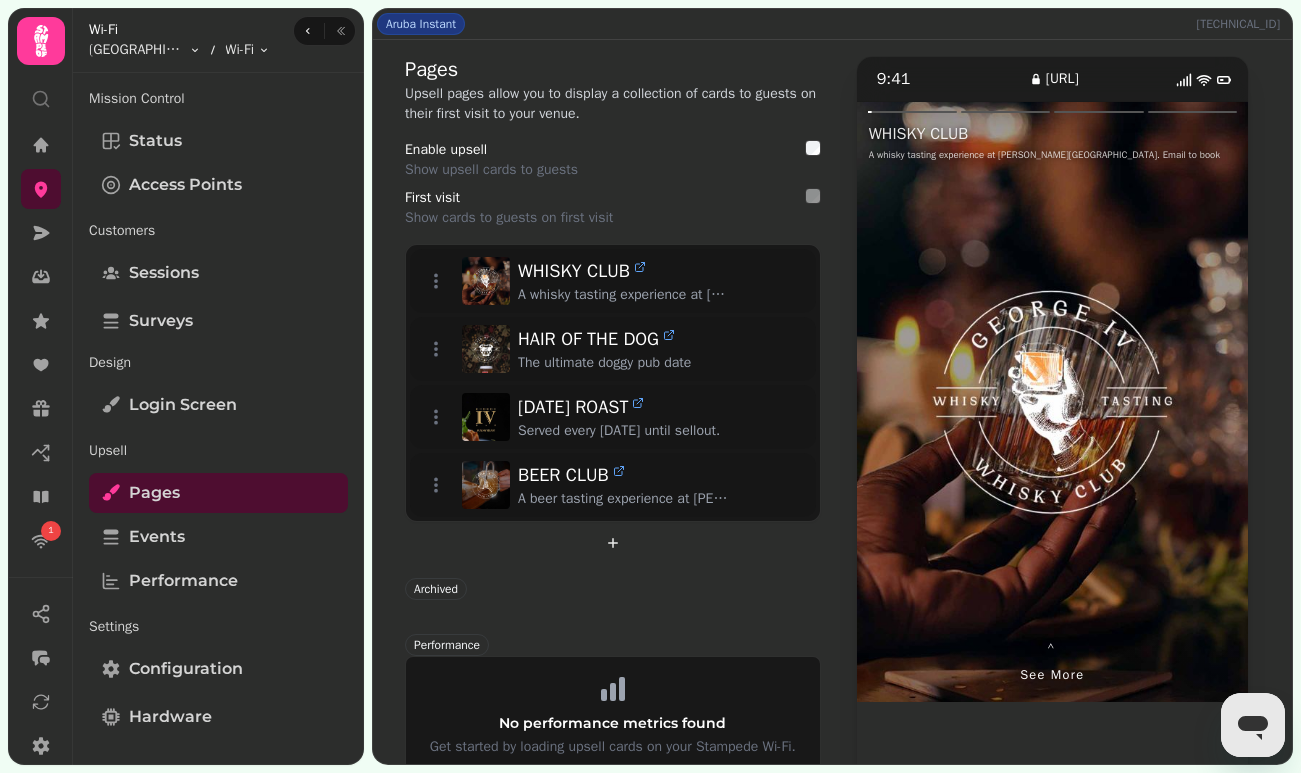 click at bounding box center (955, 402) 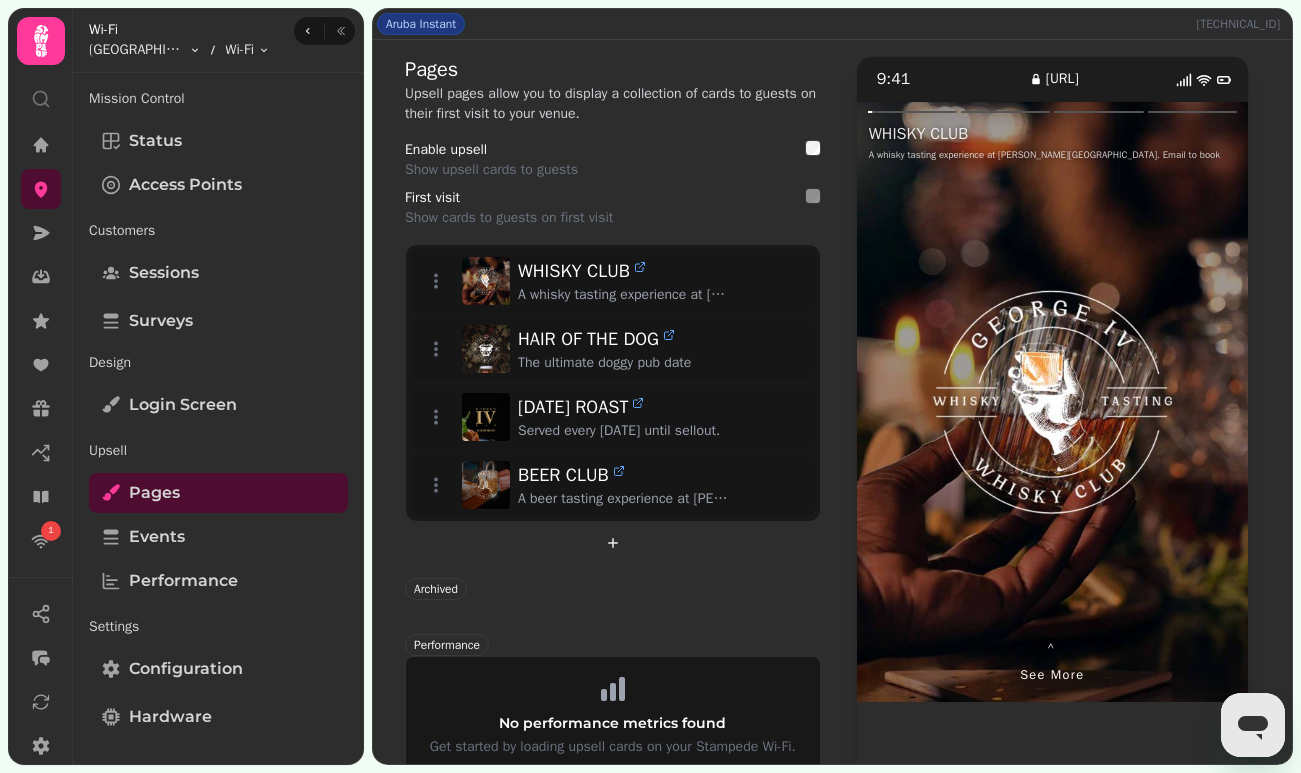 click at bounding box center (1150, 402) 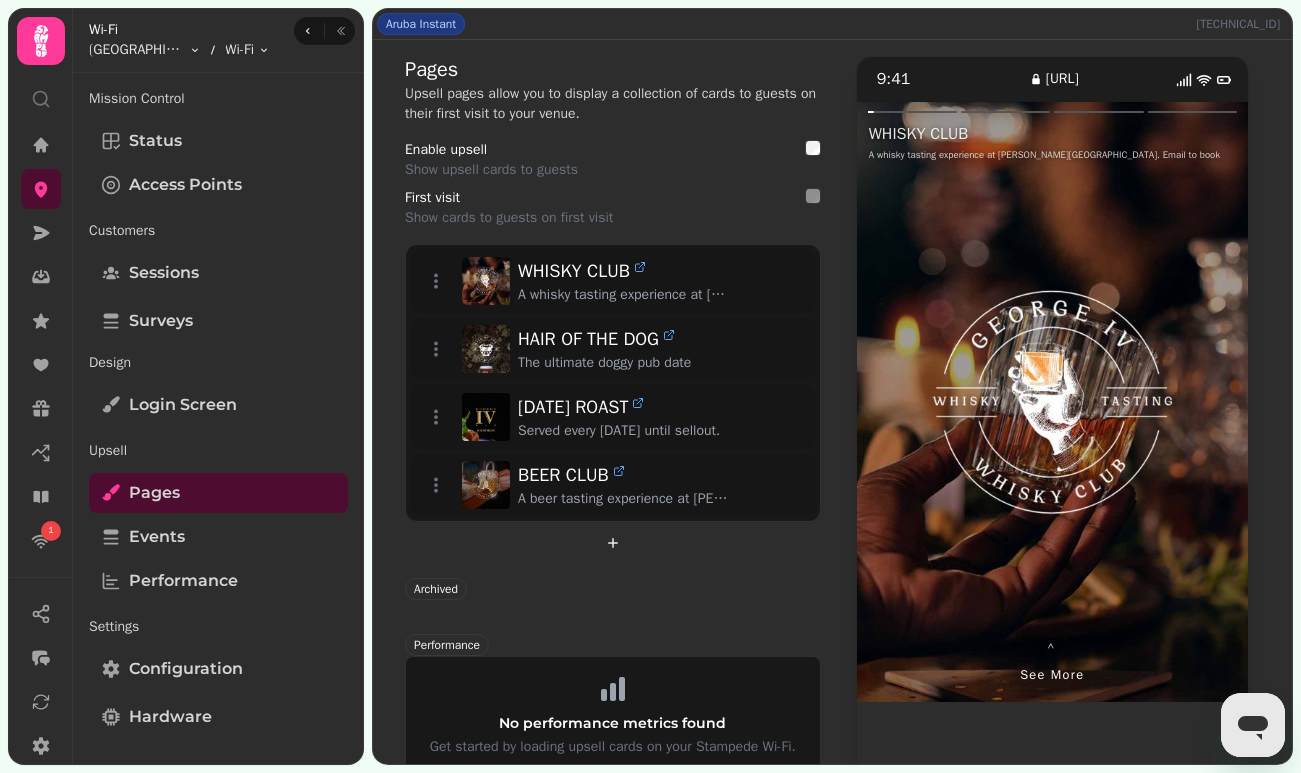 click at bounding box center (1150, 402) 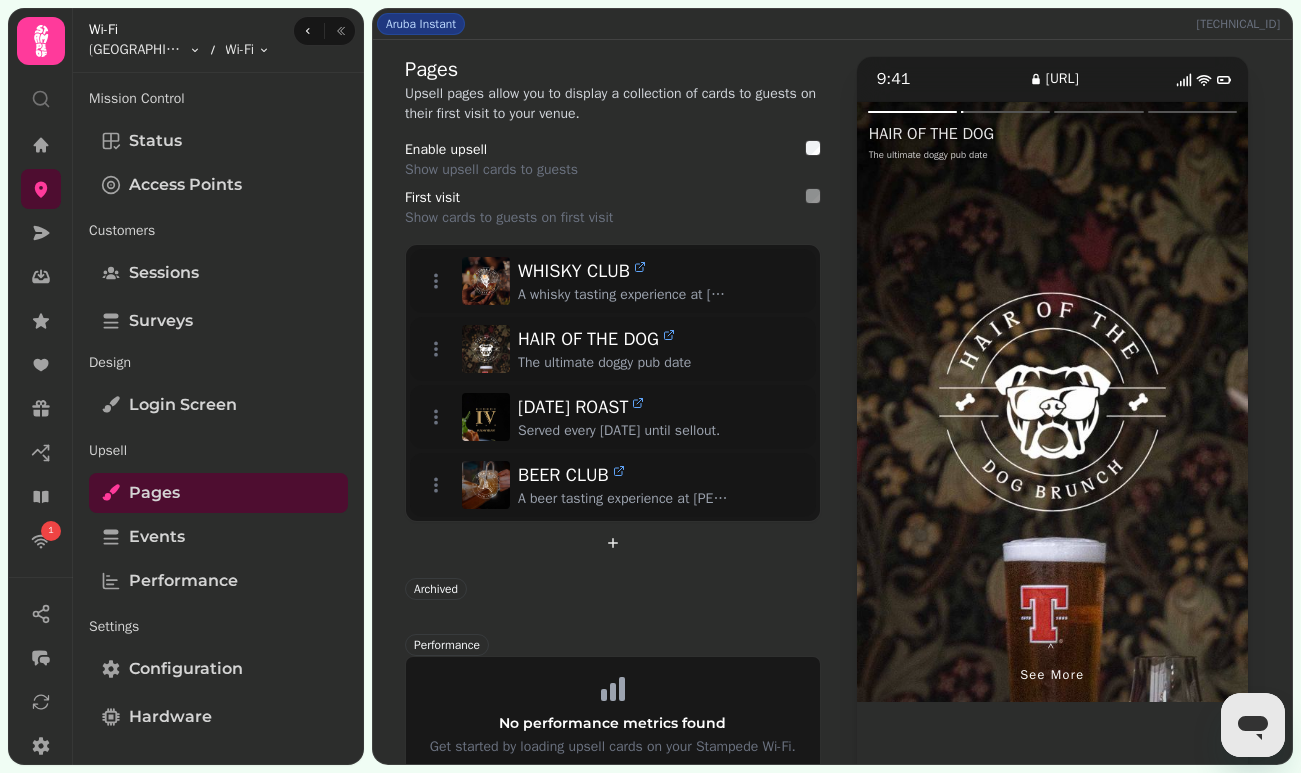 click at bounding box center [1150, 402] 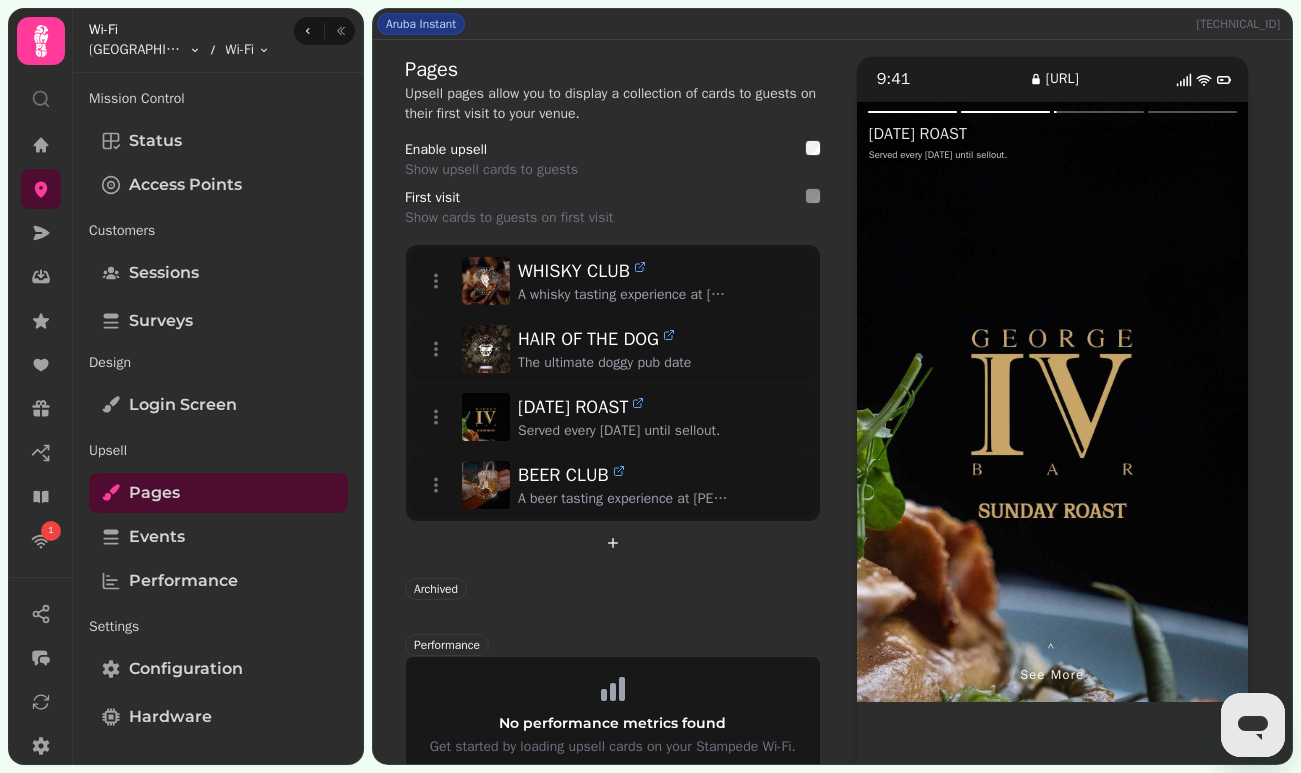 click at bounding box center (1150, 402) 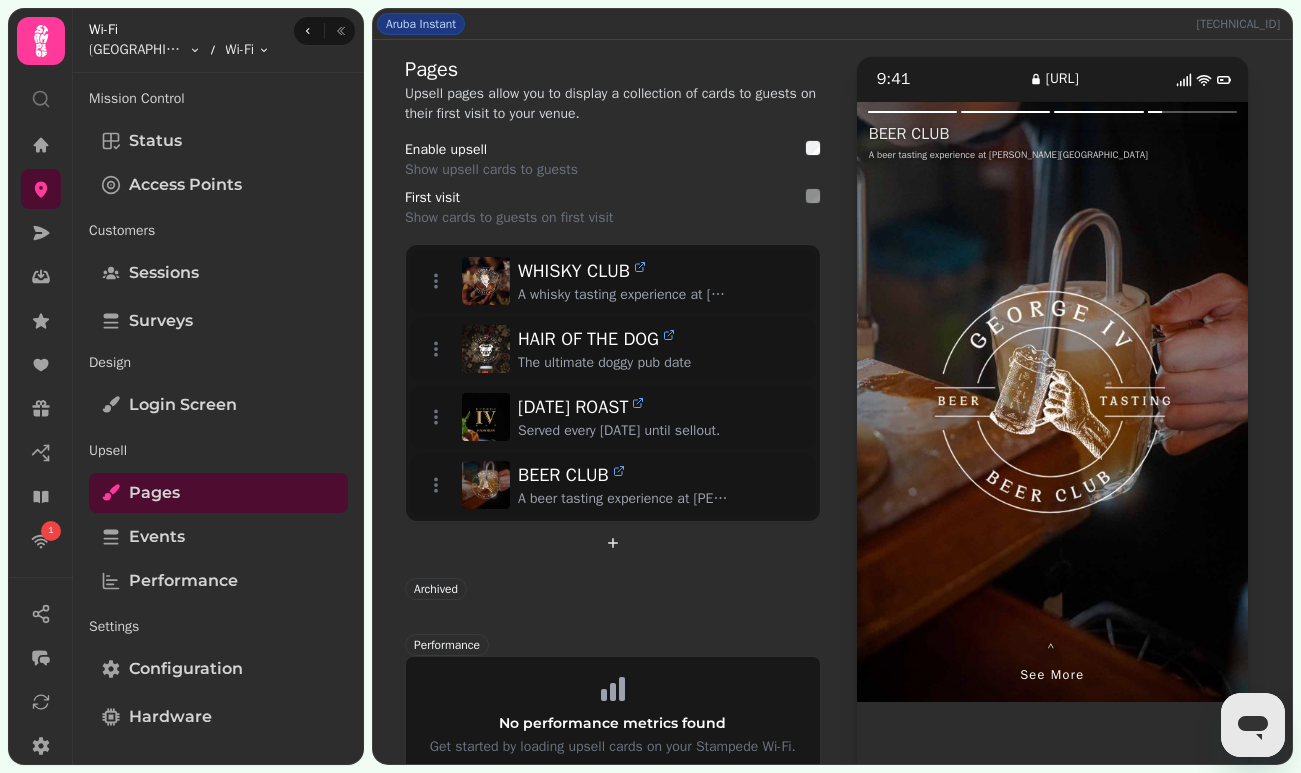 click at bounding box center (955, 402) 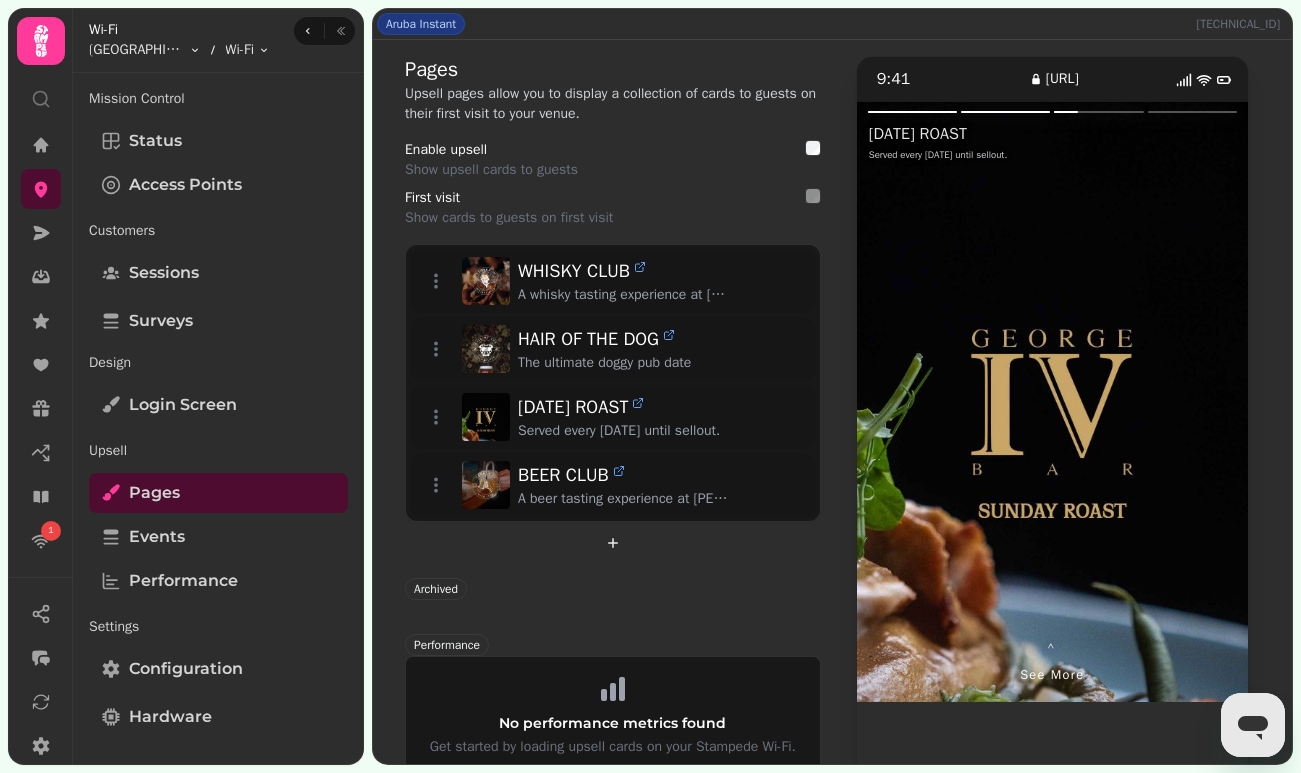 click at bounding box center [955, 402] 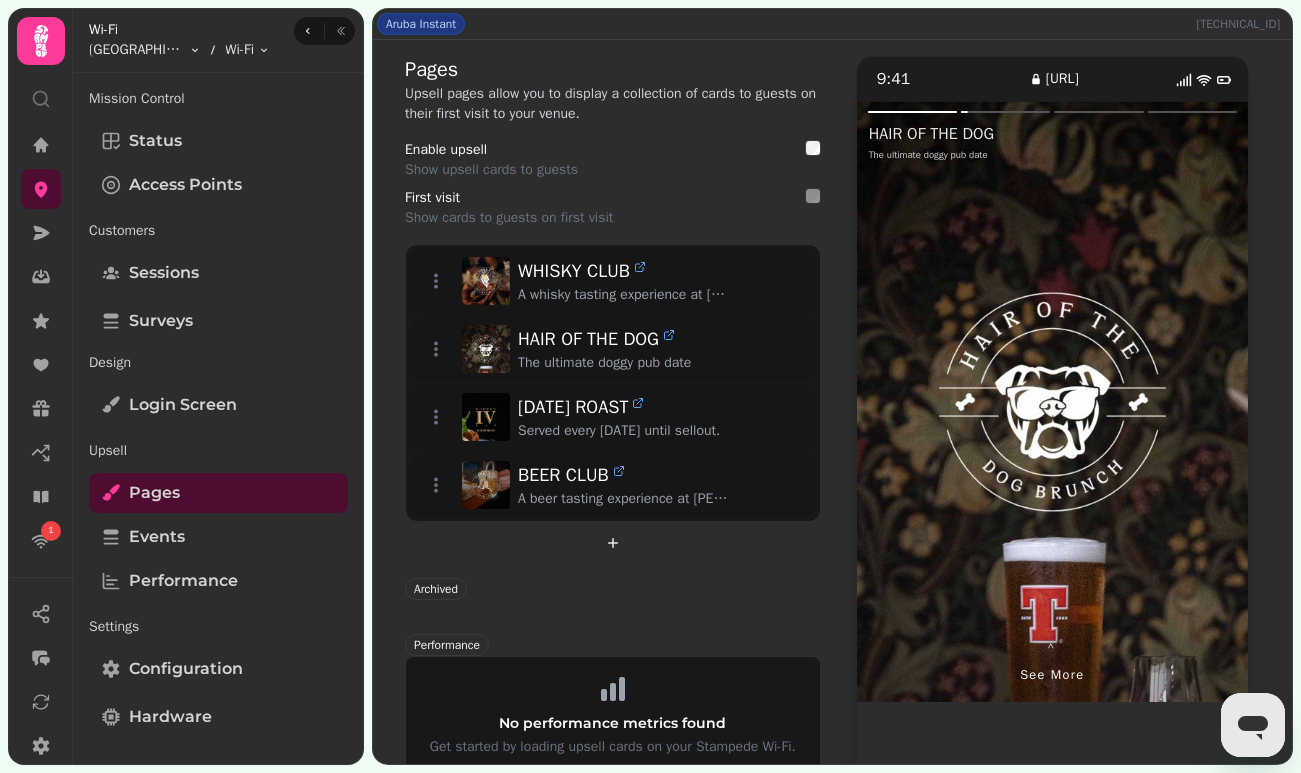 click at bounding box center (955, 402) 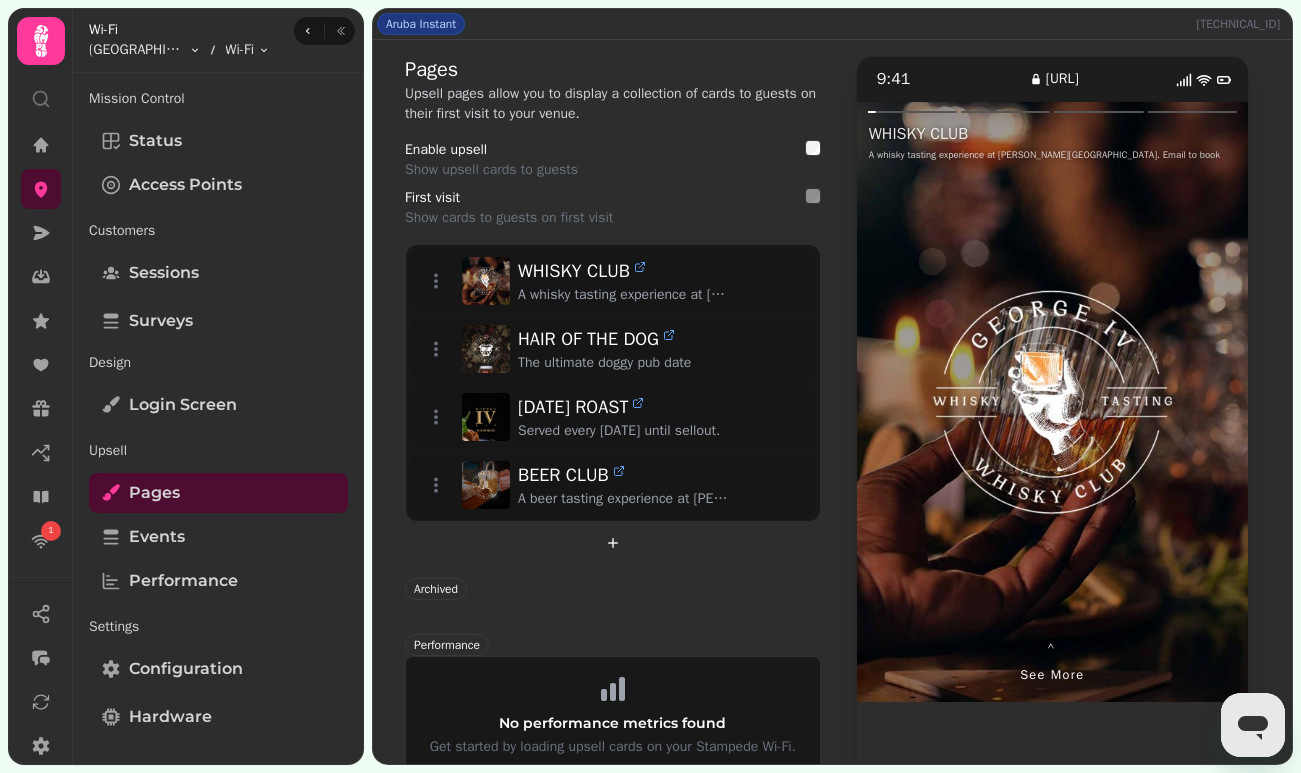 click at bounding box center (955, 402) 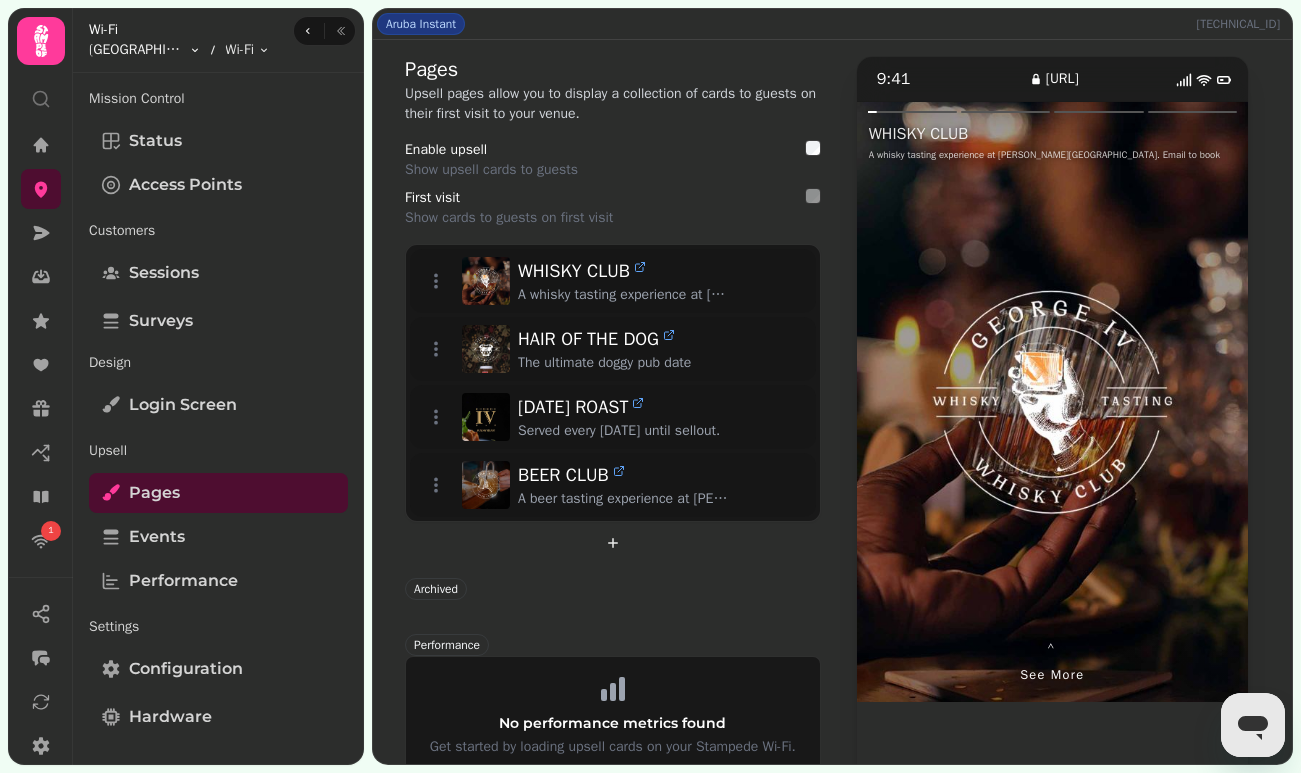 click on "1 Aruba Instant [TECHNICAL_ID] Pages Upsell pages allow you to display a collection of cards to guests on their first visit to your venue. Enable upsell Show upsell cards to guests First visit Show cards to guests on first visit WHISKY CLUB A whisky tasting experience at [PERSON_NAME][GEOGRAPHIC_DATA]. Email to book HAIR OF THE DOG The ultimate doggy pub date [DATE] ROAST Served every [DATE] until sellout. BEER CLUB  A beer tasting experience at [PERSON_NAME] Bar
Archived Performance No performance metrics found Get started by loading upsell cards on your Stampede Wi-Fi. 9:41 [URL]   ⌃ See more WHISKY CLUB A whisky tasting experience at [PERSON_NAME][GEOGRAPHIC_DATA]. Email to book
Wi-Fi Halfway House Toggle menu Wi-Fi Toggle menu Mission Control Status Access Points Customers Sessions Surveys Design Login screen Upsell Pages Events Performance Settings Configuration Hardware Online [DATE] - 10:14 [TECHNICAL_ID] Came up [DATE] Confirmation Are you sure you want to archive this Page? No No No No" at bounding box center [650, 386] 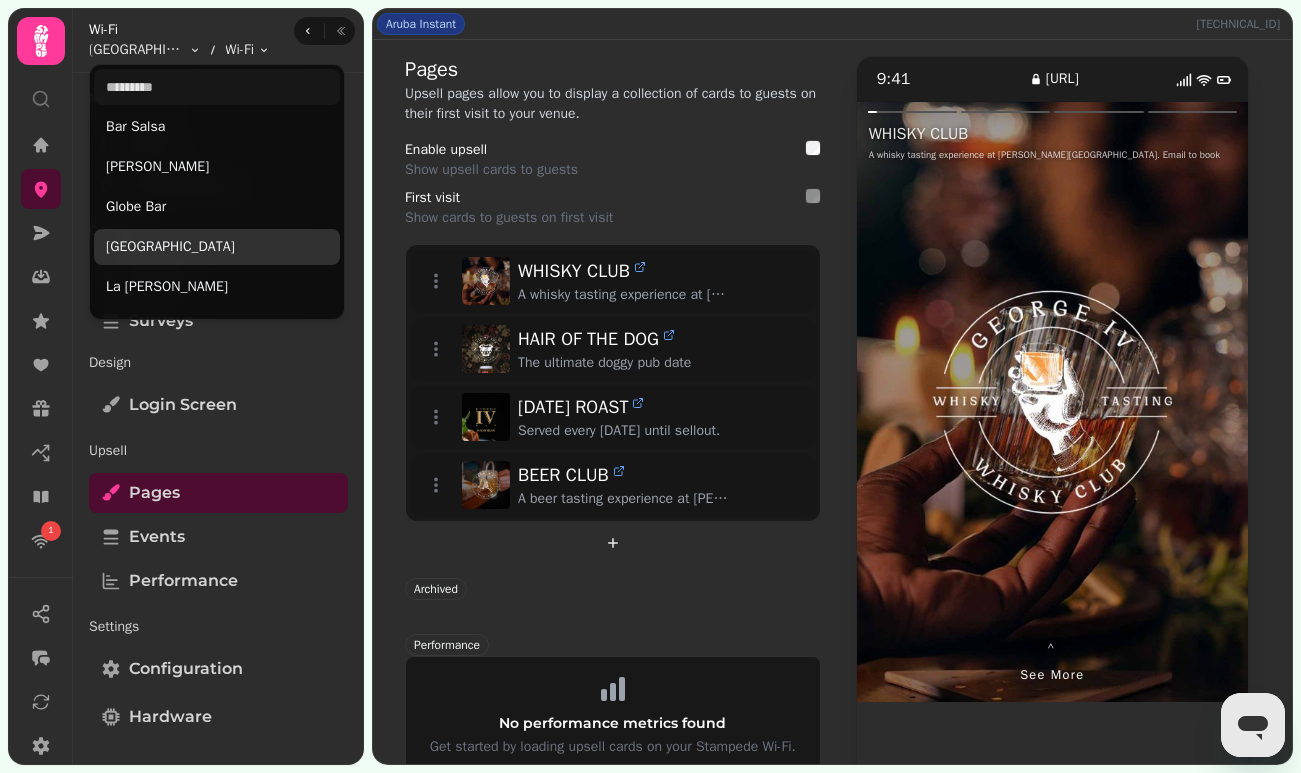 click on "[GEOGRAPHIC_DATA]" at bounding box center (217, 247) 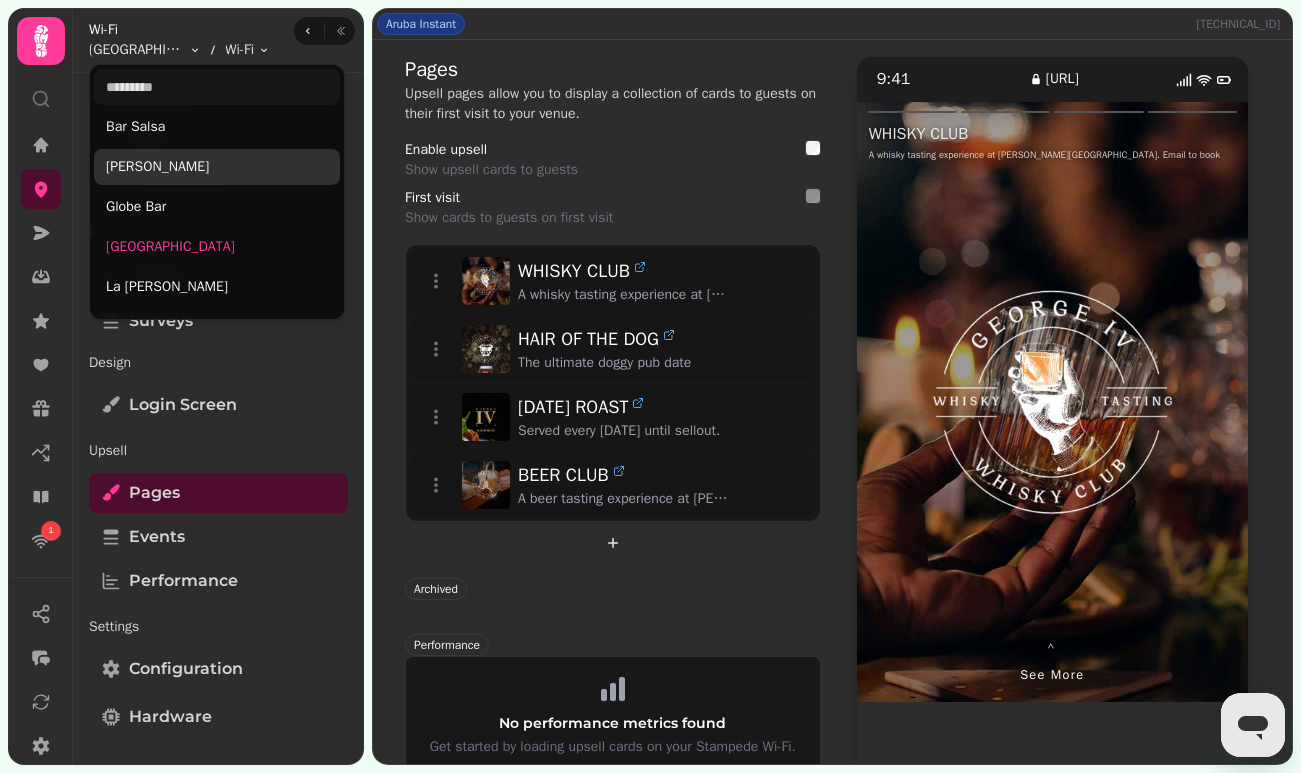 click on "[PERSON_NAME]" at bounding box center (217, 167) 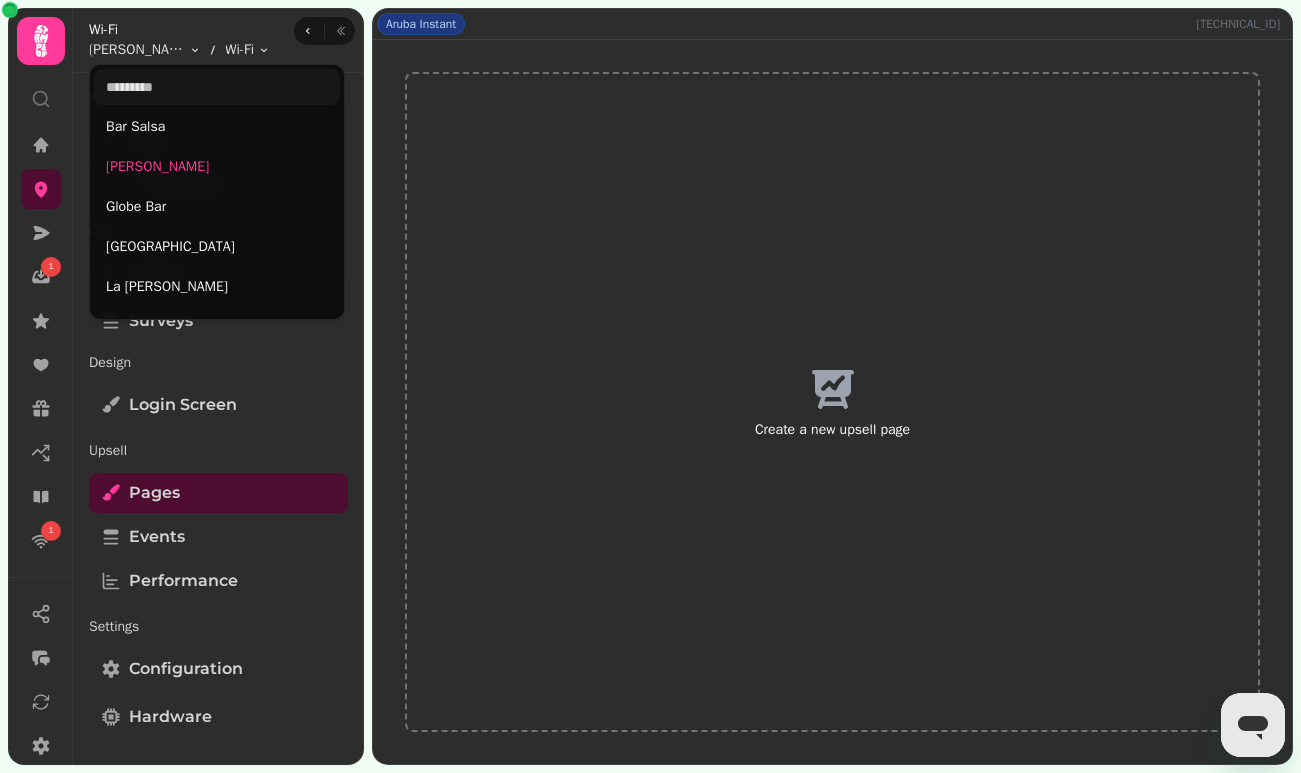 click on "1 1 Aruba Instant [TECHNICAL_ID] Create a new upsell page
Wi-Fi [PERSON_NAME] Bar Toggle menu Wi-Fi Toggle menu Mission Control Status Access Points Customers Sessions Surveys Design Login screen Upsell Pages Events Performance Settings Configuration Hardware Online [DATE] - 7:24 [TECHNICAL_ID] Came up [DATE] Bar Salsa [PERSON_NAME] Bar Globe Bar Halfway House La [PERSON_NAME] Legends MacKays on the Mile McGonagalls [GEOGRAPHIC_DATA] Subway Cowgate Subway Social The Canons Gait The Fiddlers Arms The Mash House Whistle Binkies" at bounding box center [650, 386] 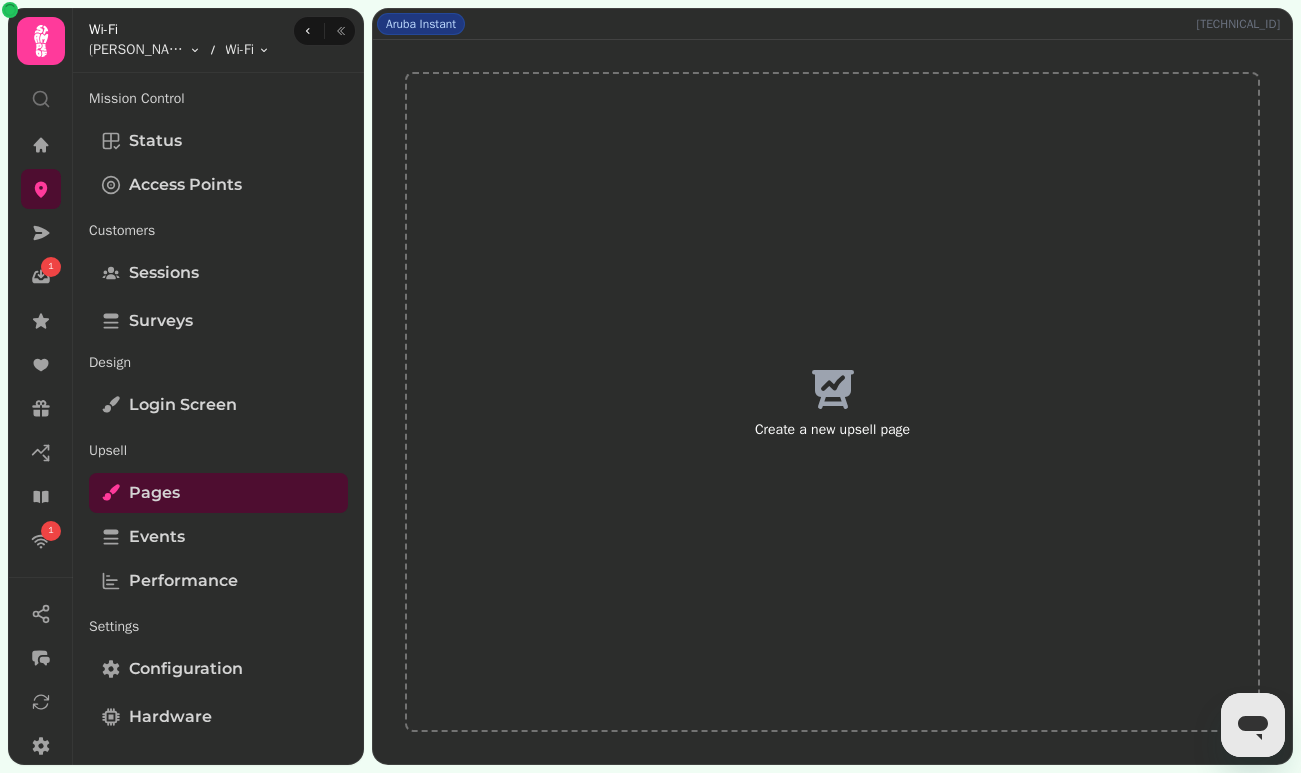 click on "Create a new upsell page" at bounding box center [832, 402] 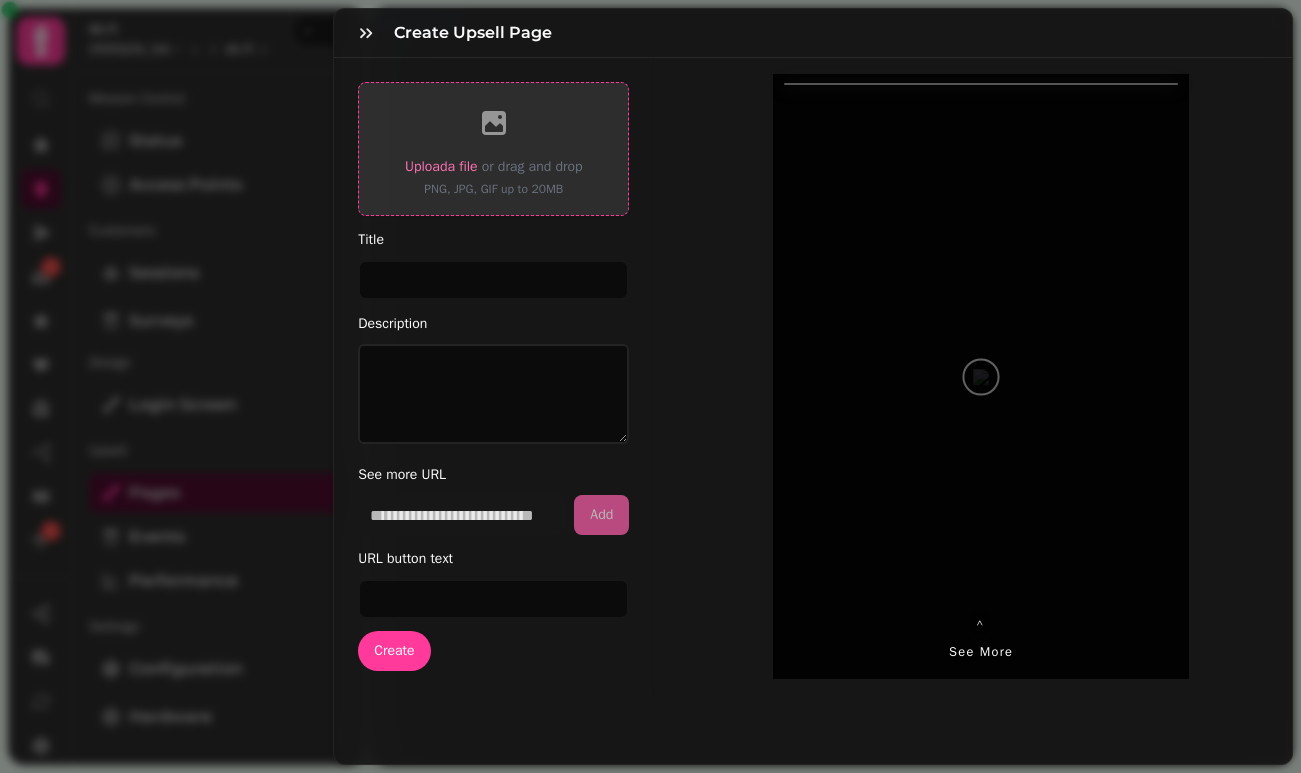 click on "PNG, JPG, GIF up to 20MB" at bounding box center [494, 189] 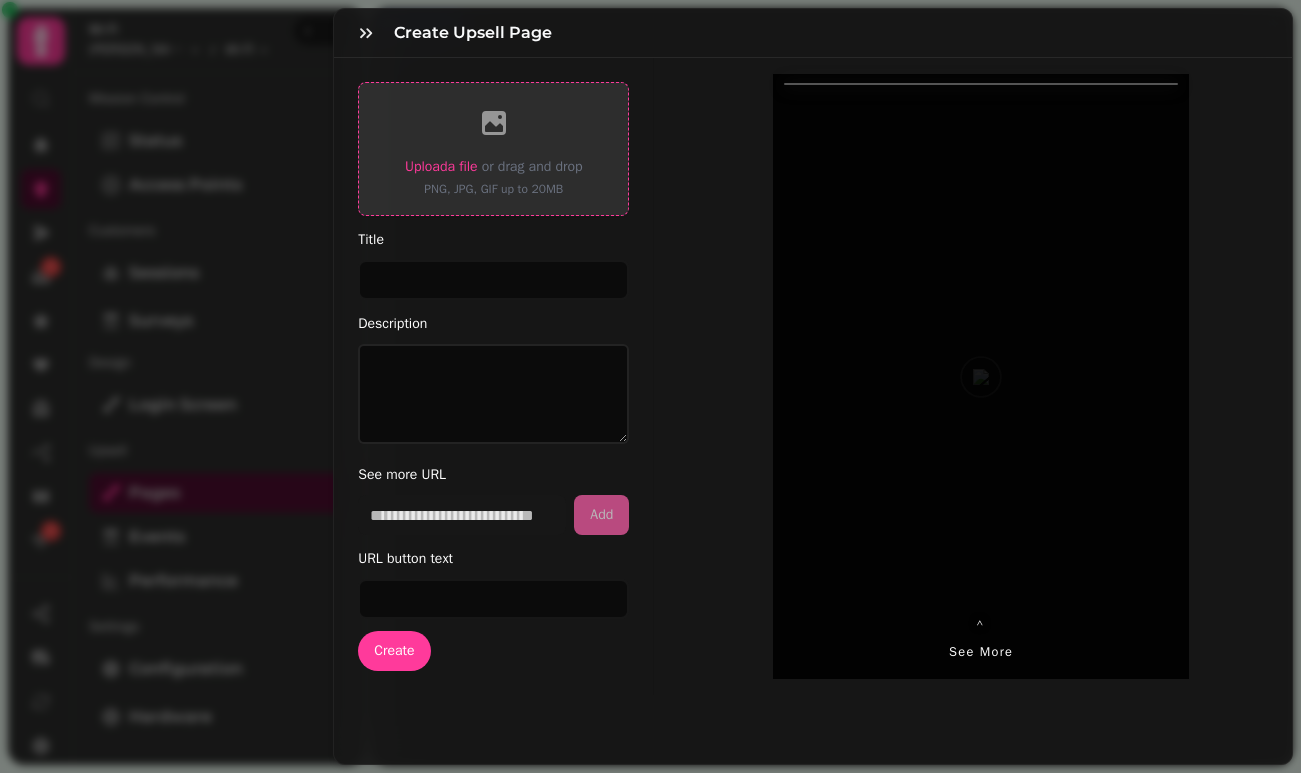 click on "Upload  a file" at bounding box center [441, 166] 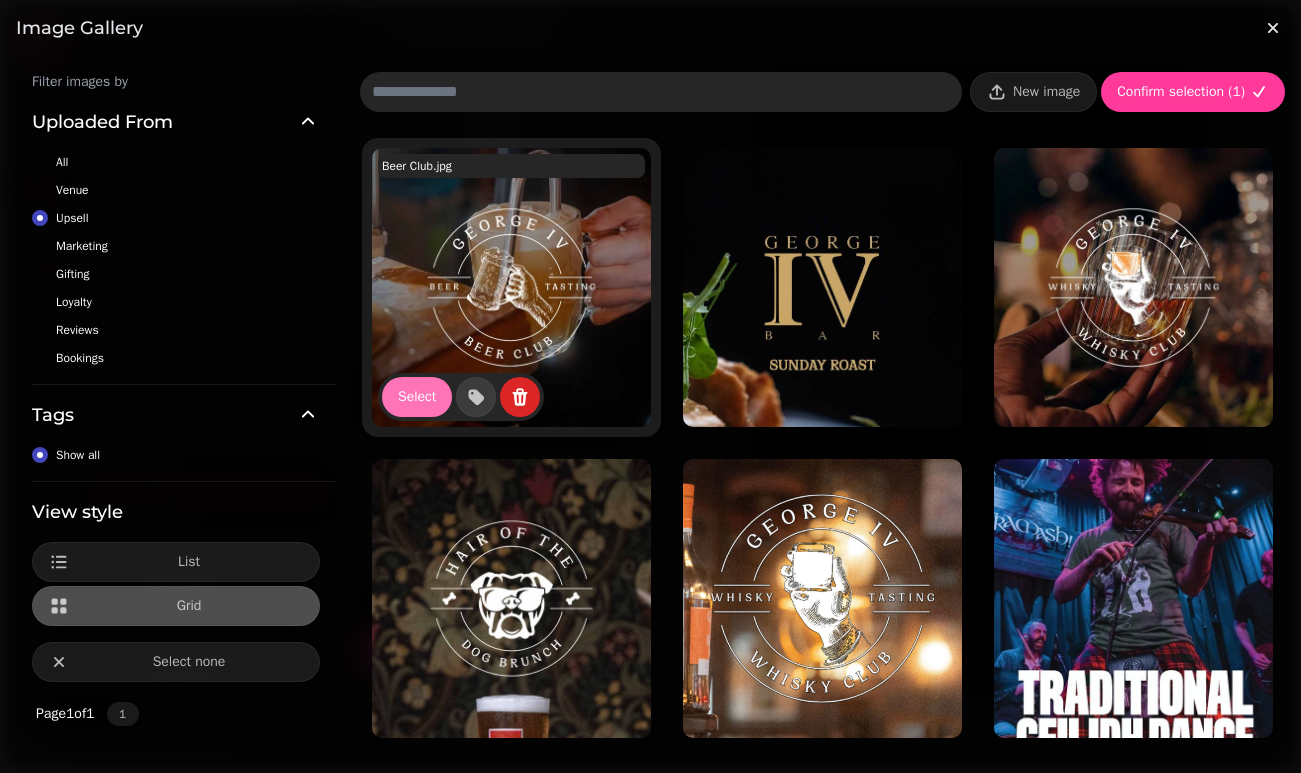 click on "Select" at bounding box center [417, 397] 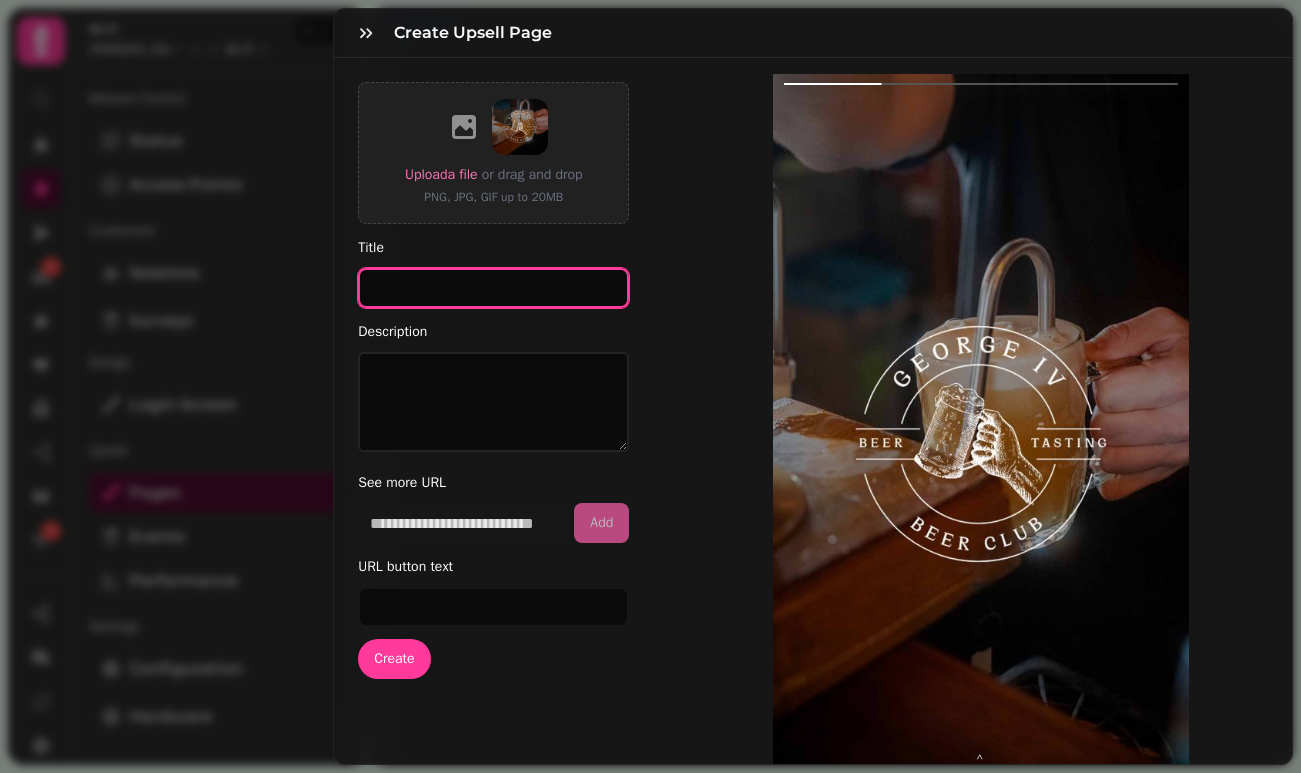 click on "Title" at bounding box center [493, 288] 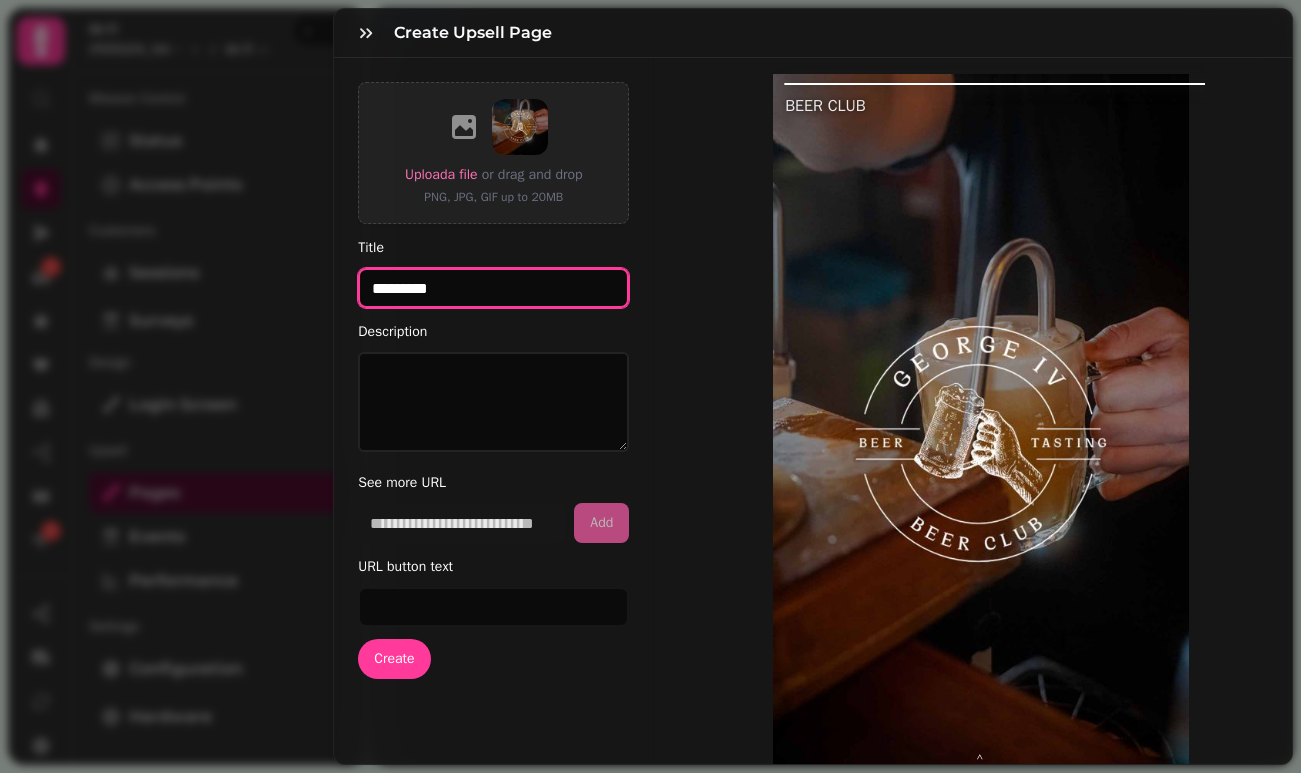 type on "*********" 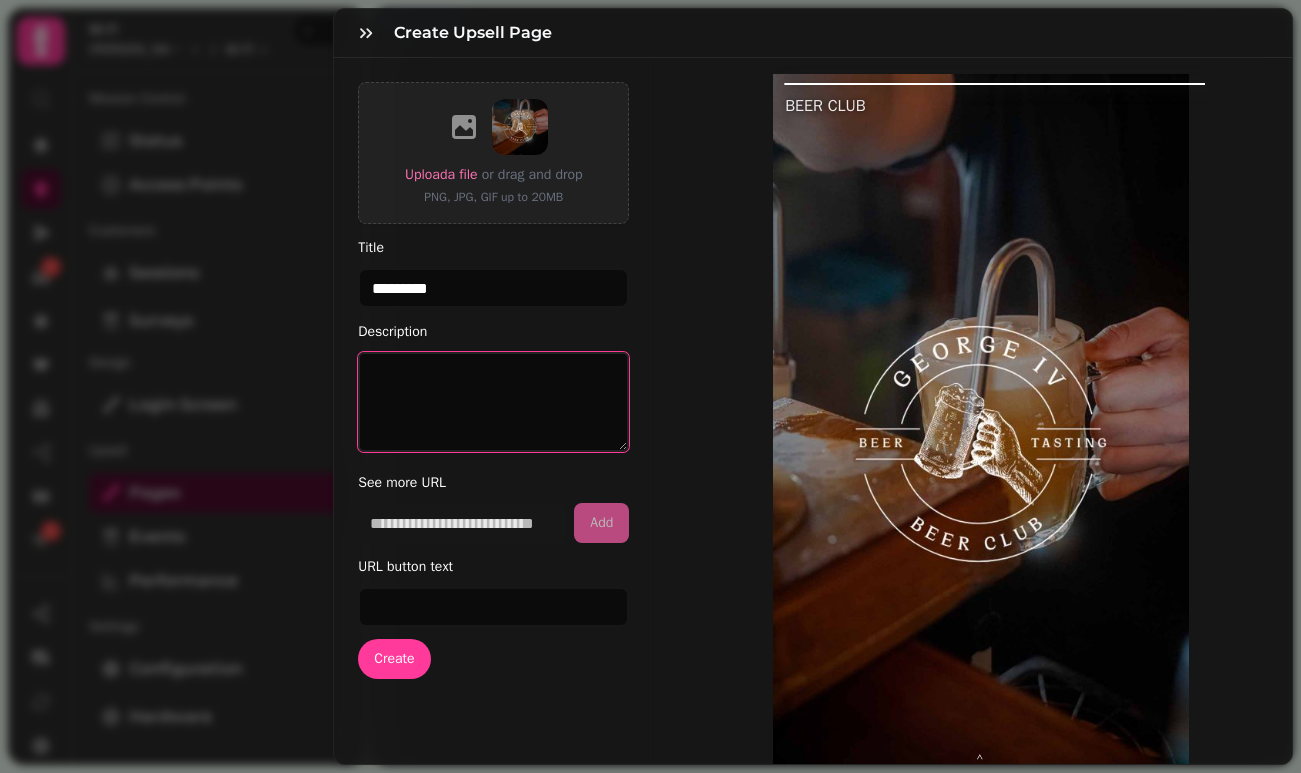 click on "Description" at bounding box center (493, 402) 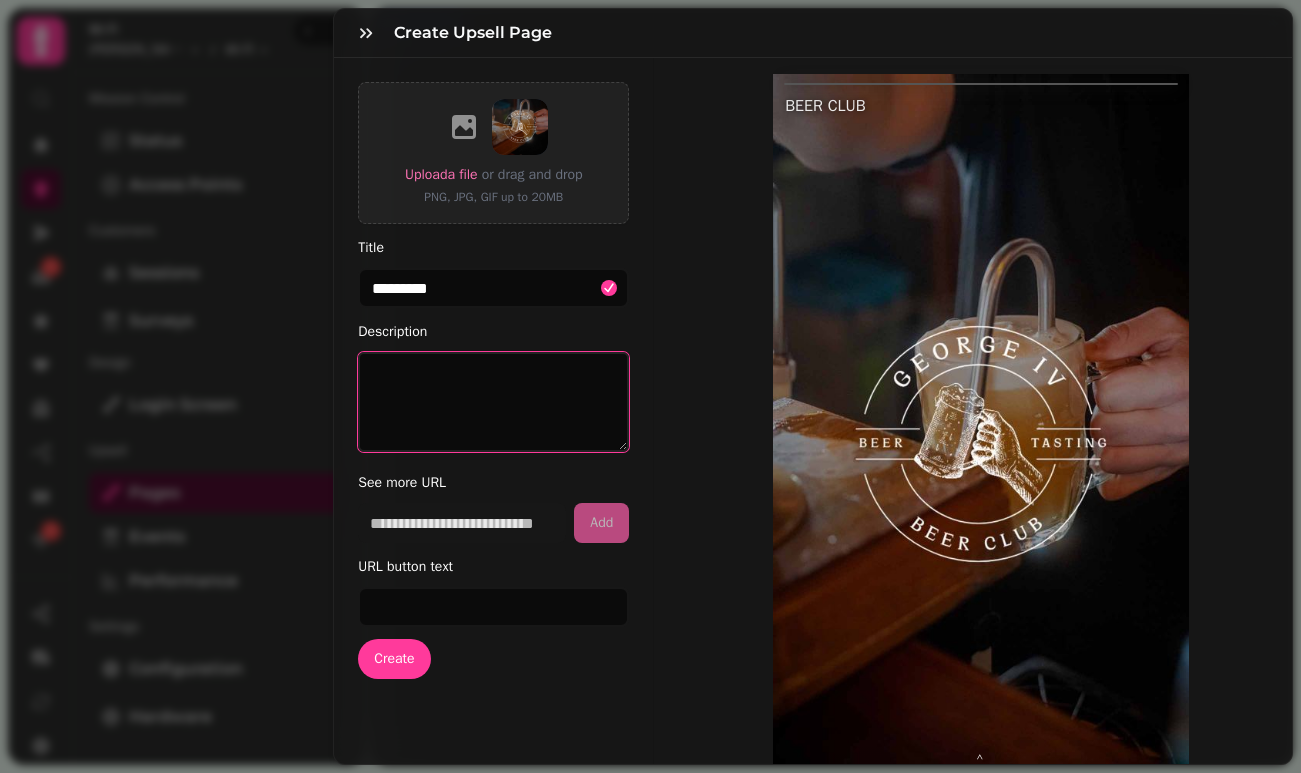 paste on "**********" 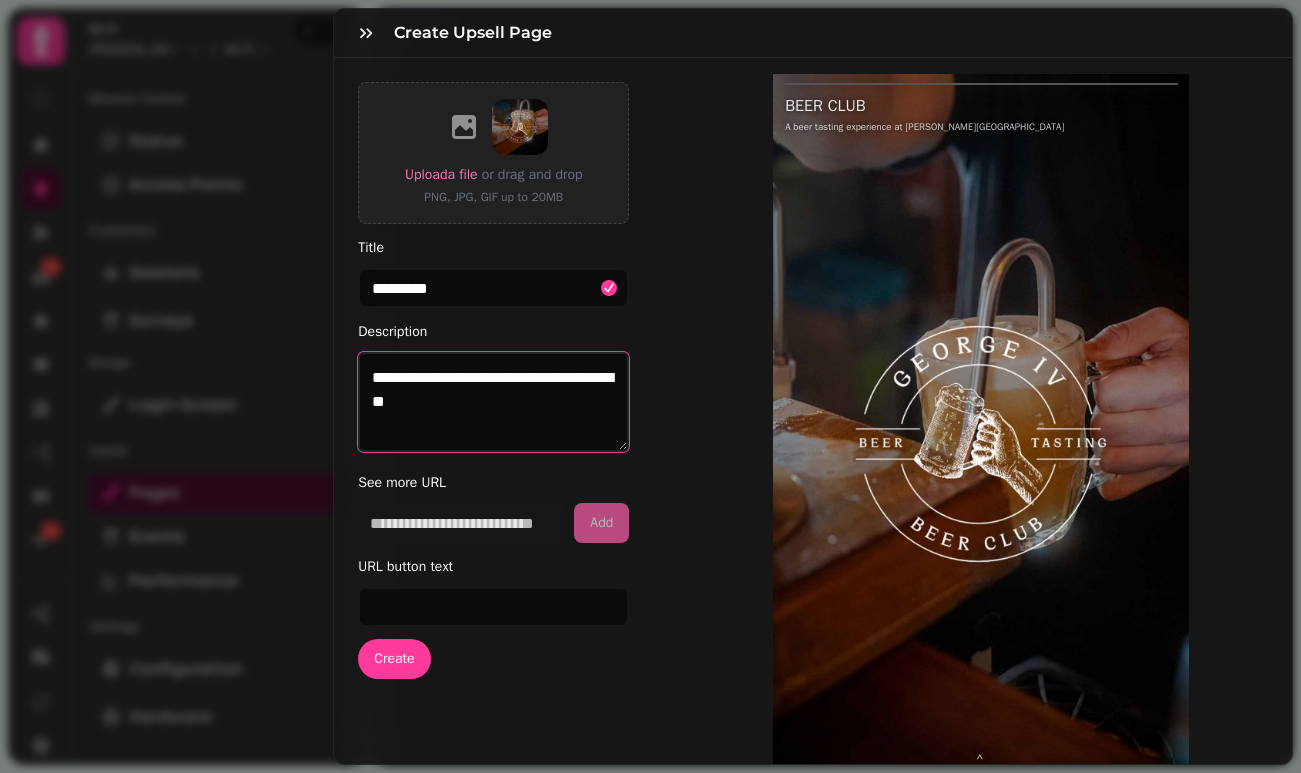 type on "**********" 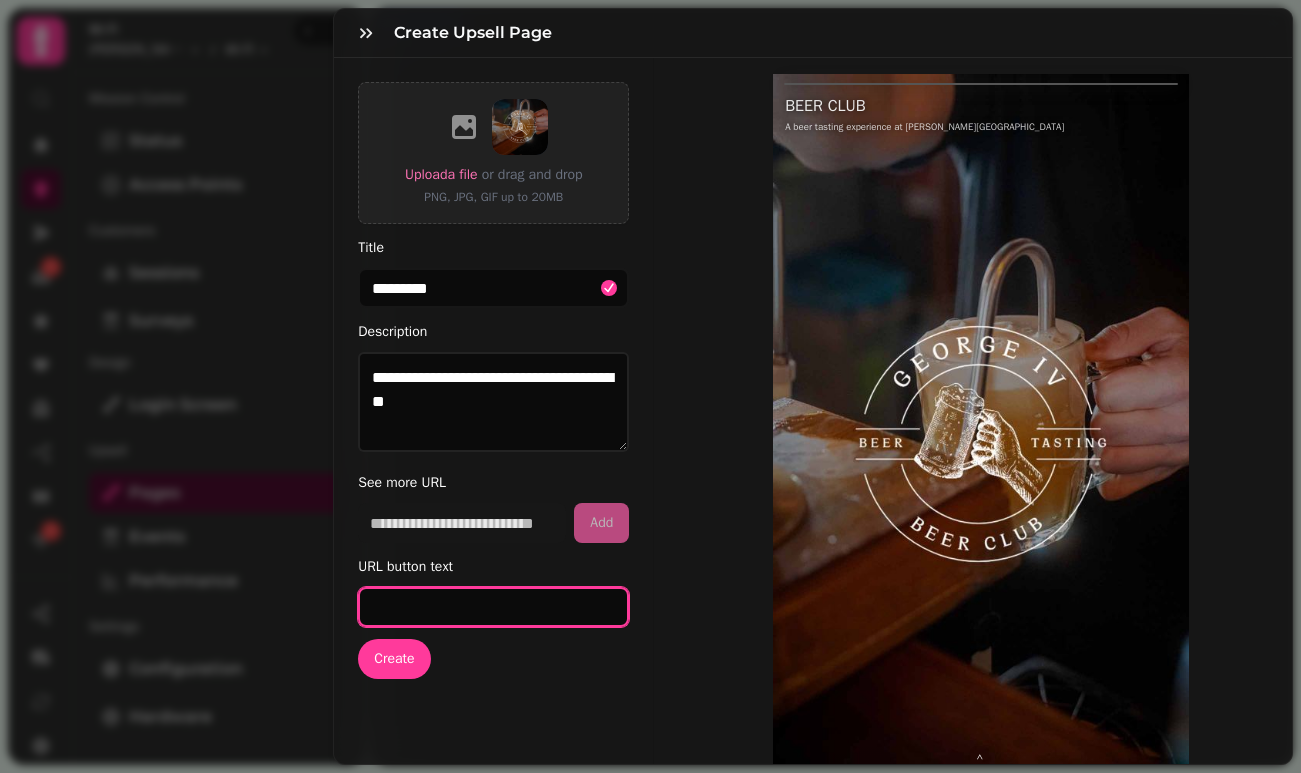 click on "URL button text" at bounding box center [493, 607] 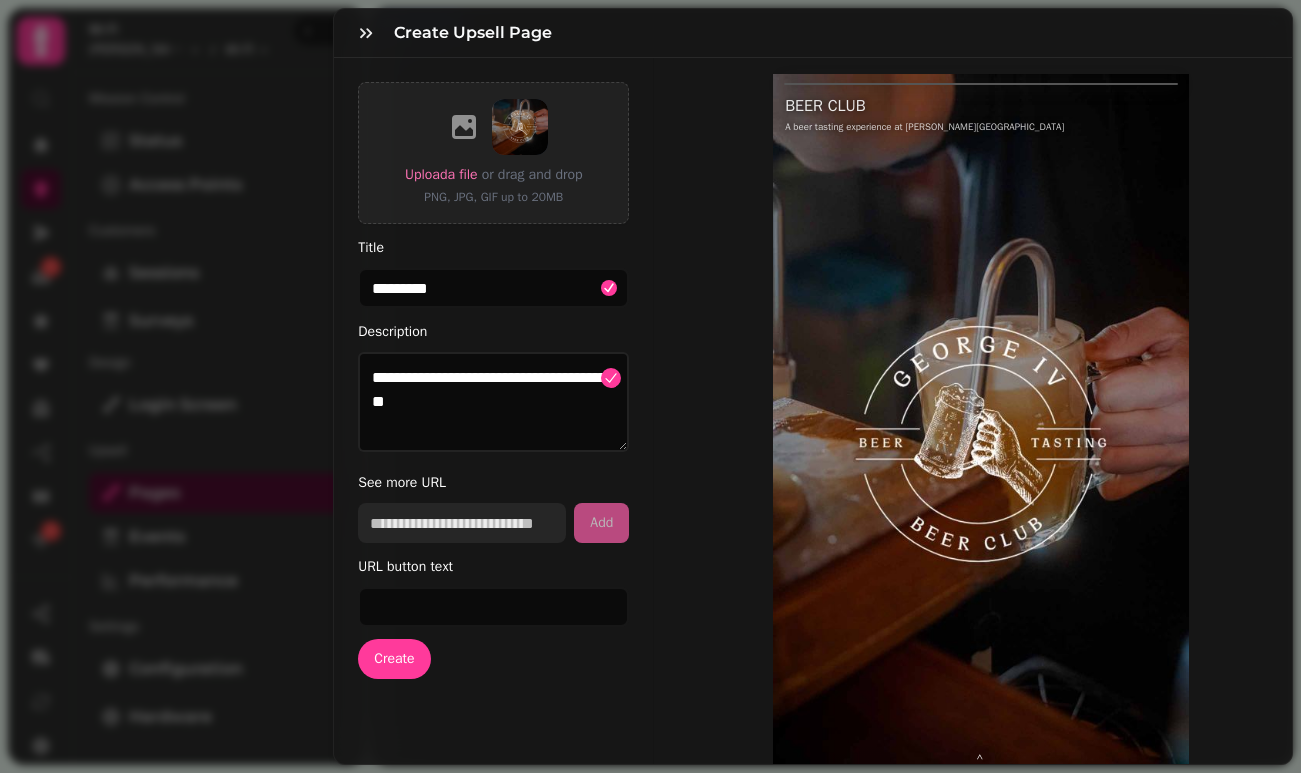 click at bounding box center (462, 523) 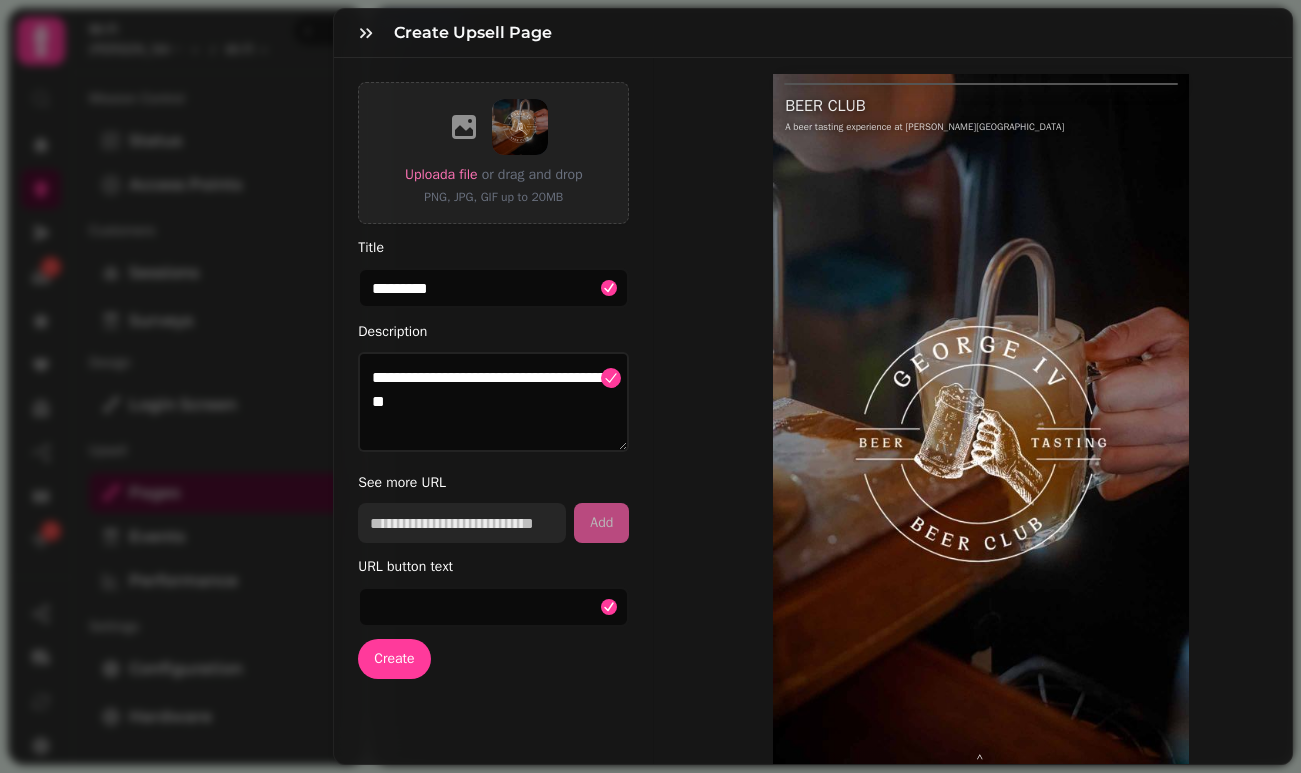 paste on "**********" 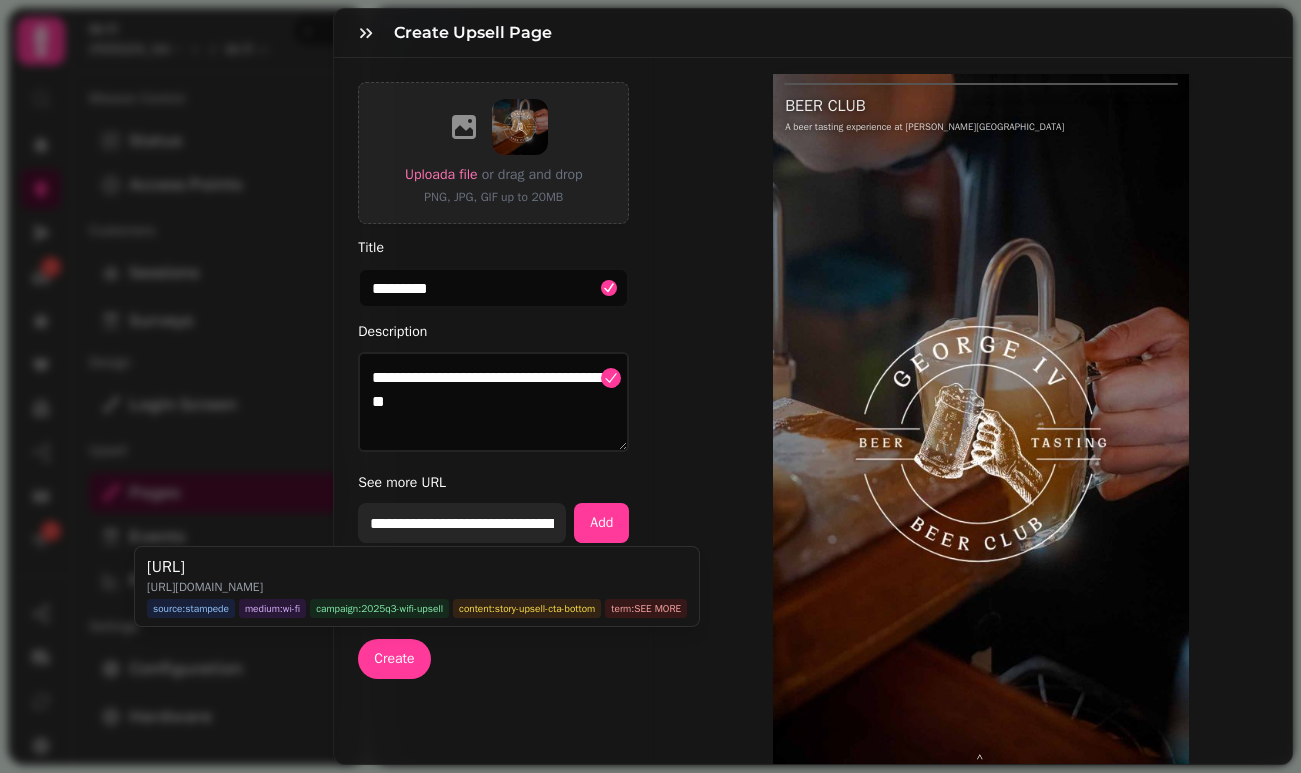 type on "**********" 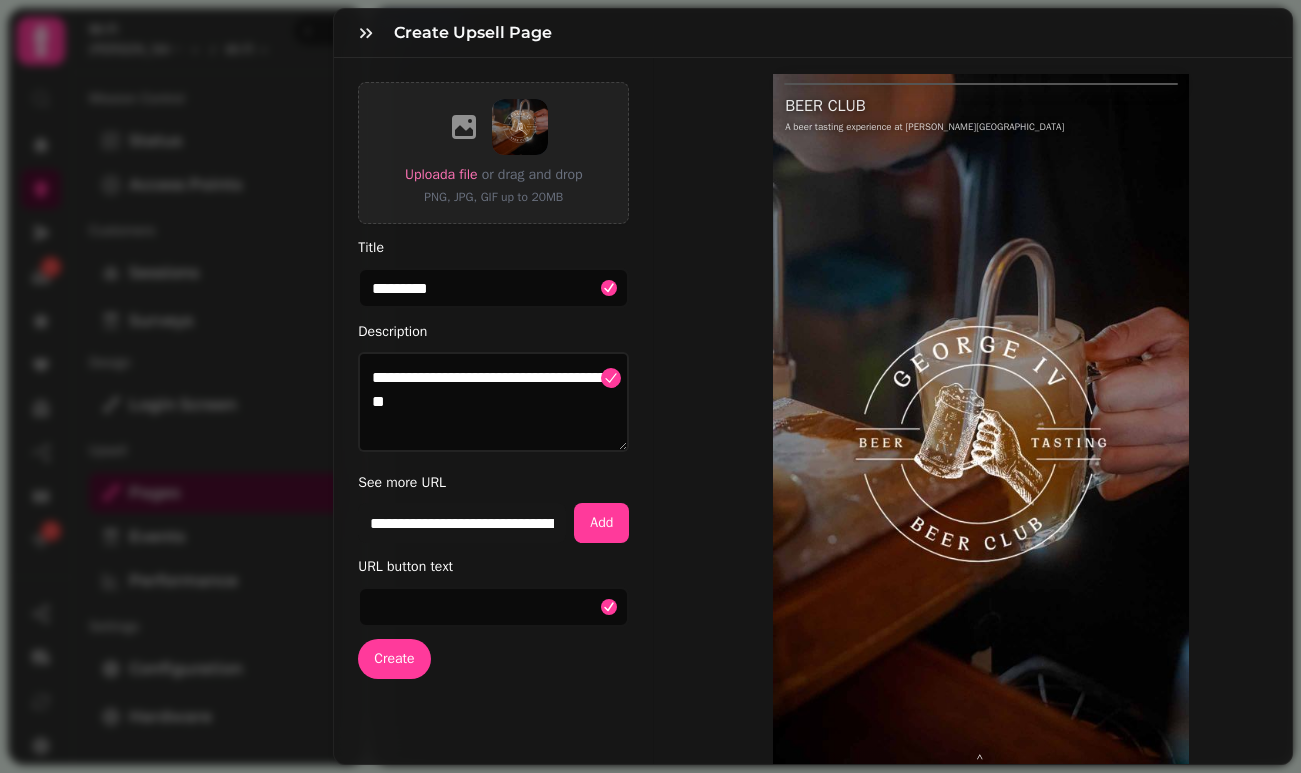 click on "**********" at bounding box center (813, 444) 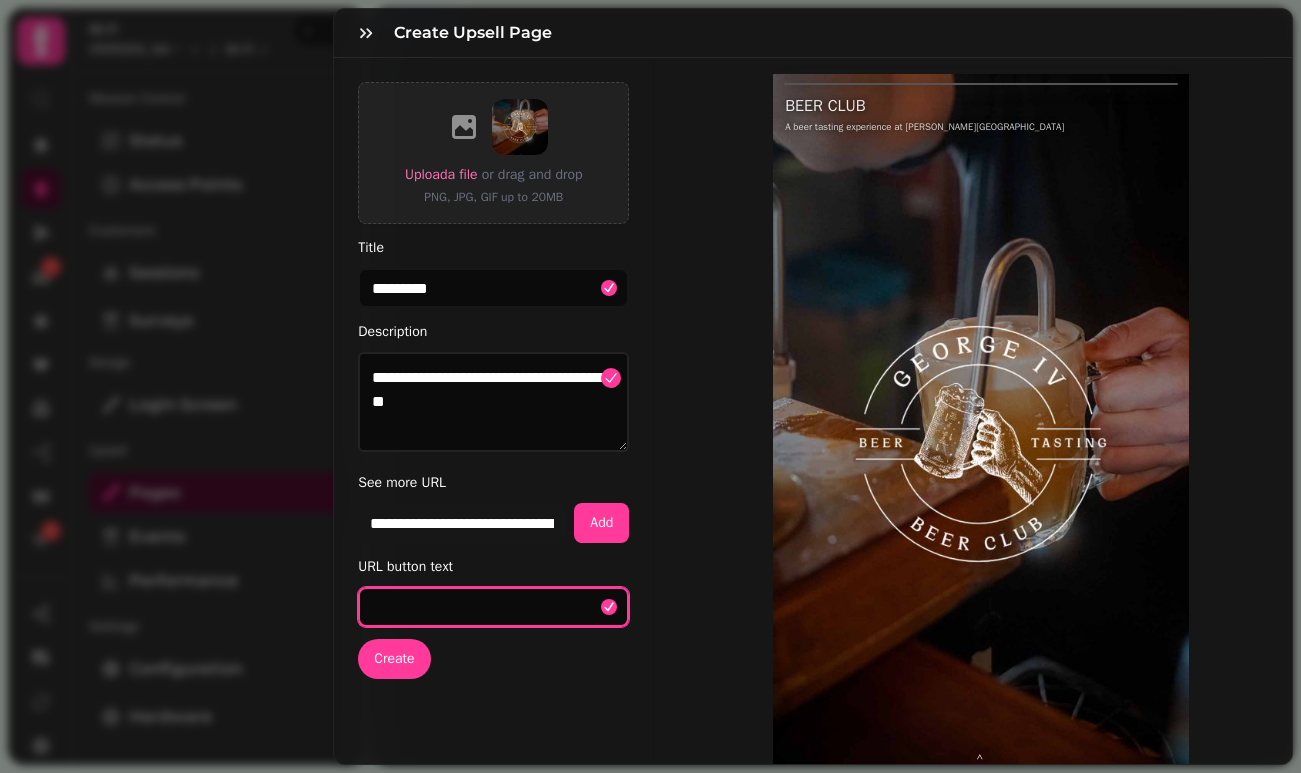 click on "URL button text" at bounding box center (493, 607) 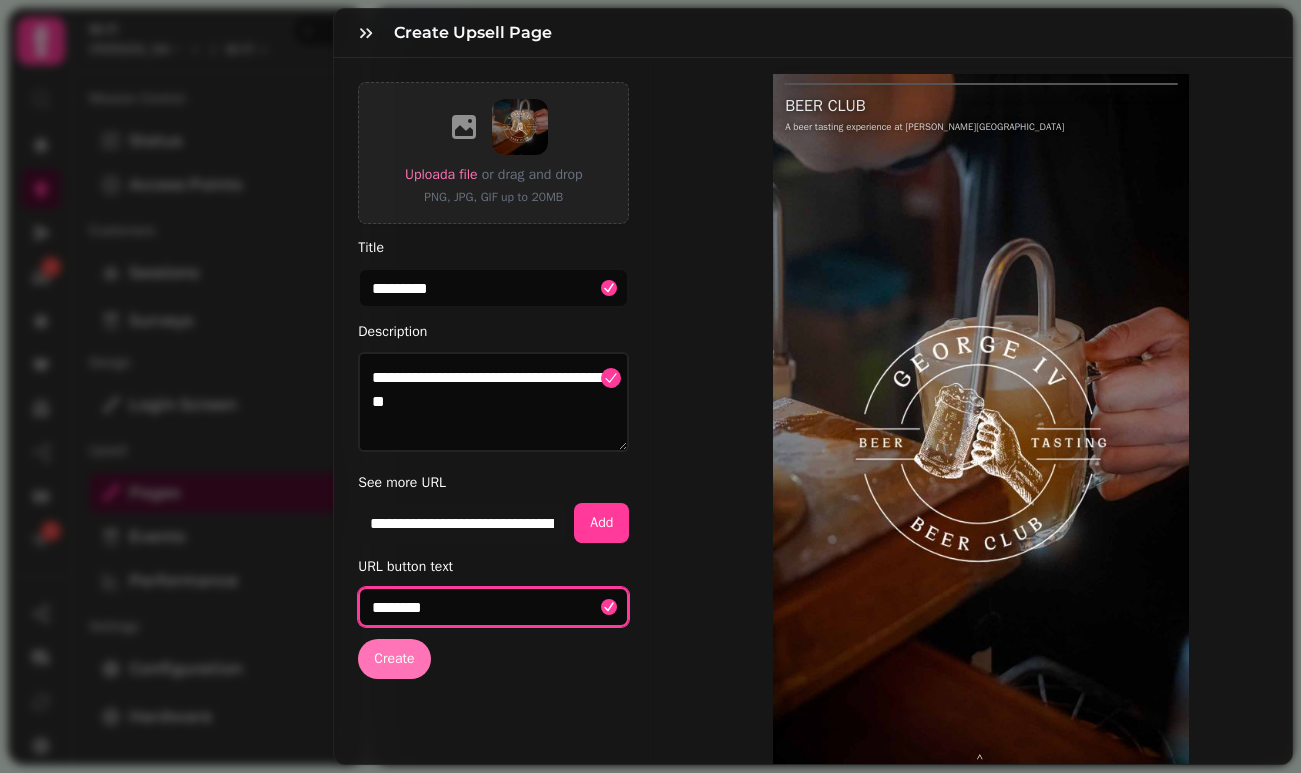 type on "********" 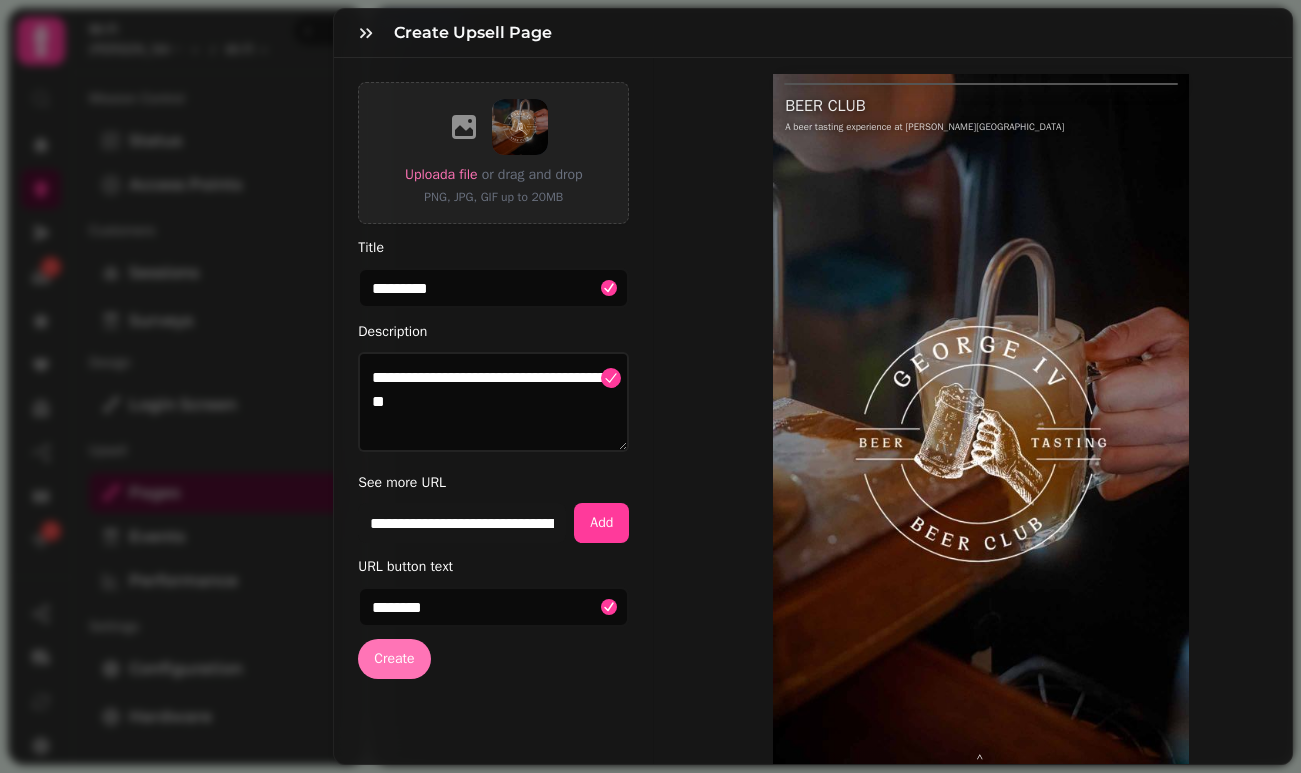 click on "Create" at bounding box center (394, 659) 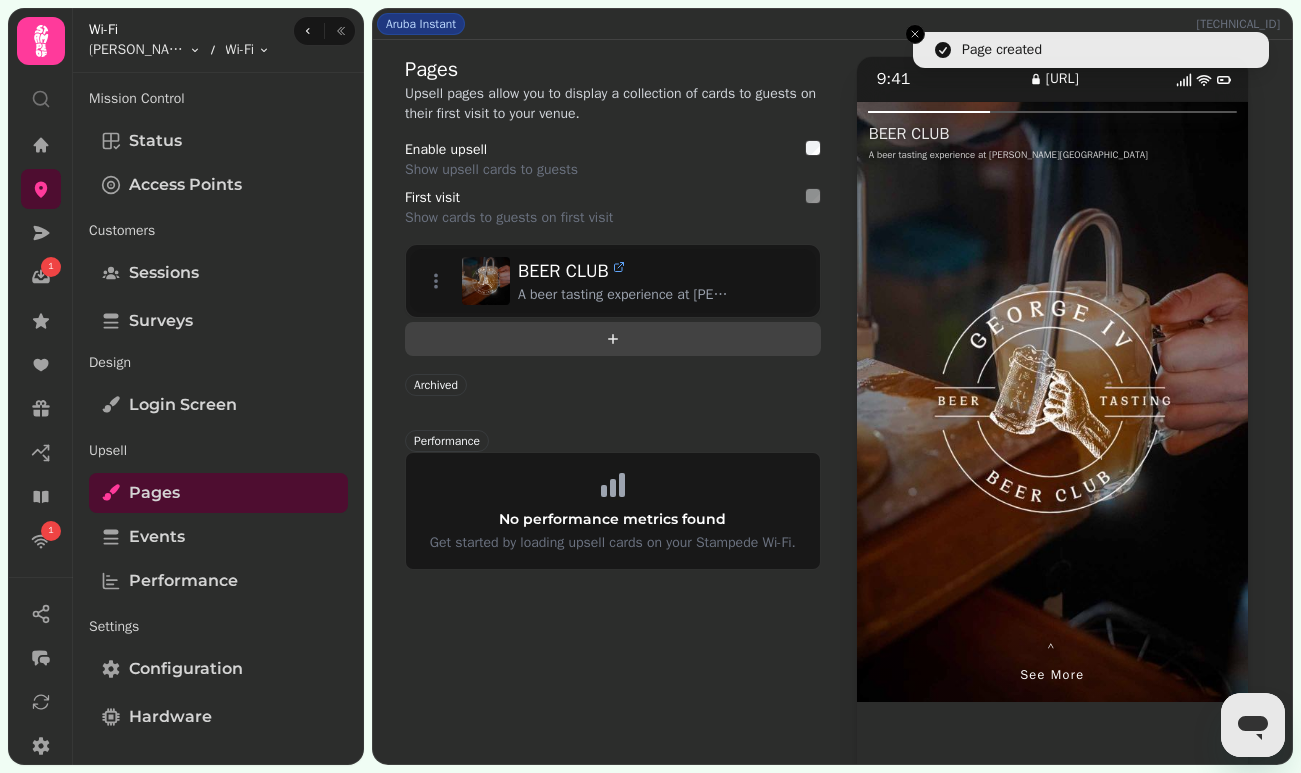 click at bounding box center [613, 339] 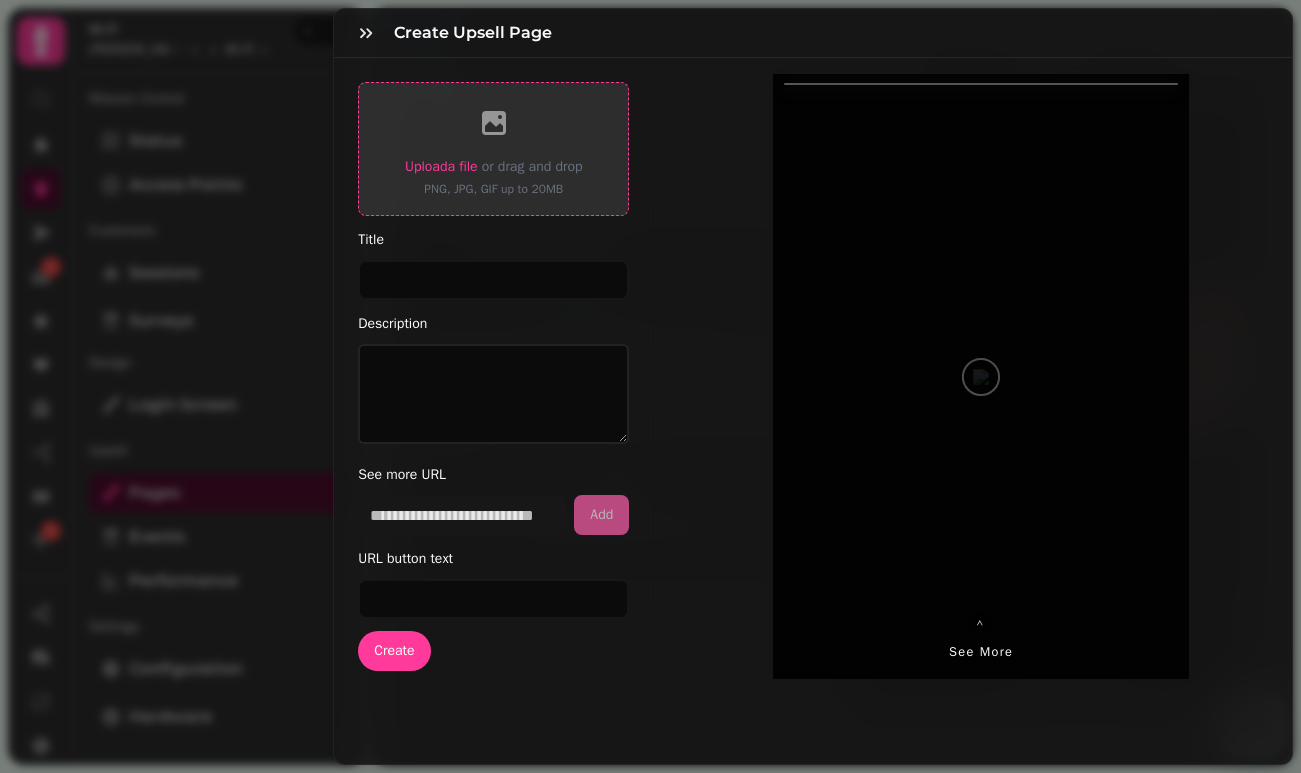 click on "Upload  a file" at bounding box center (441, 166) 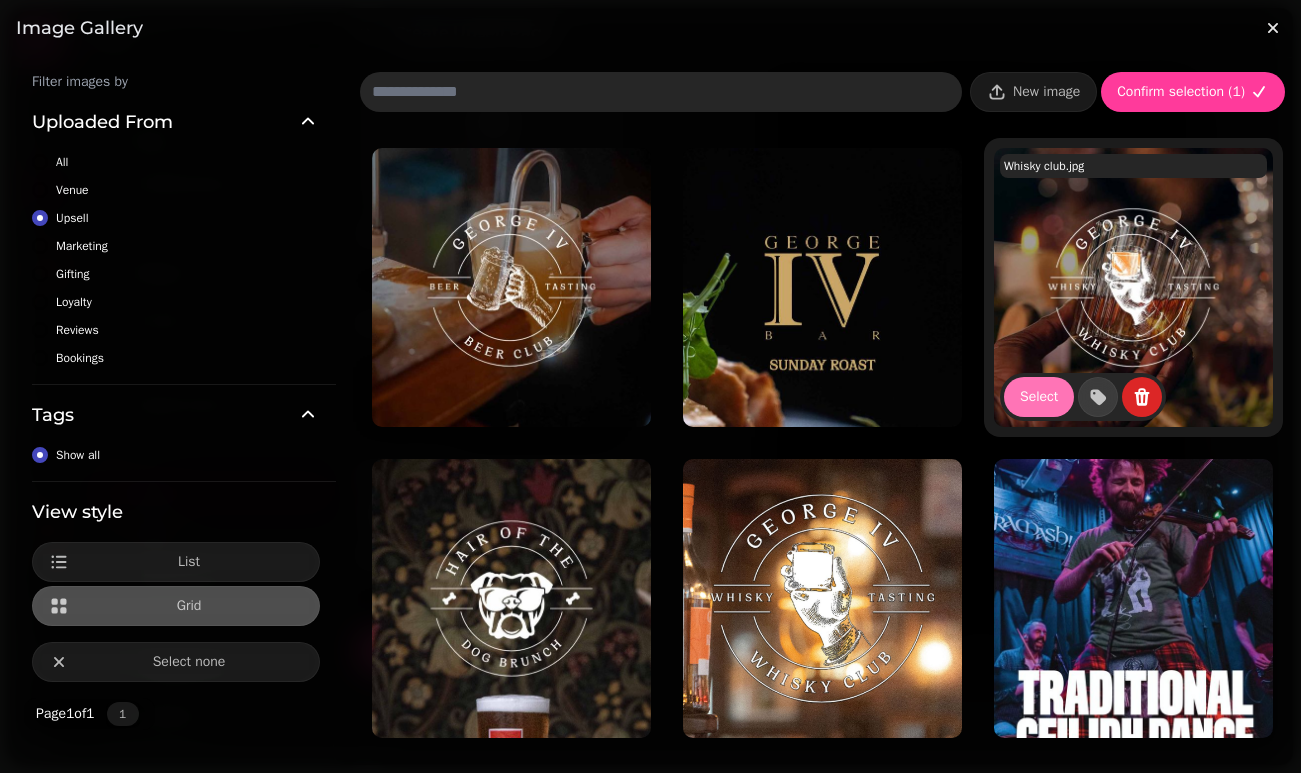 click on "Select" at bounding box center [1039, 397] 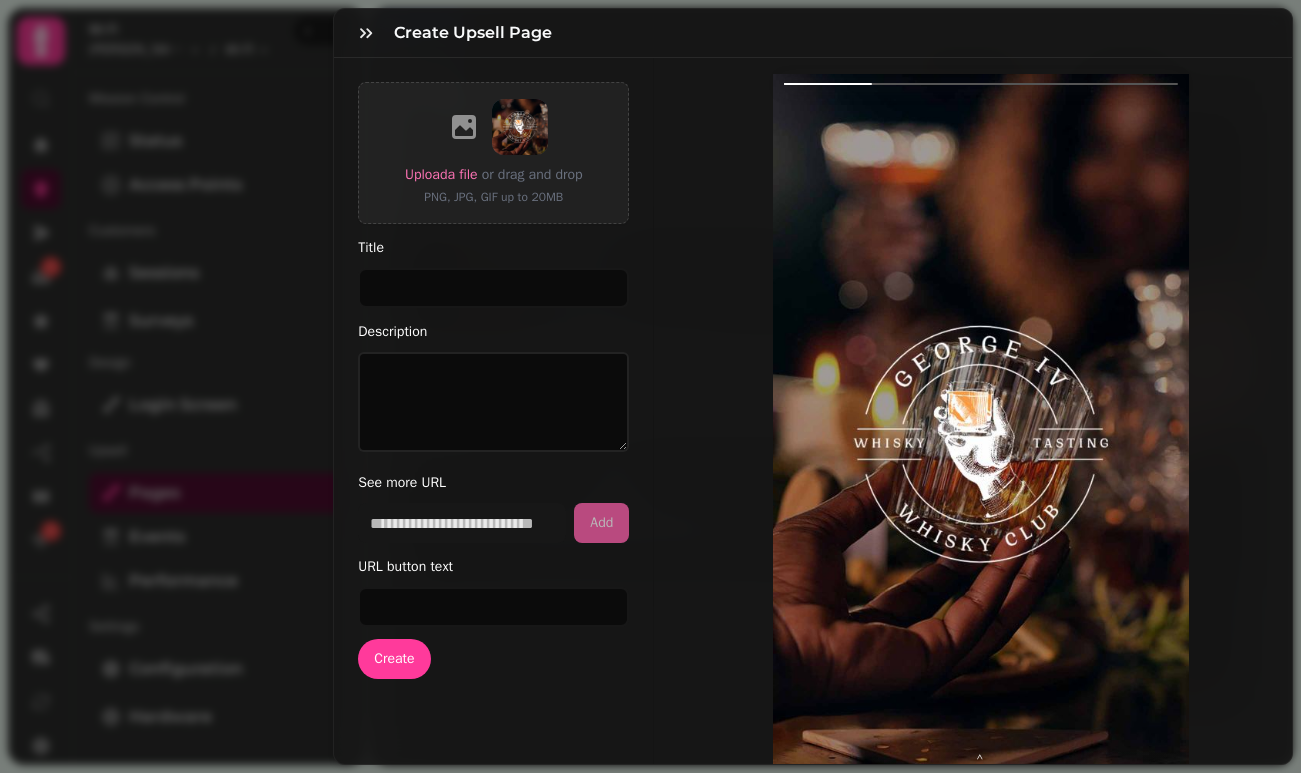 click on "Upload  a file or drag and drop PNG, JPG, GIF up to 20MB Title Description See more URL Add URL button text Create" at bounding box center (494, 444) 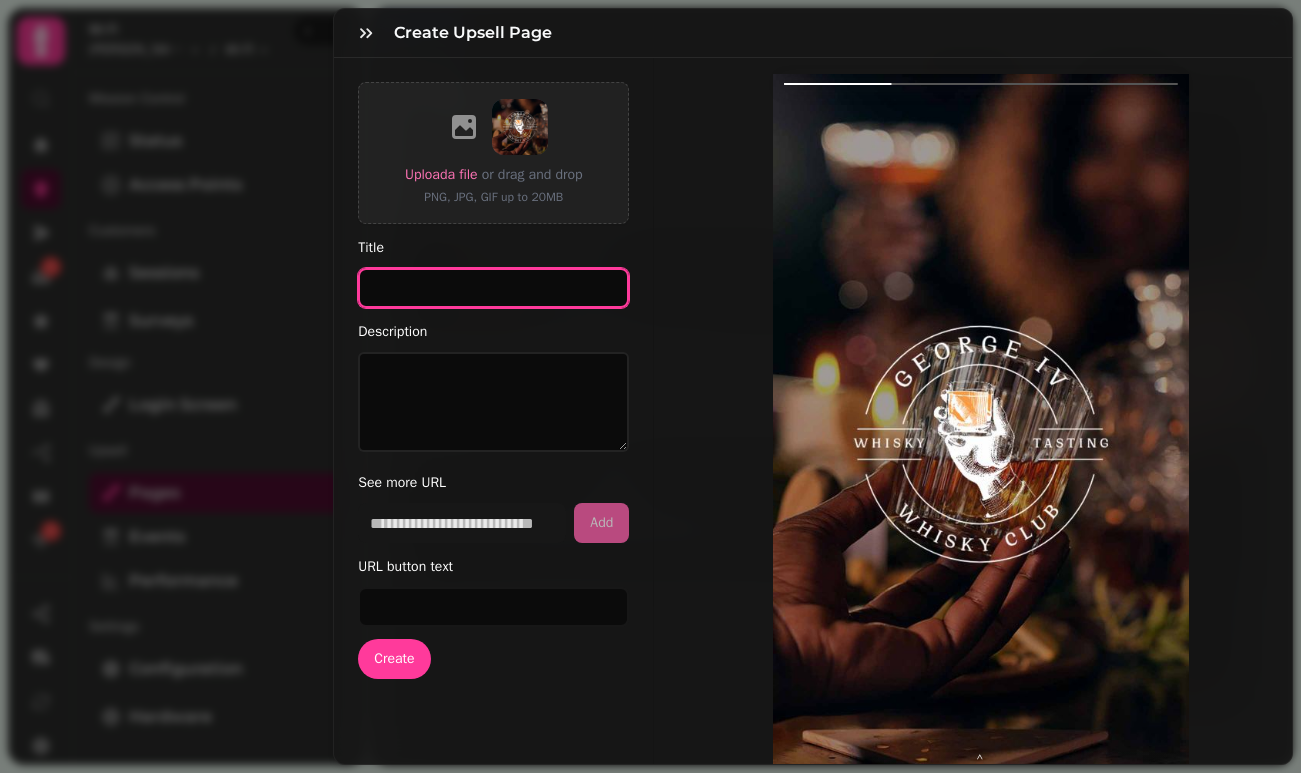 click on "Title" at bounding box center (493, 288) 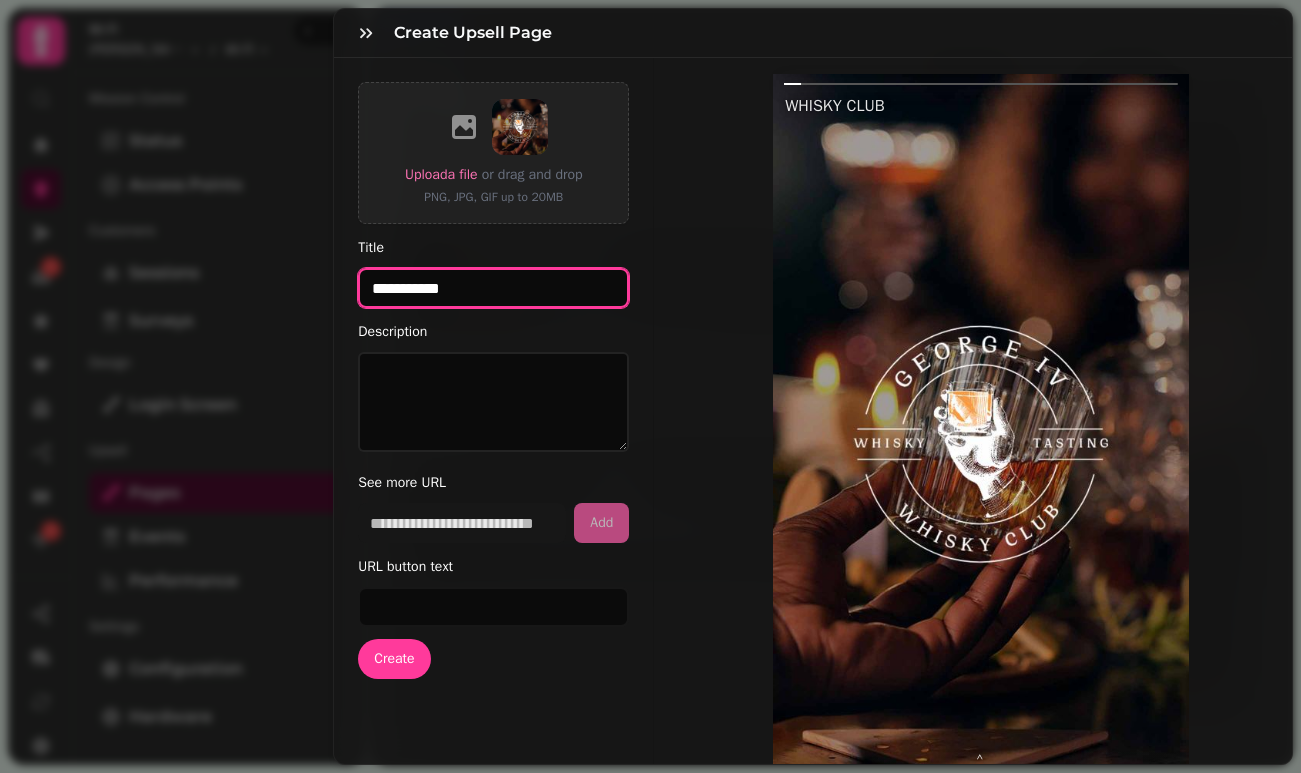 type on "**********" 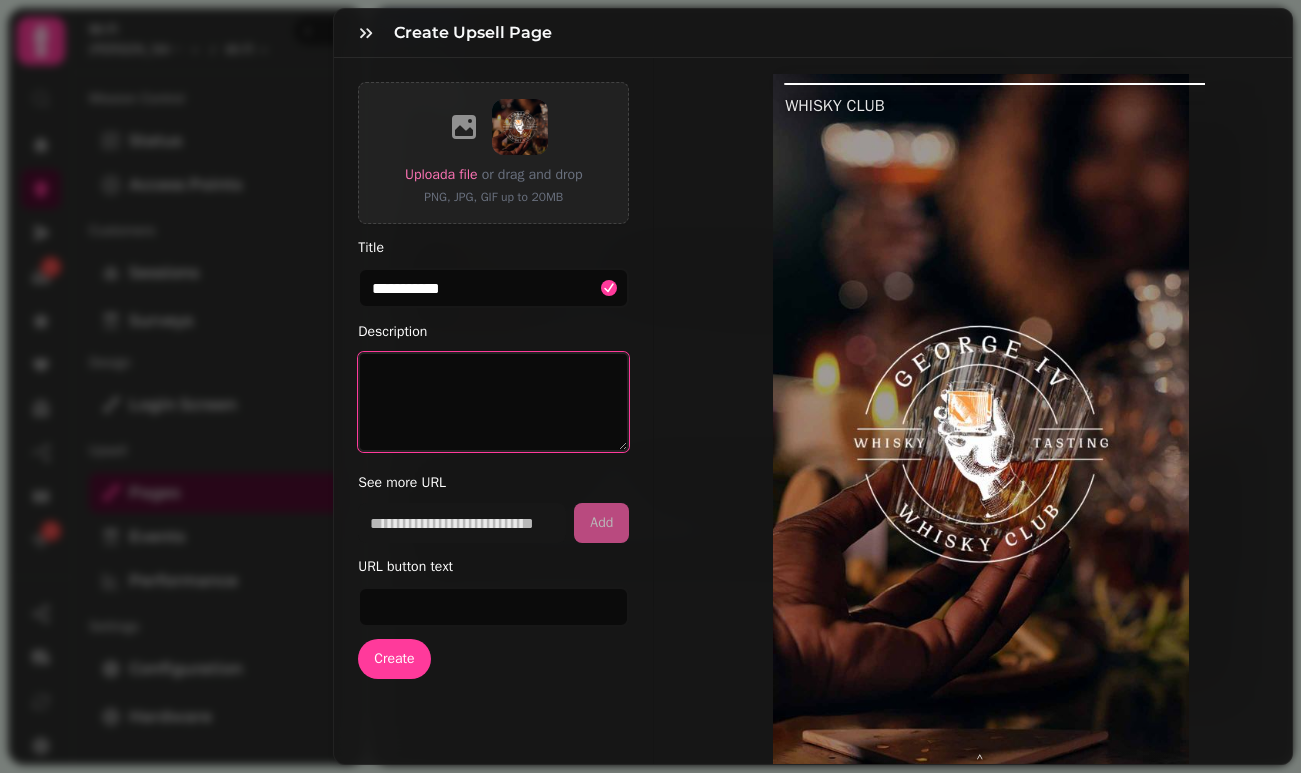 paste on "**********" 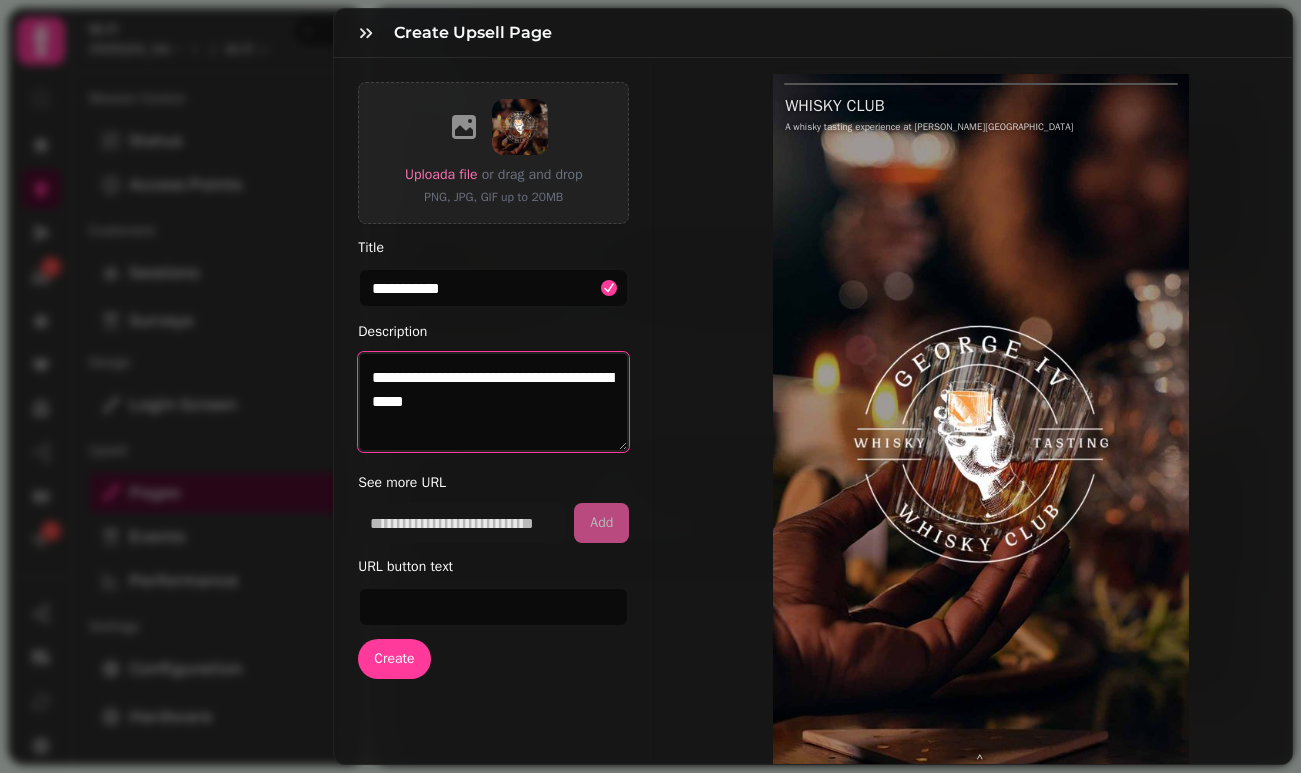 type on "**********" 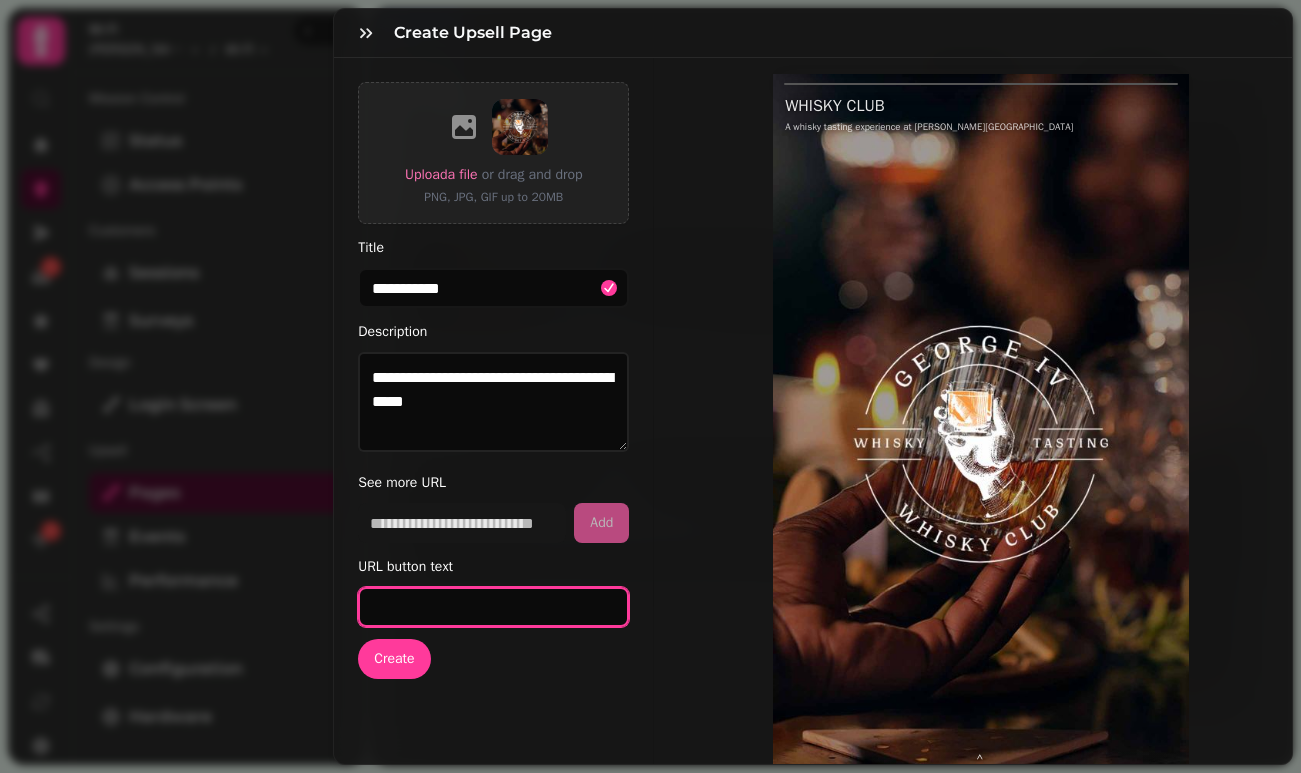 click on "URL button text" at bounding box center (493, 607) 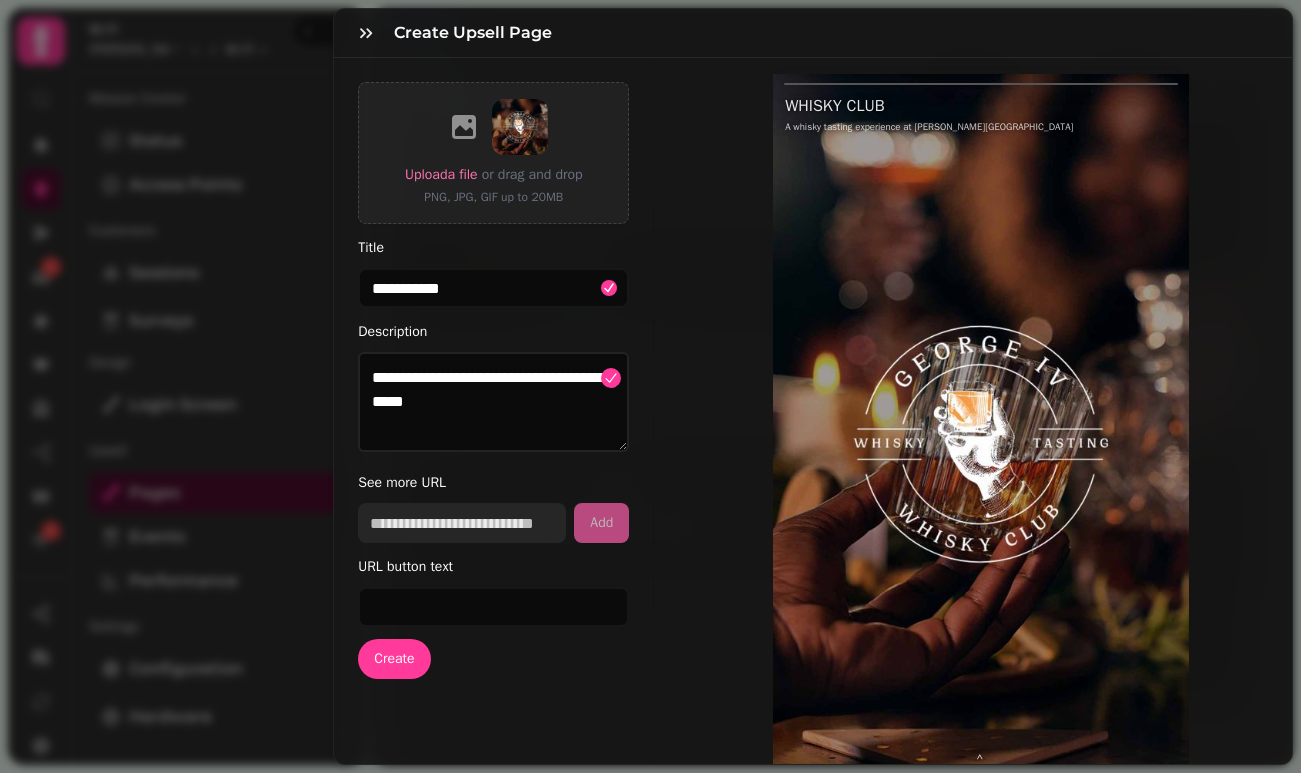 click at bounding box center [462, 523] 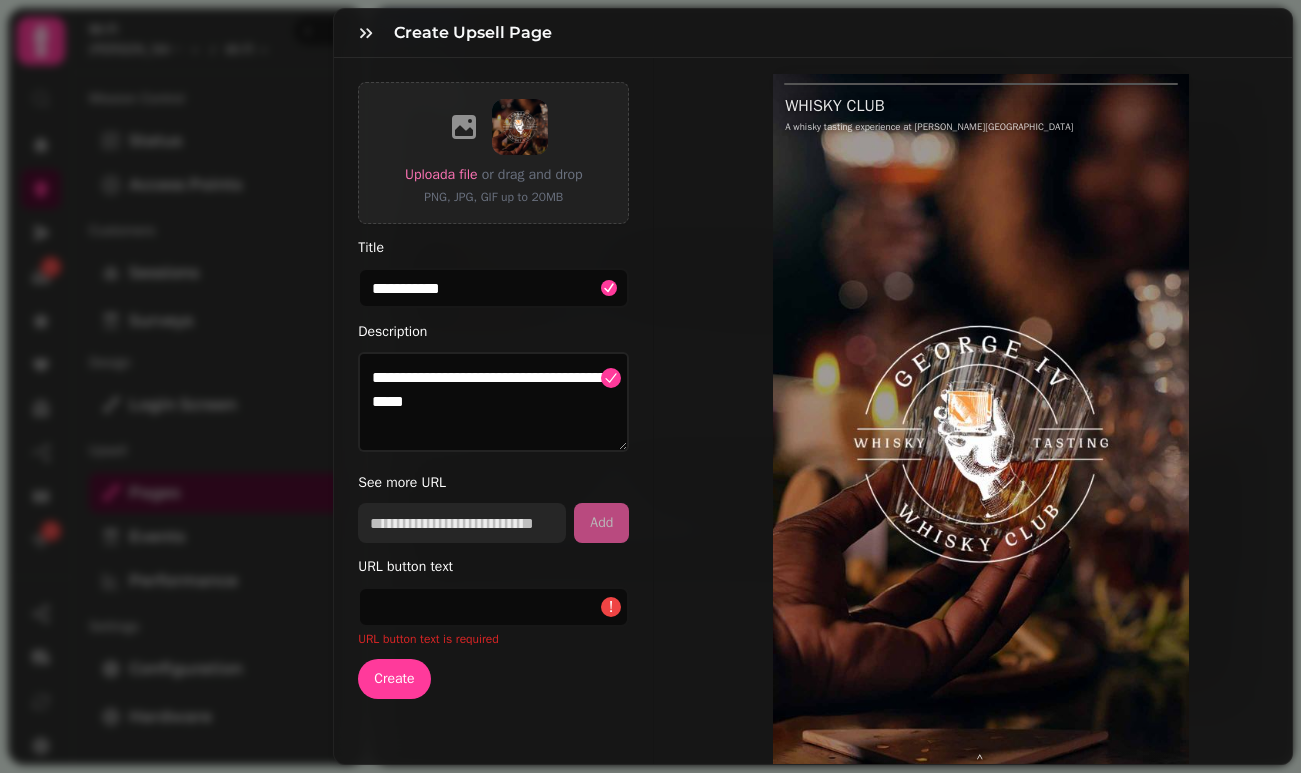 paste on "**********" 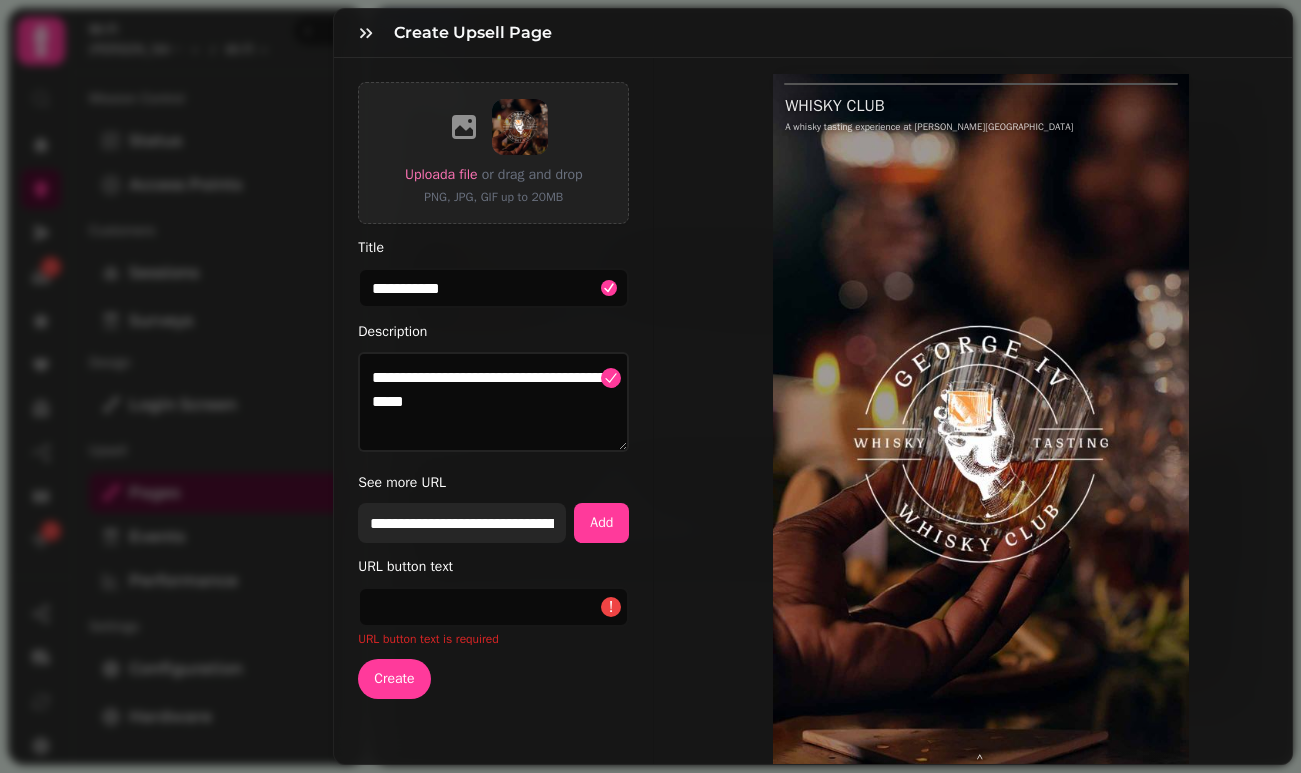 type on "**********" 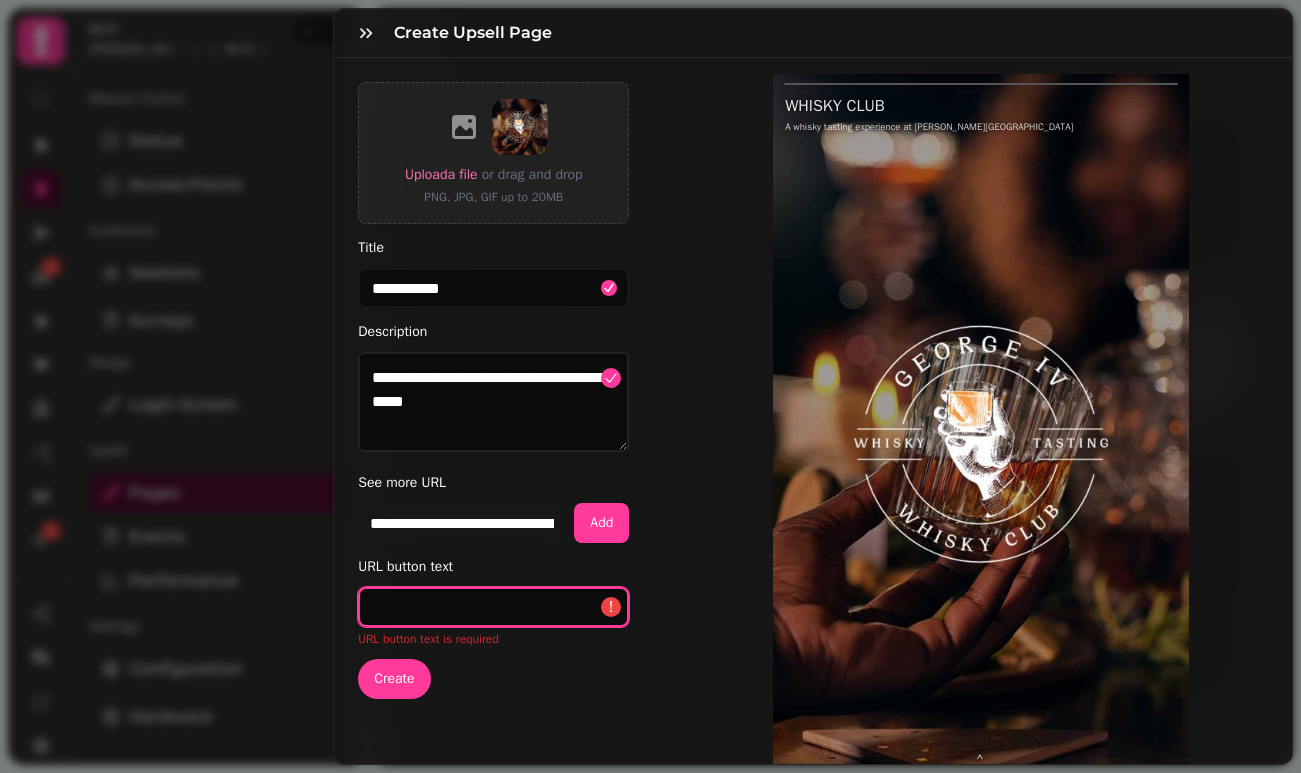 click on "URL button text" at bounding box center [493, 607] 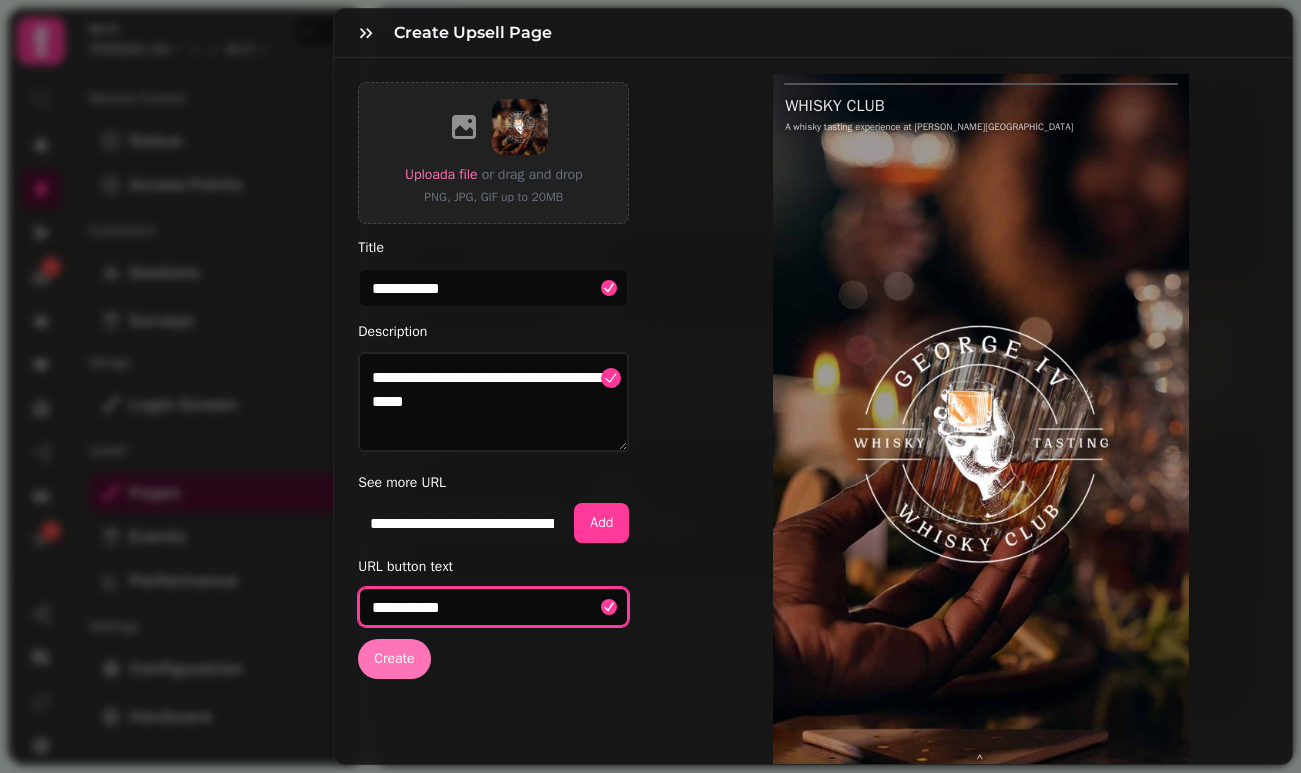 type on "**********" 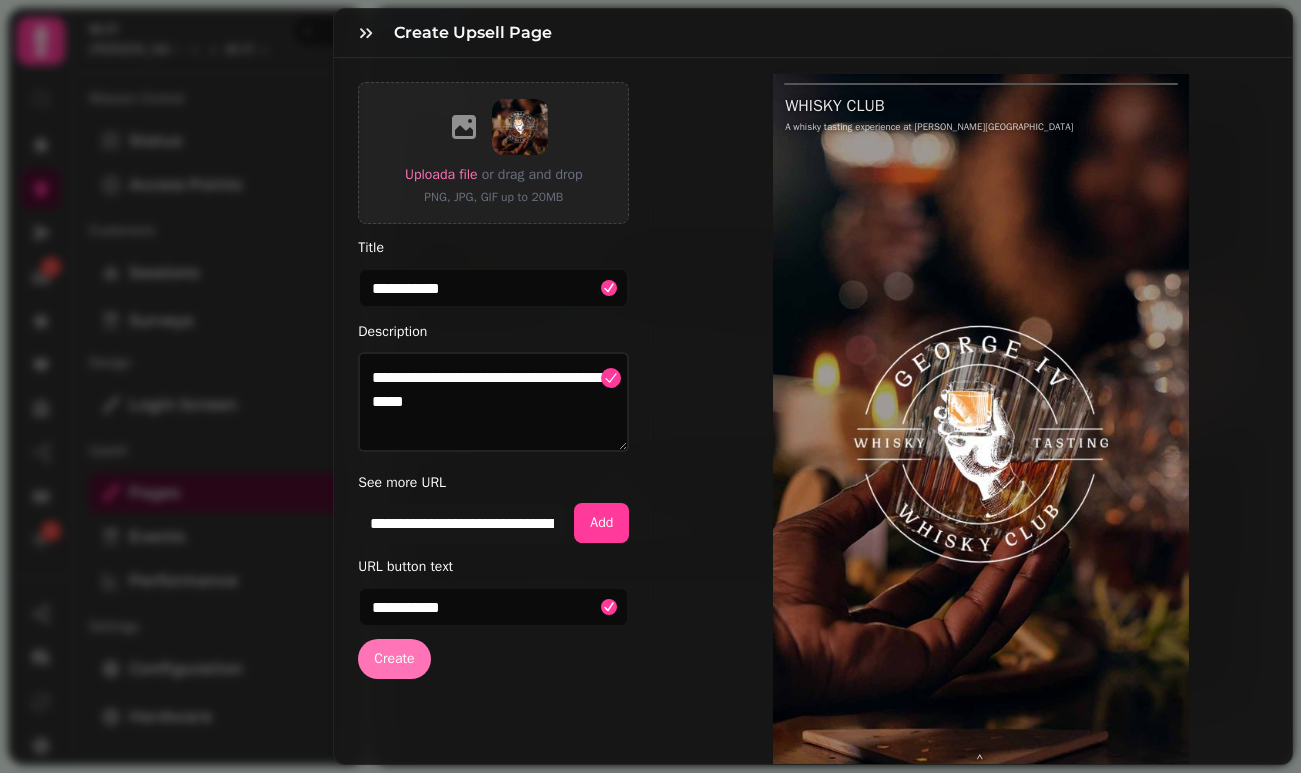 click on "Create" at bounding box center [394, 659] 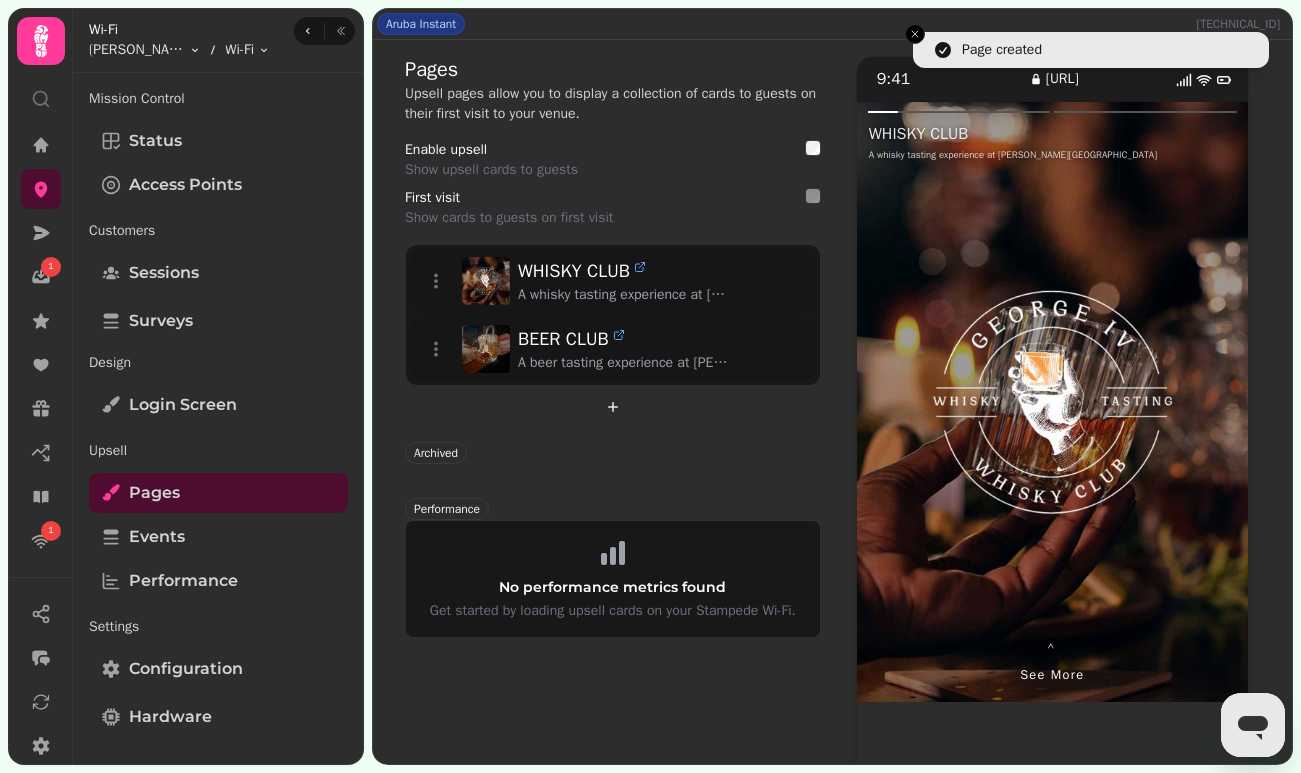 click at bounding box center [1150, 402] 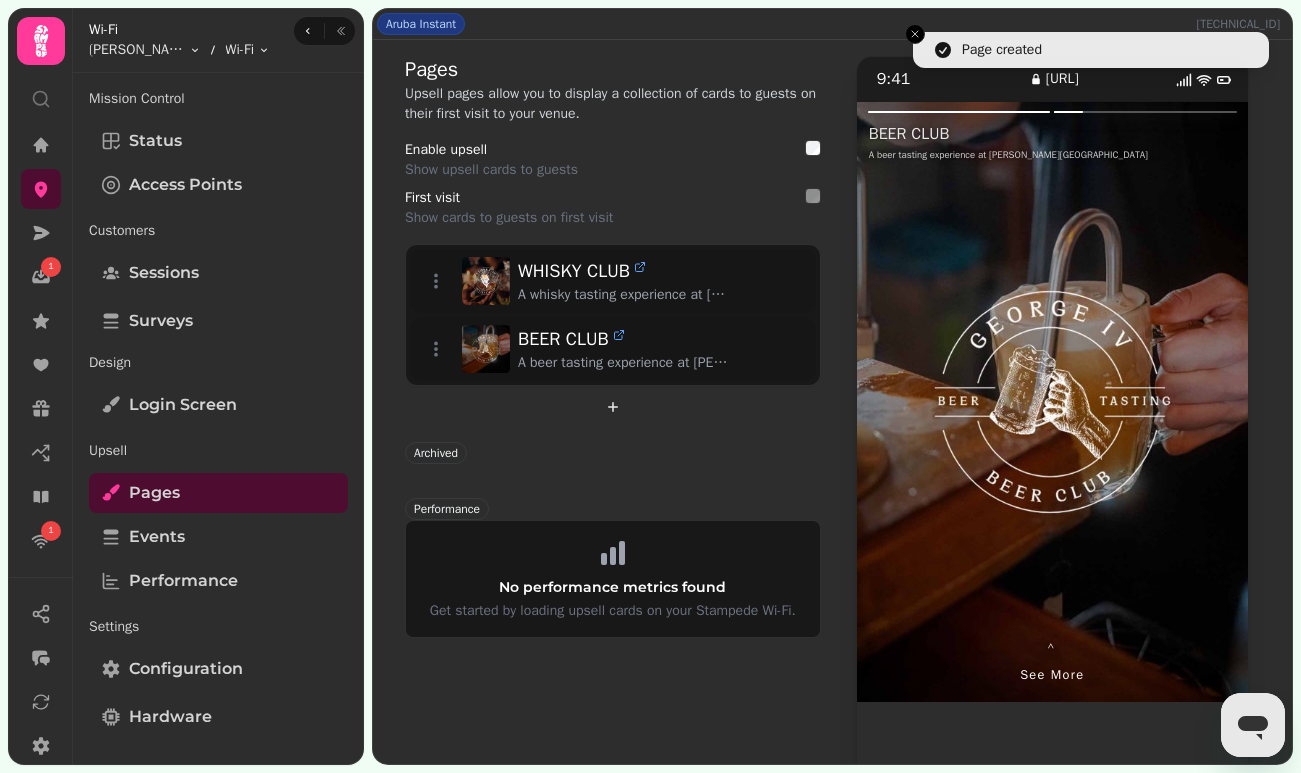 click at bounding box center (955, 402) 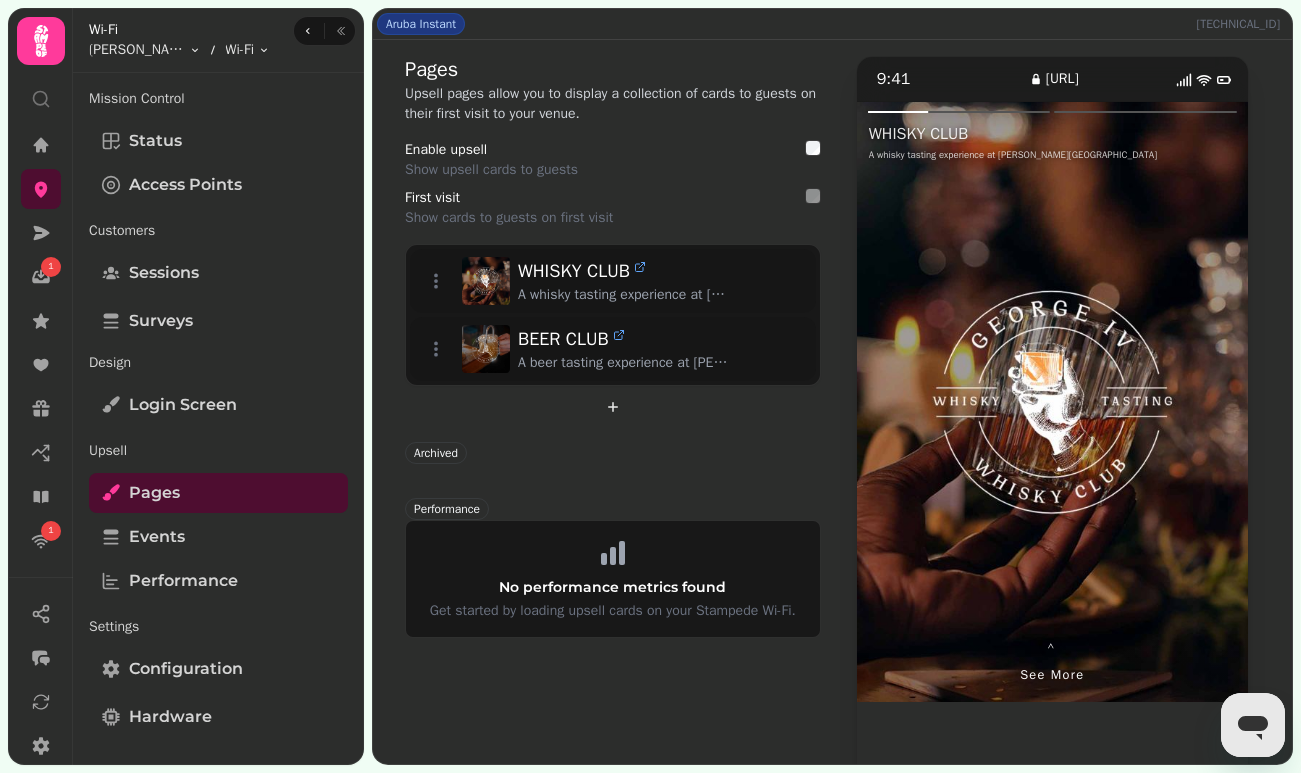 click at bounding box center [1150, 402] 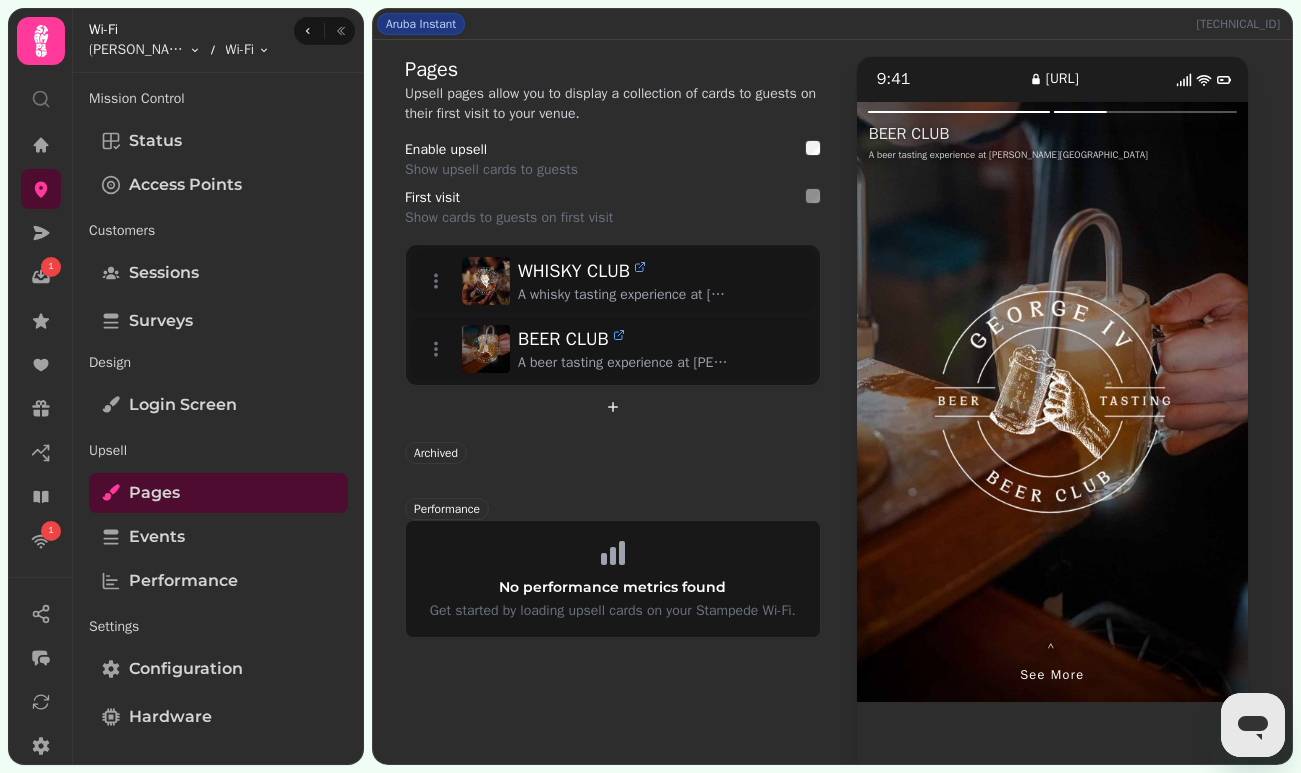 click at bounding box center (955, 402) 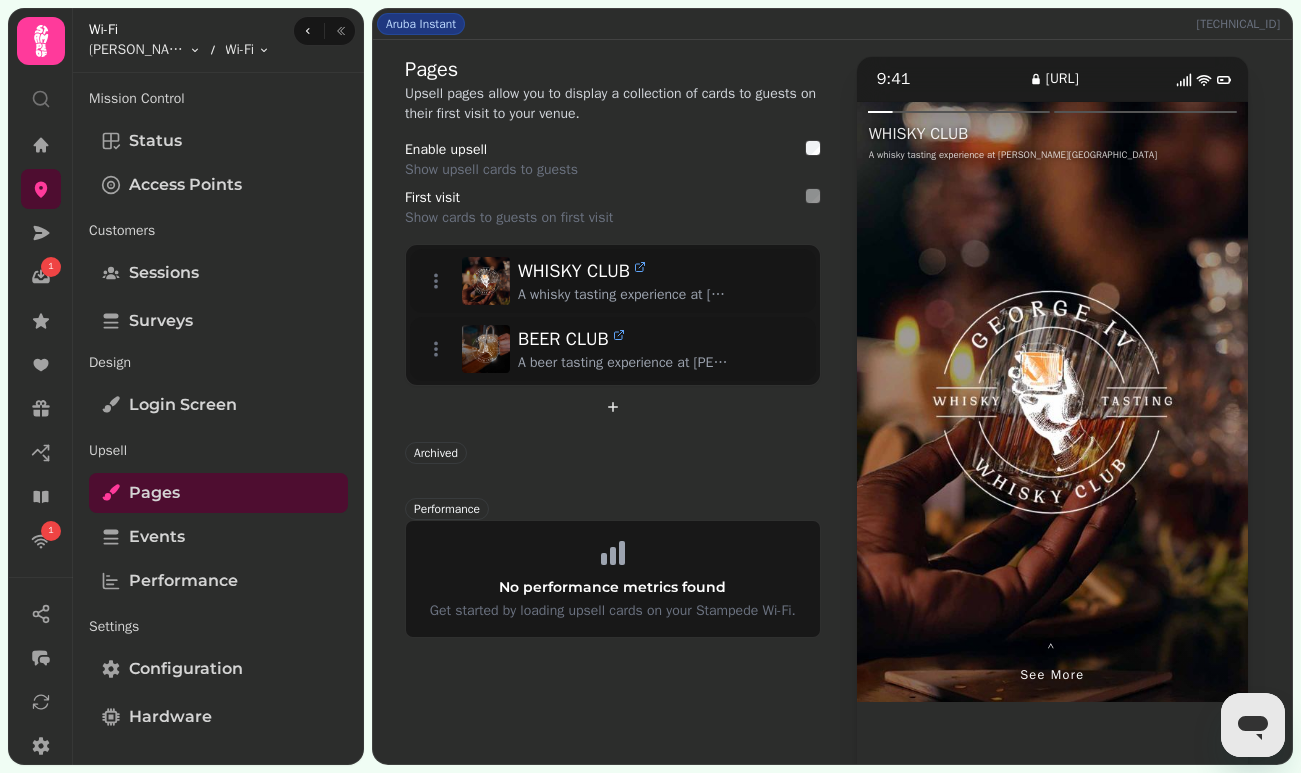 click at bounding box center (1150, 402) 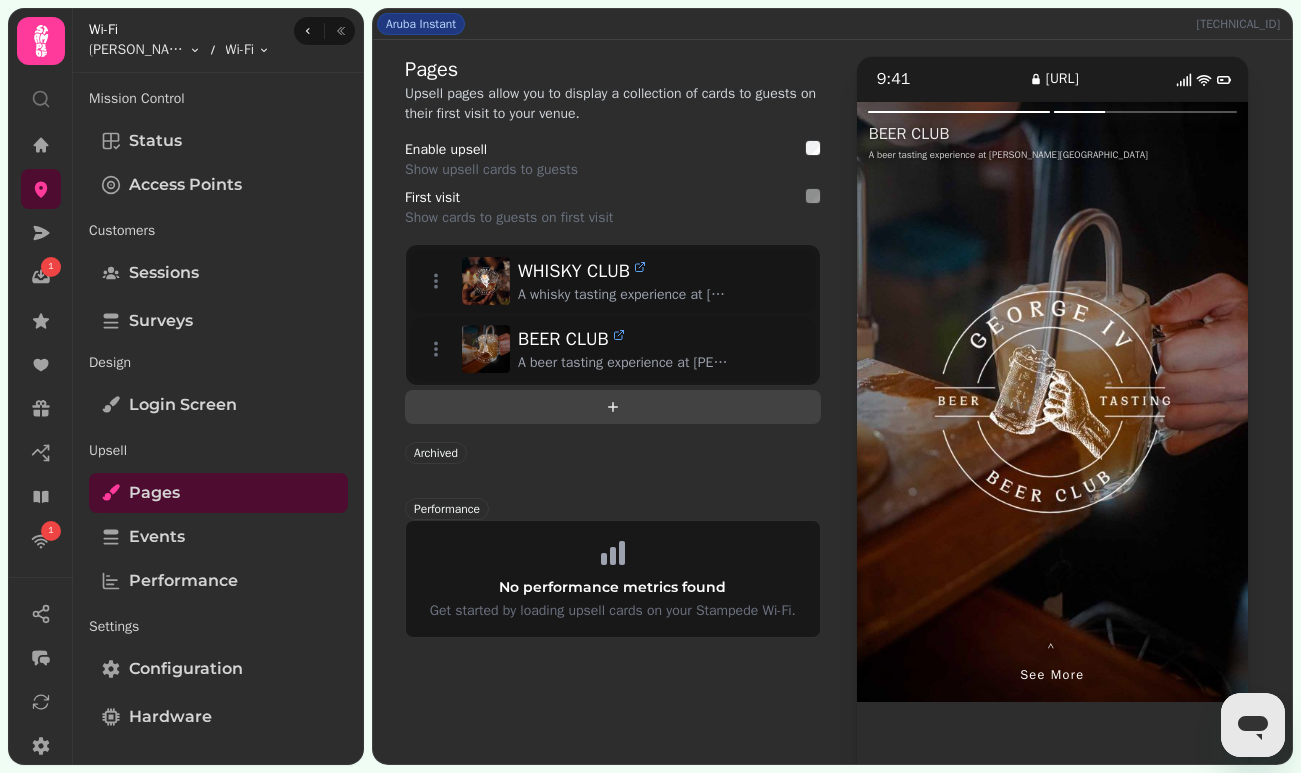 click 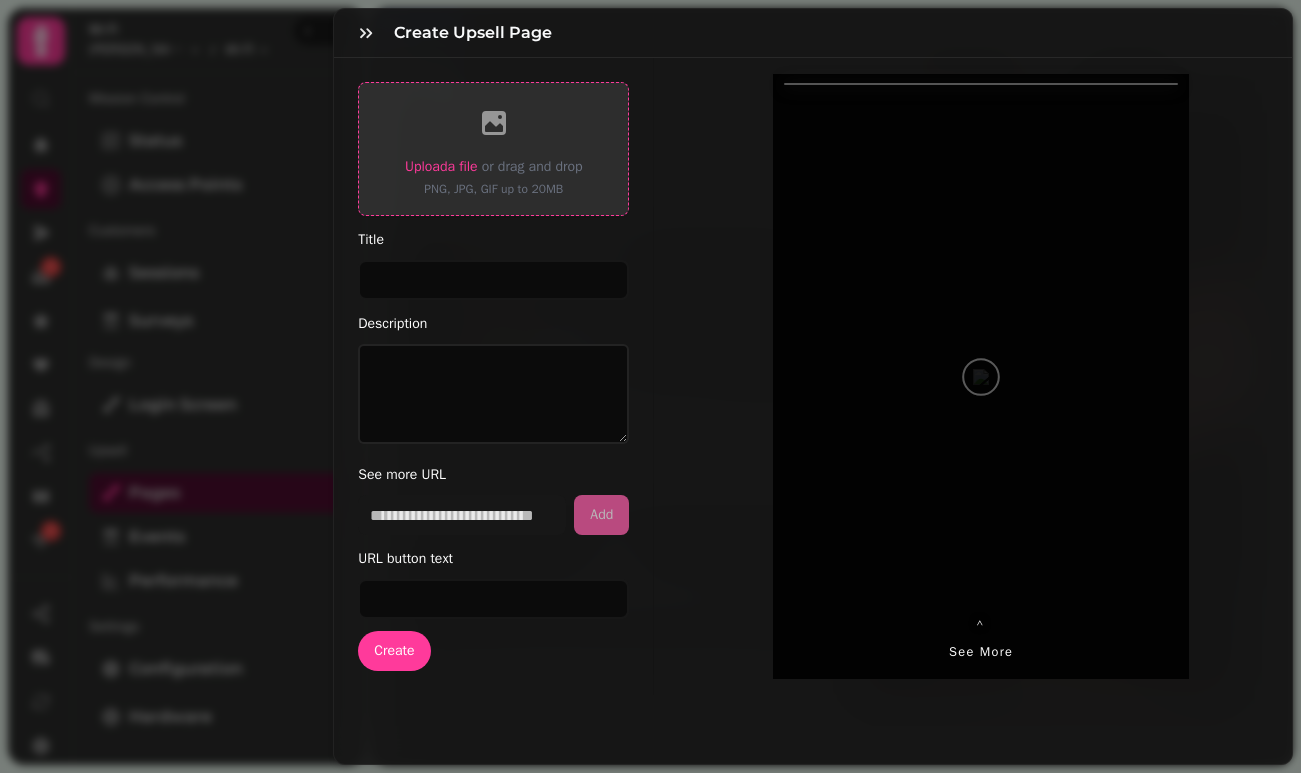 click on "Upload  a file" at bounding box center [441, 166] 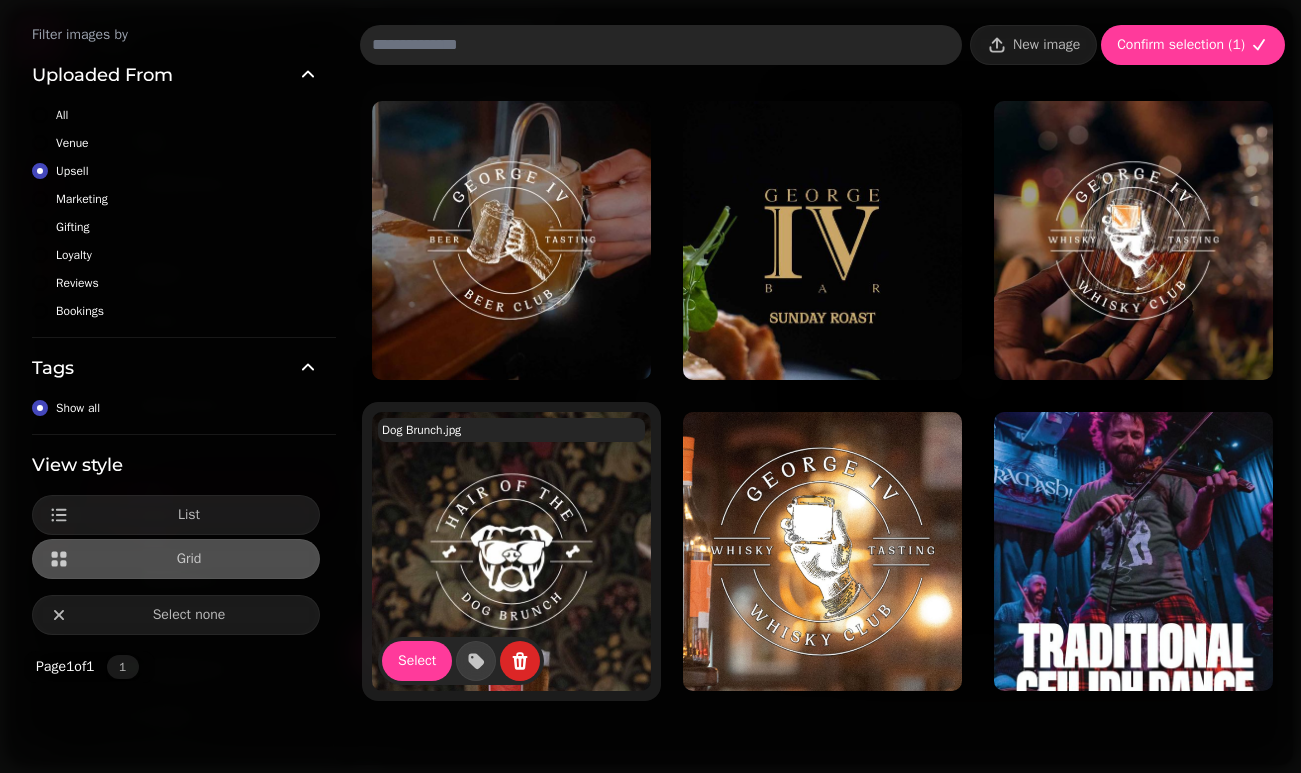 scroll, scrollTop: 49, scrollLeft: 0, axis: vertical 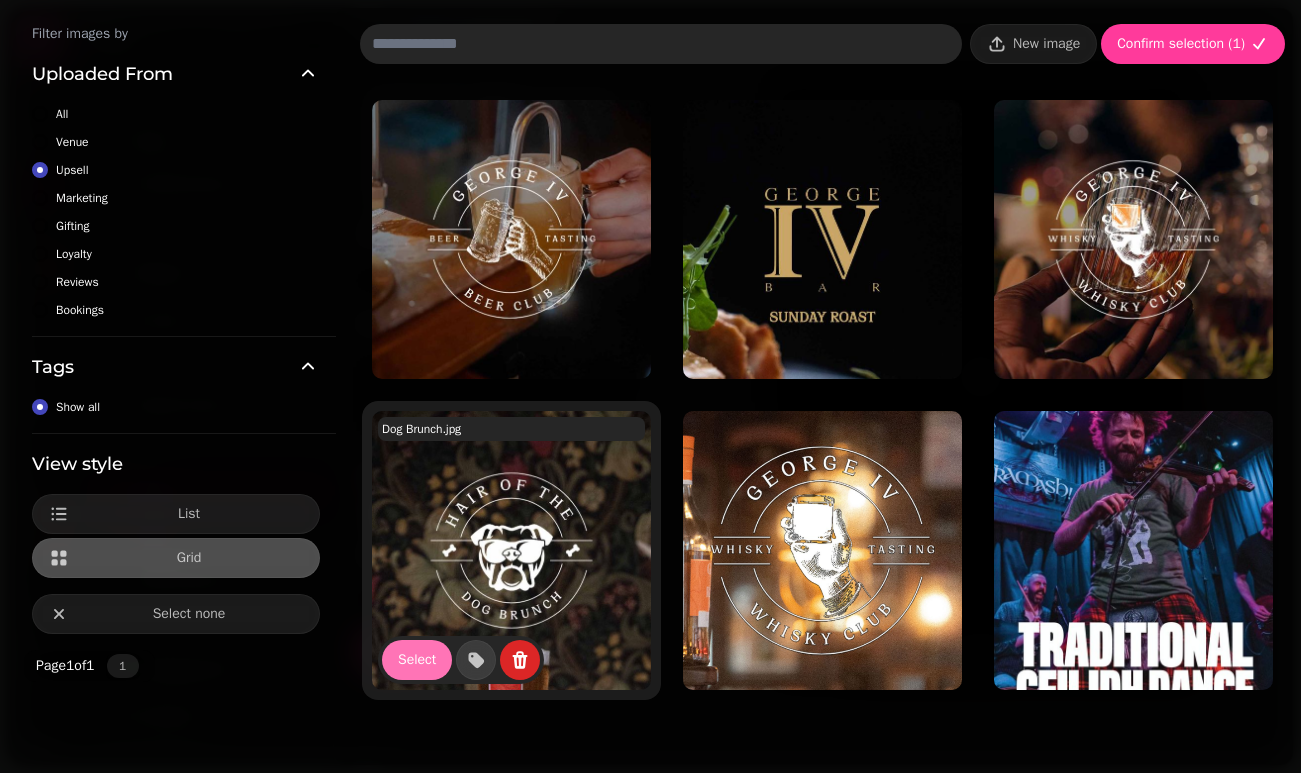click on "Select" at bounding box center (417, 660) 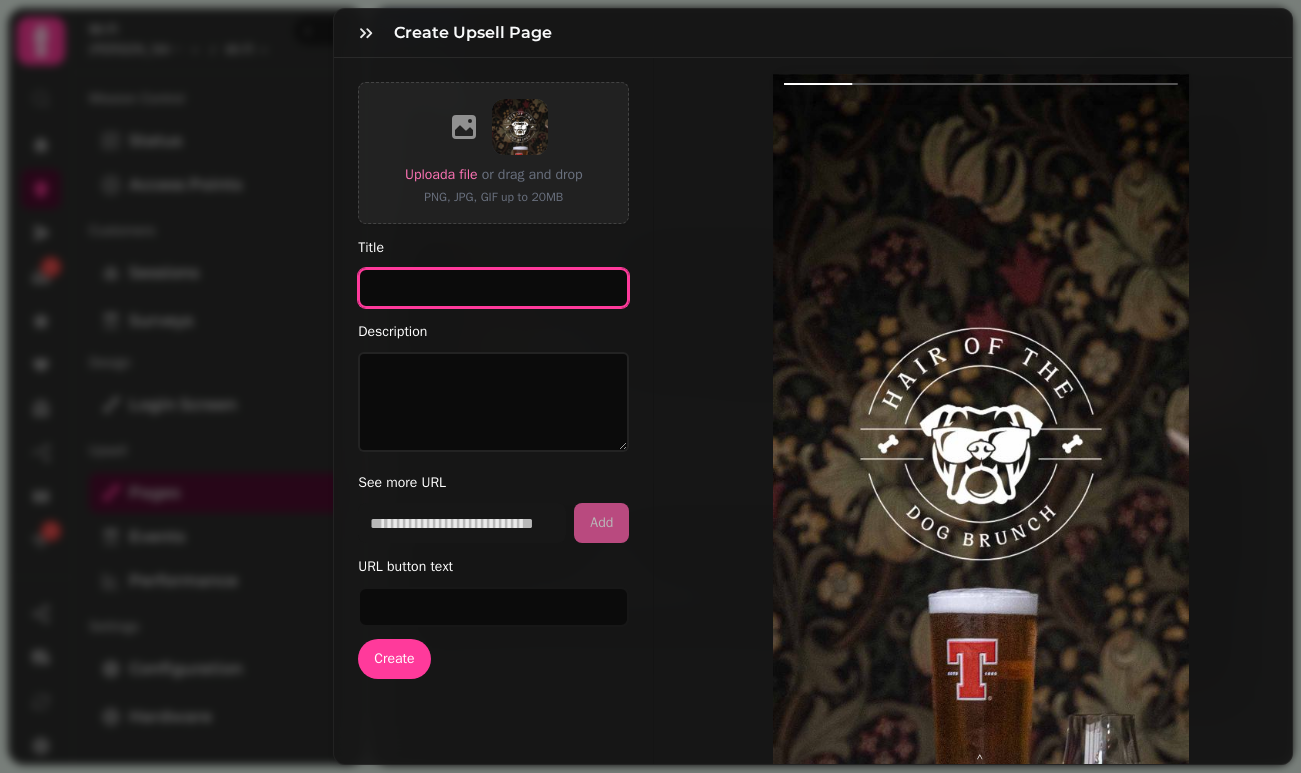 click on "Title" at bounding box center [493, 288] 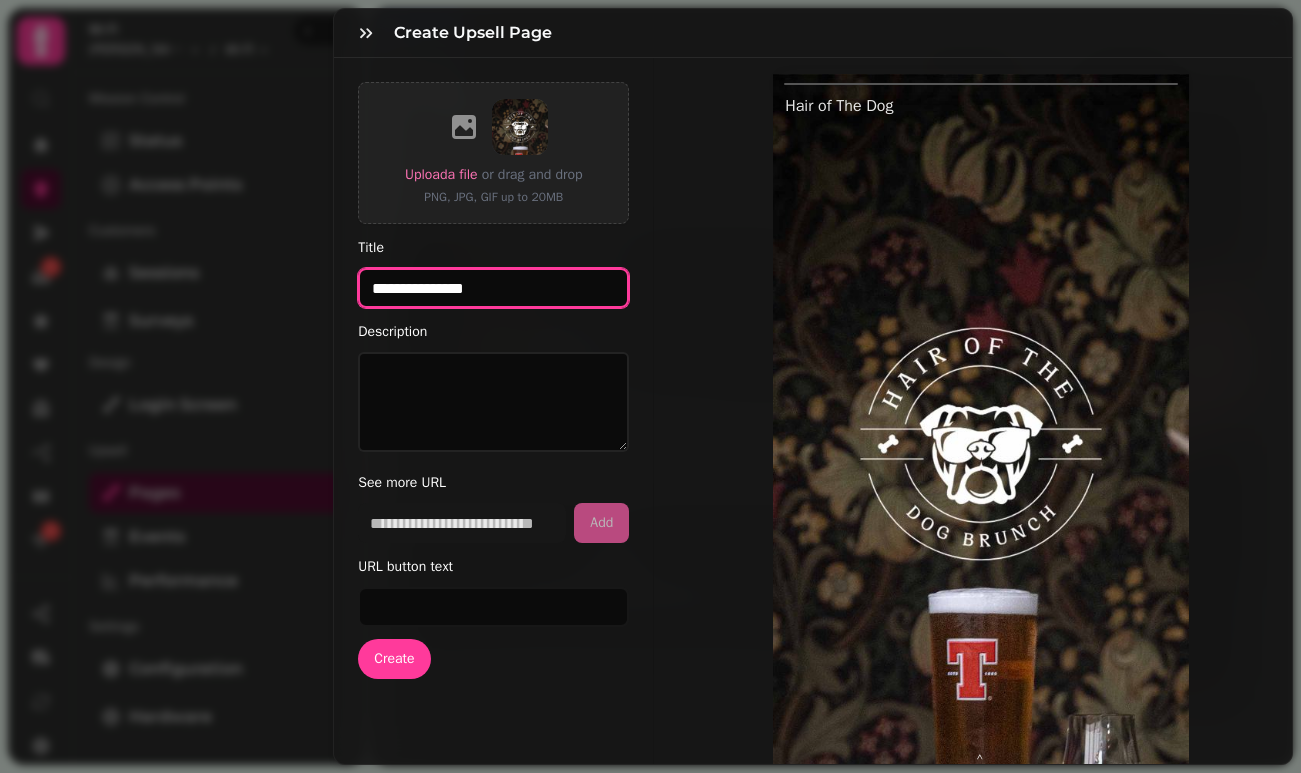 type on "**********" 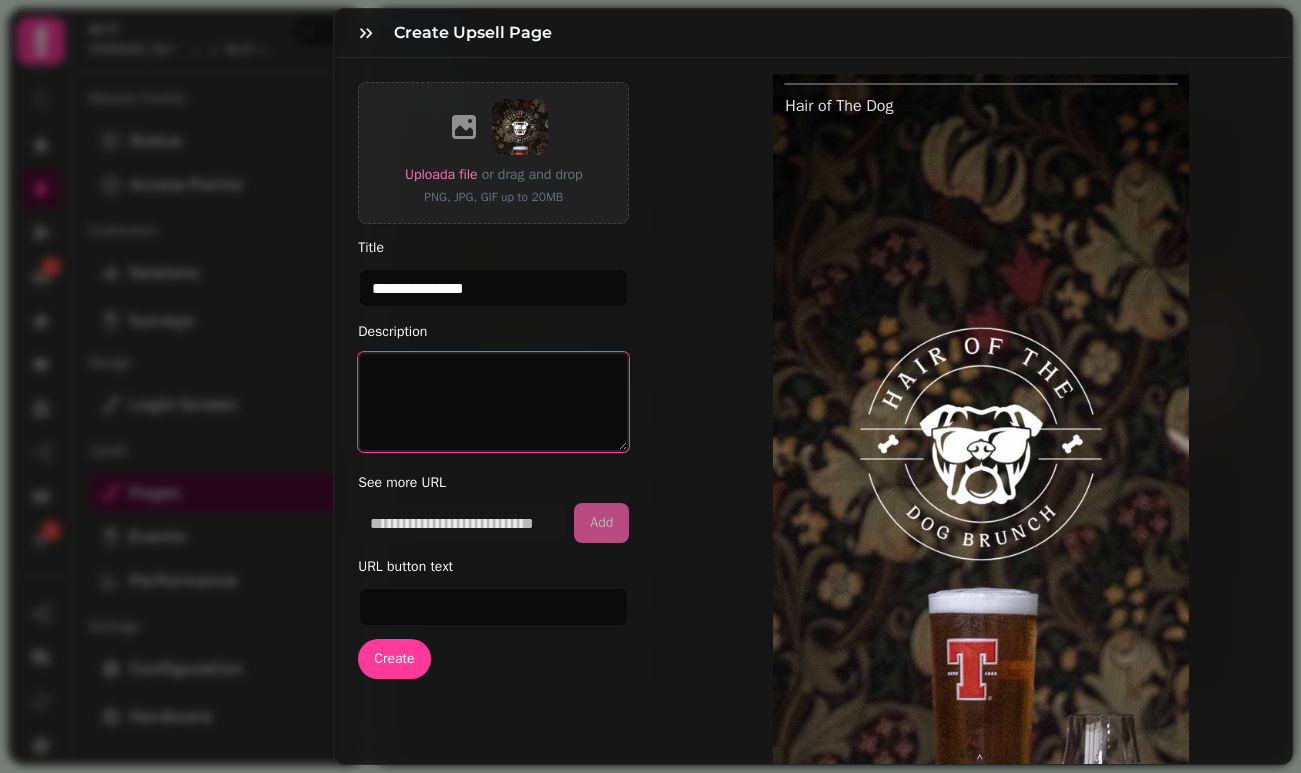 click on "Description" at bounding box center (493, 402) 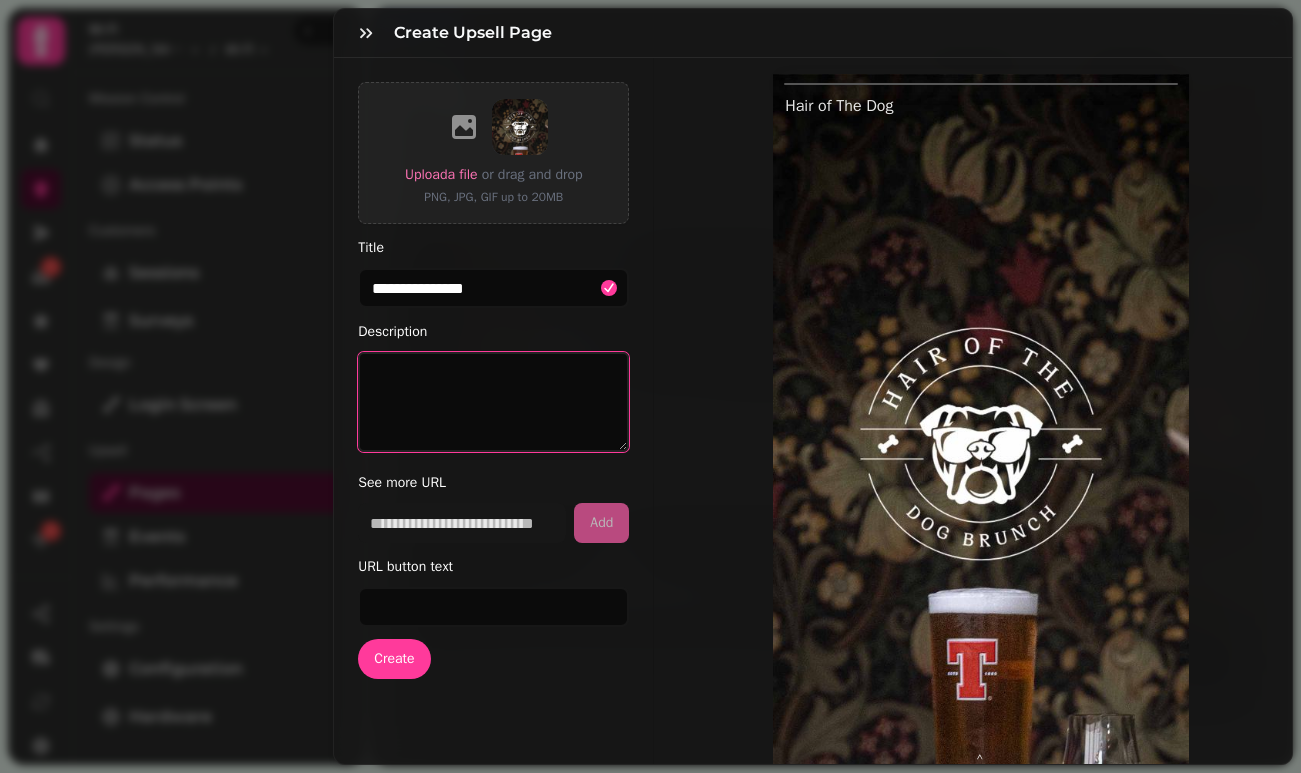 paste on "**********" 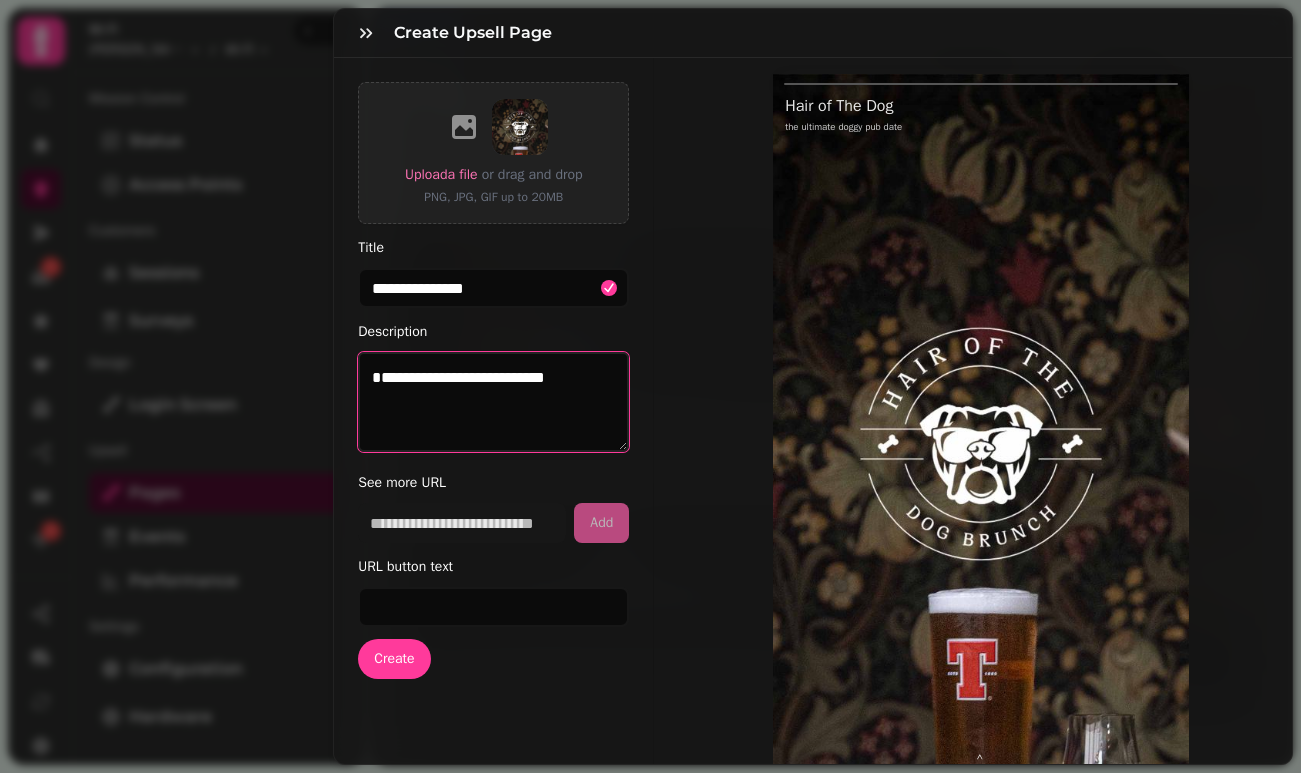 click on "**********" at bounding box center (493, 402) 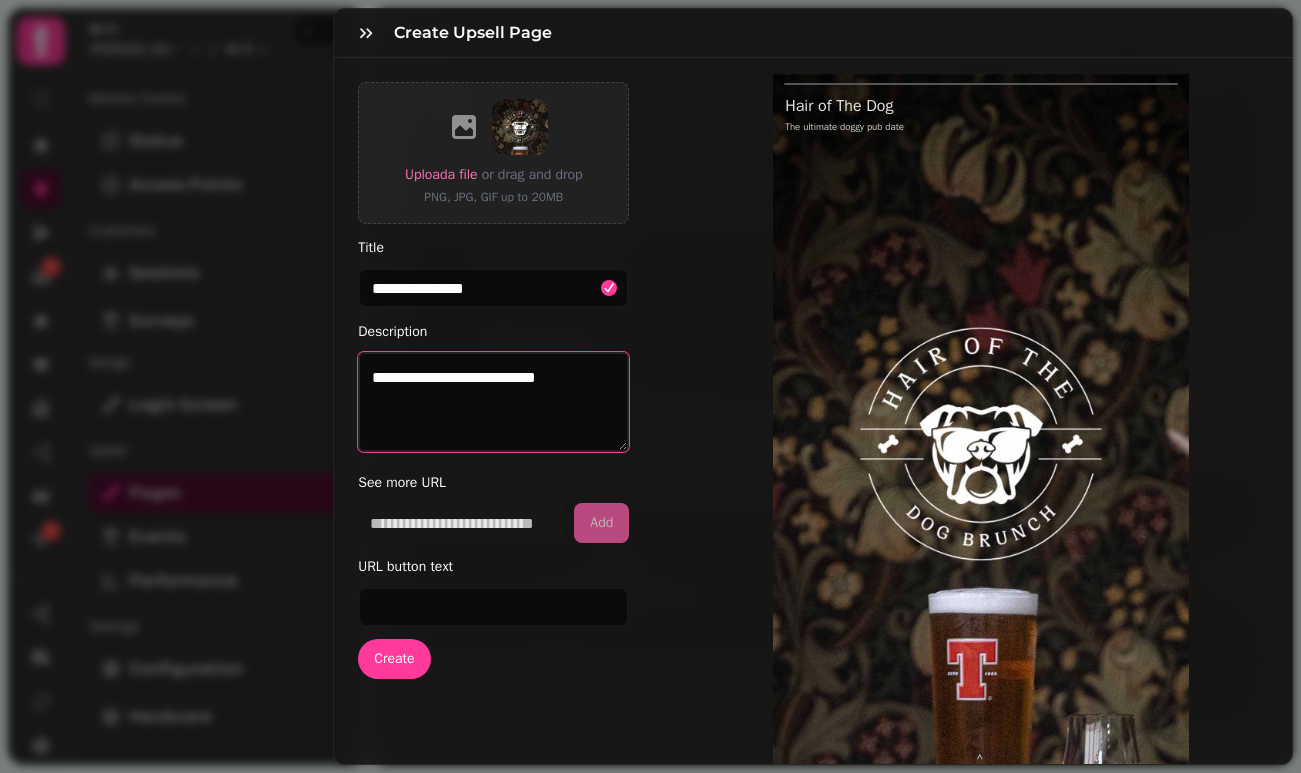 type on "**********" 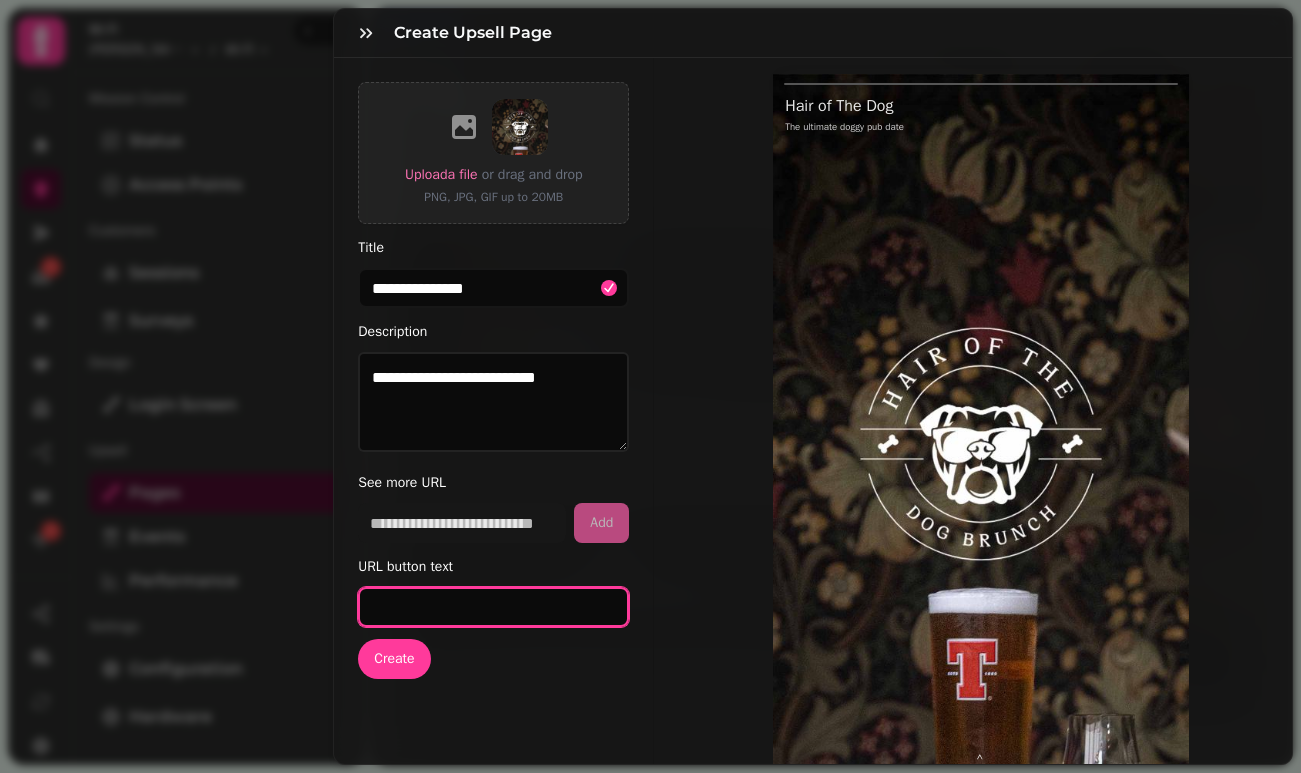 click on "URL button text" at bounding box center (493, 607) 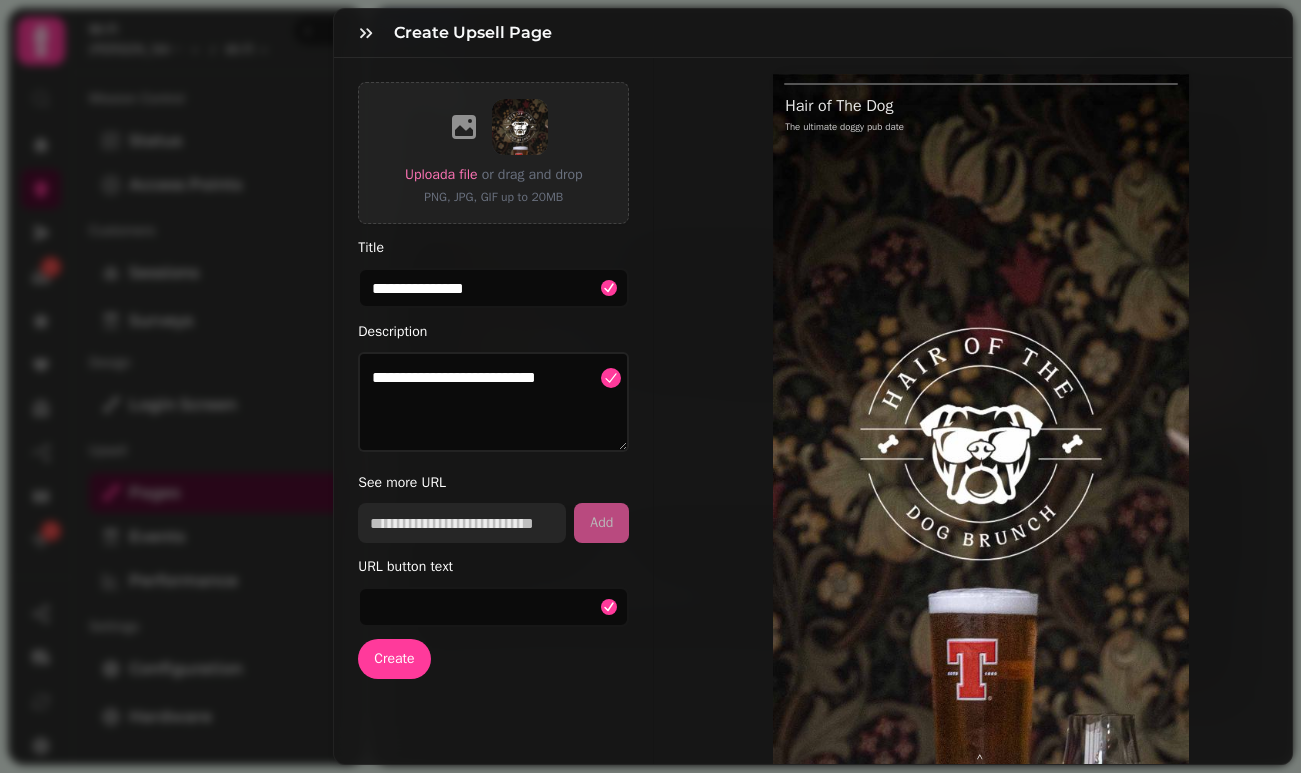 click at bounding box center (462, 523) 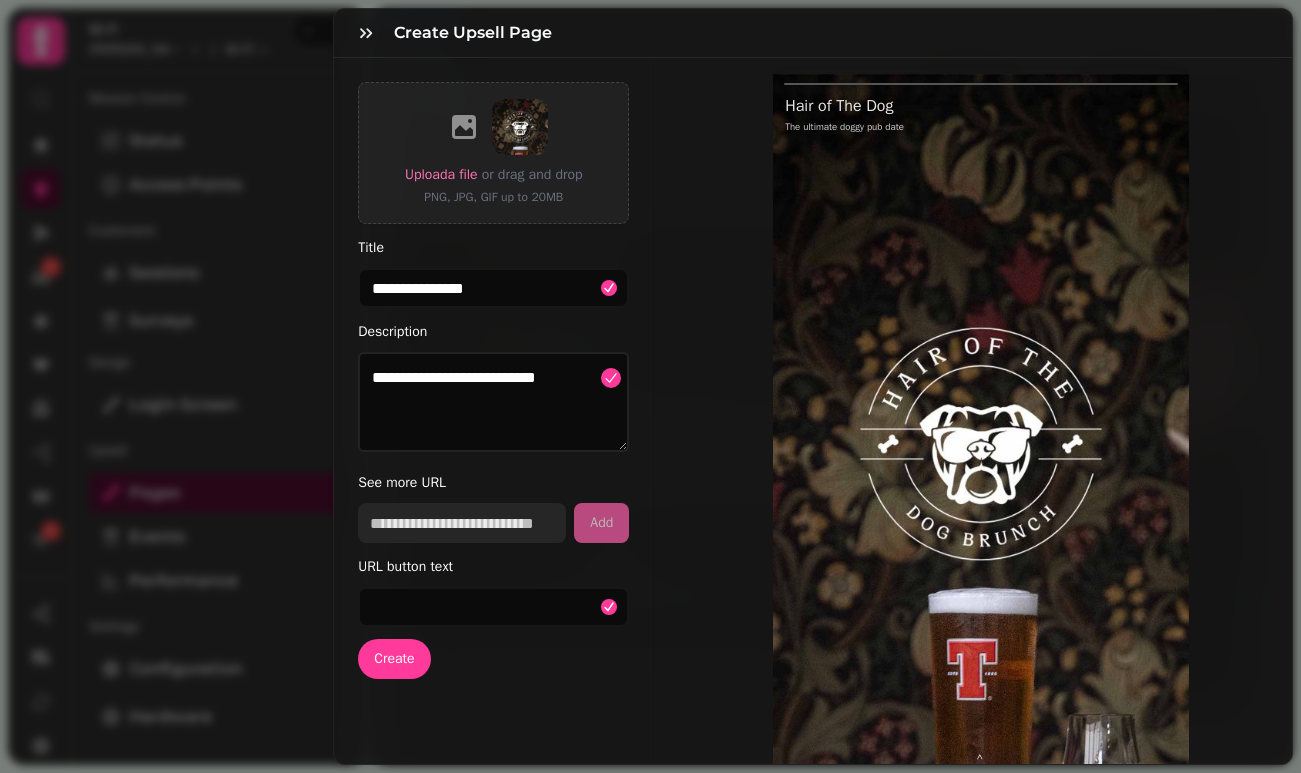 paste on "**********" 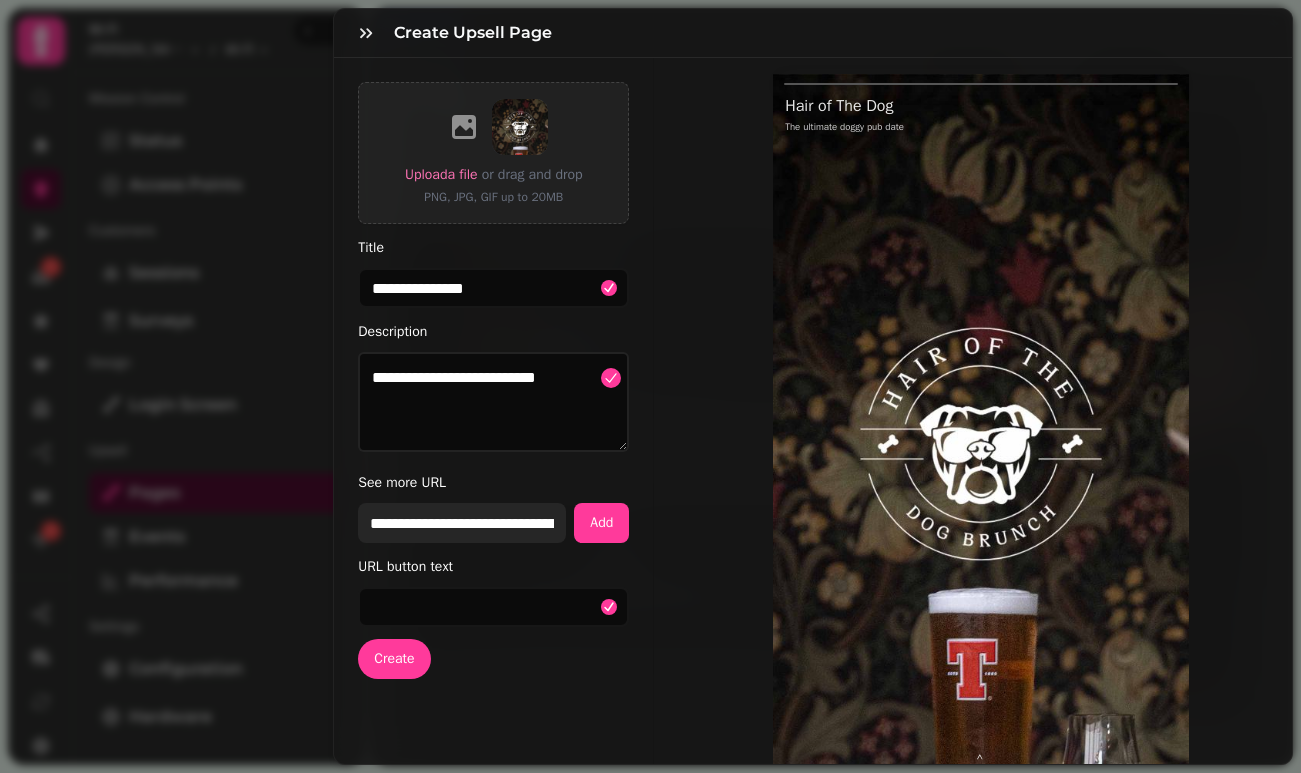 type on "**********" 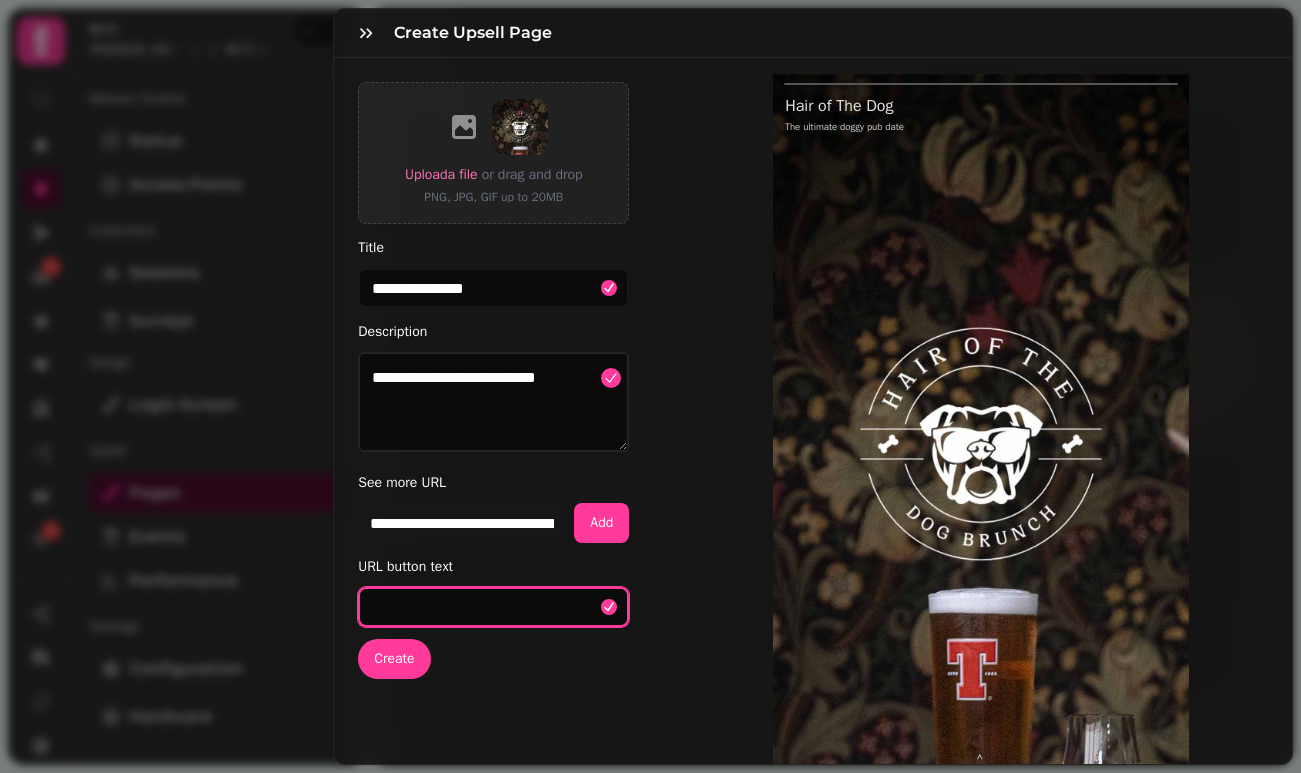 click on "URL button text" at bounding box center [493, 607] 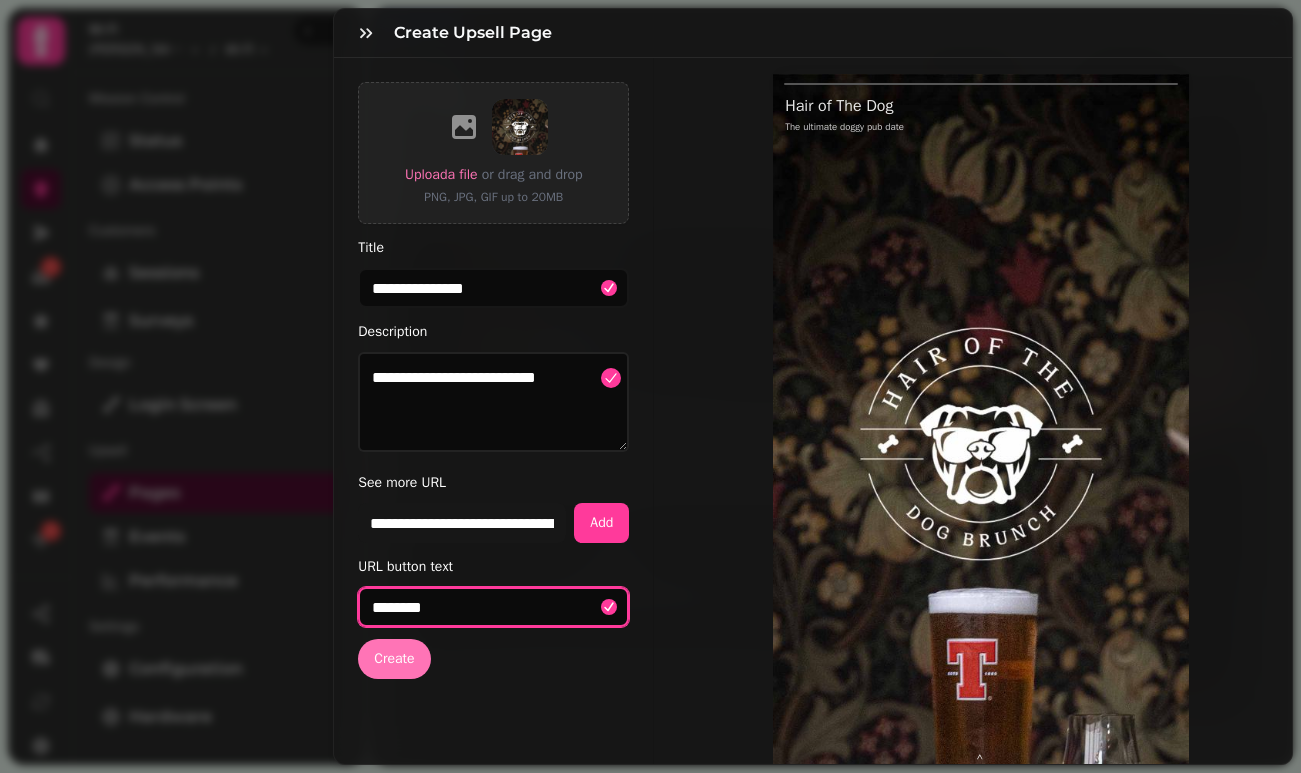 type on "********" 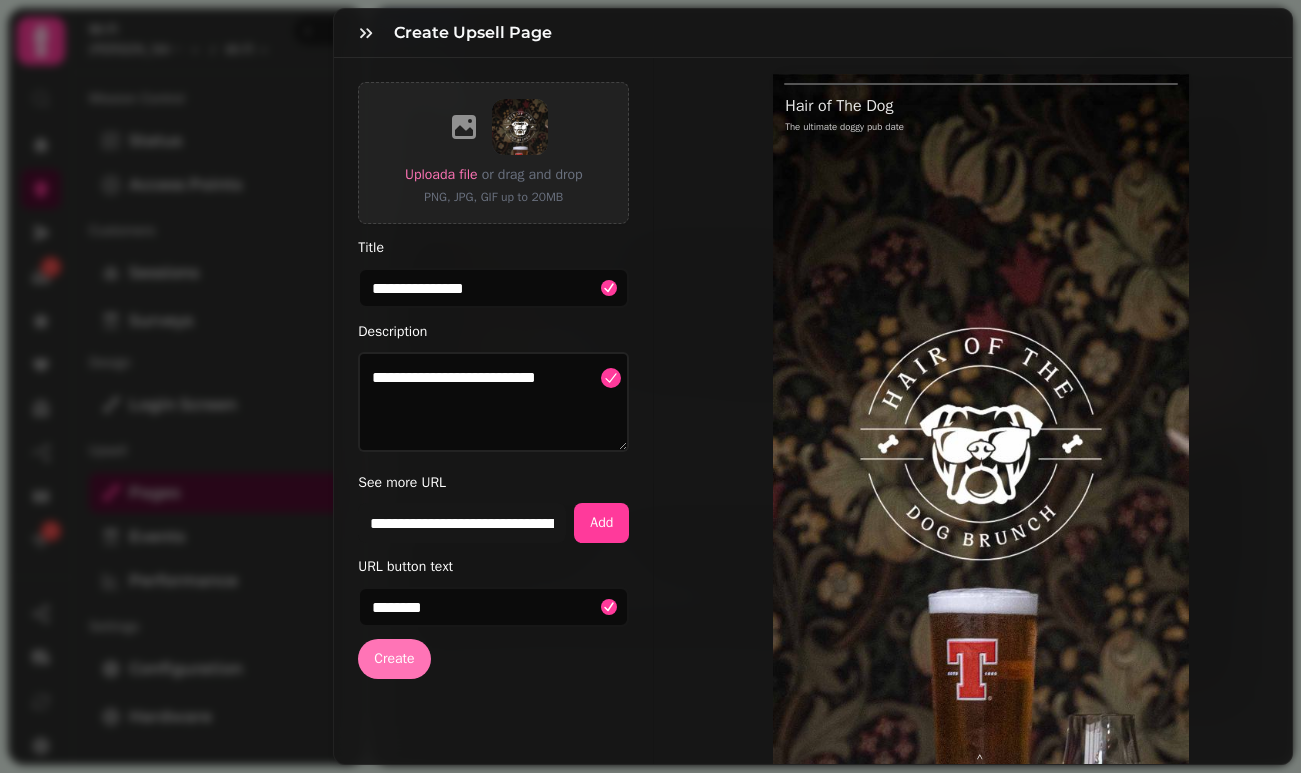 click on "Create" at bounding box center [394, 659] 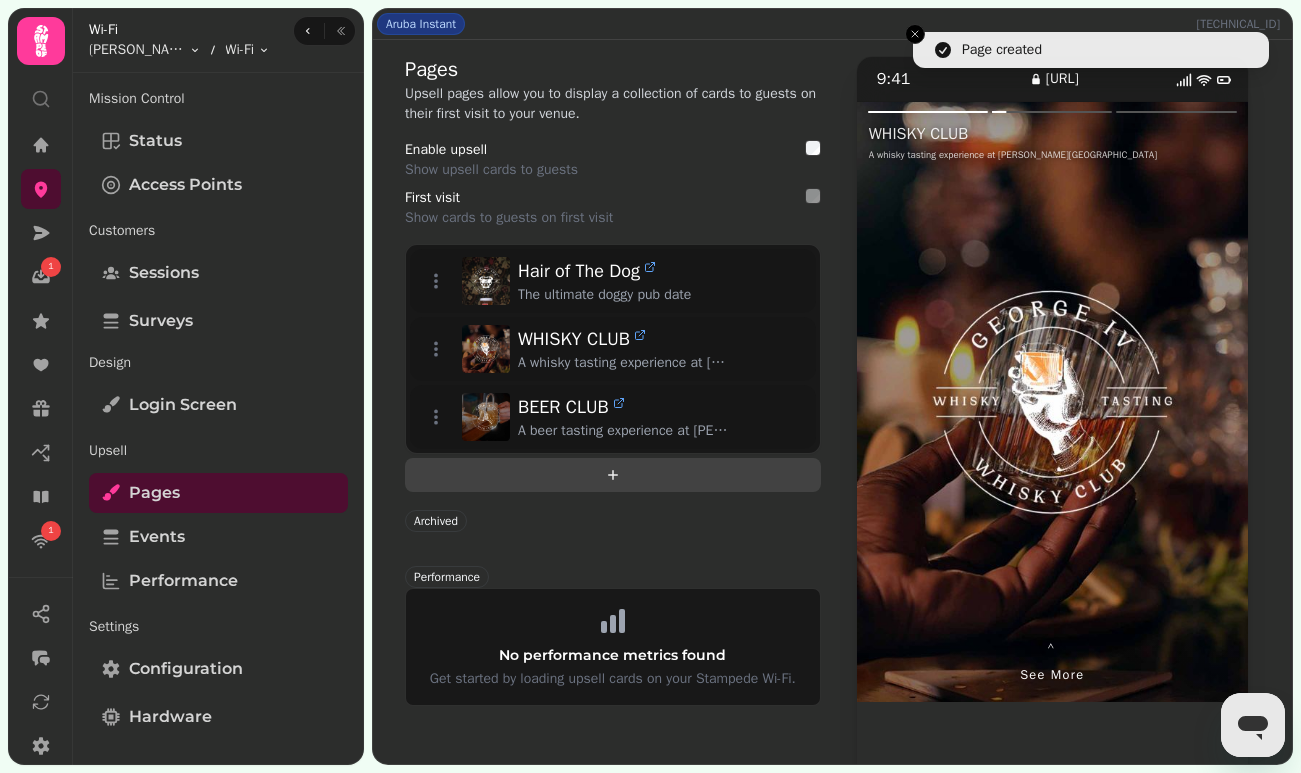 click at bounding box center (613, 475) 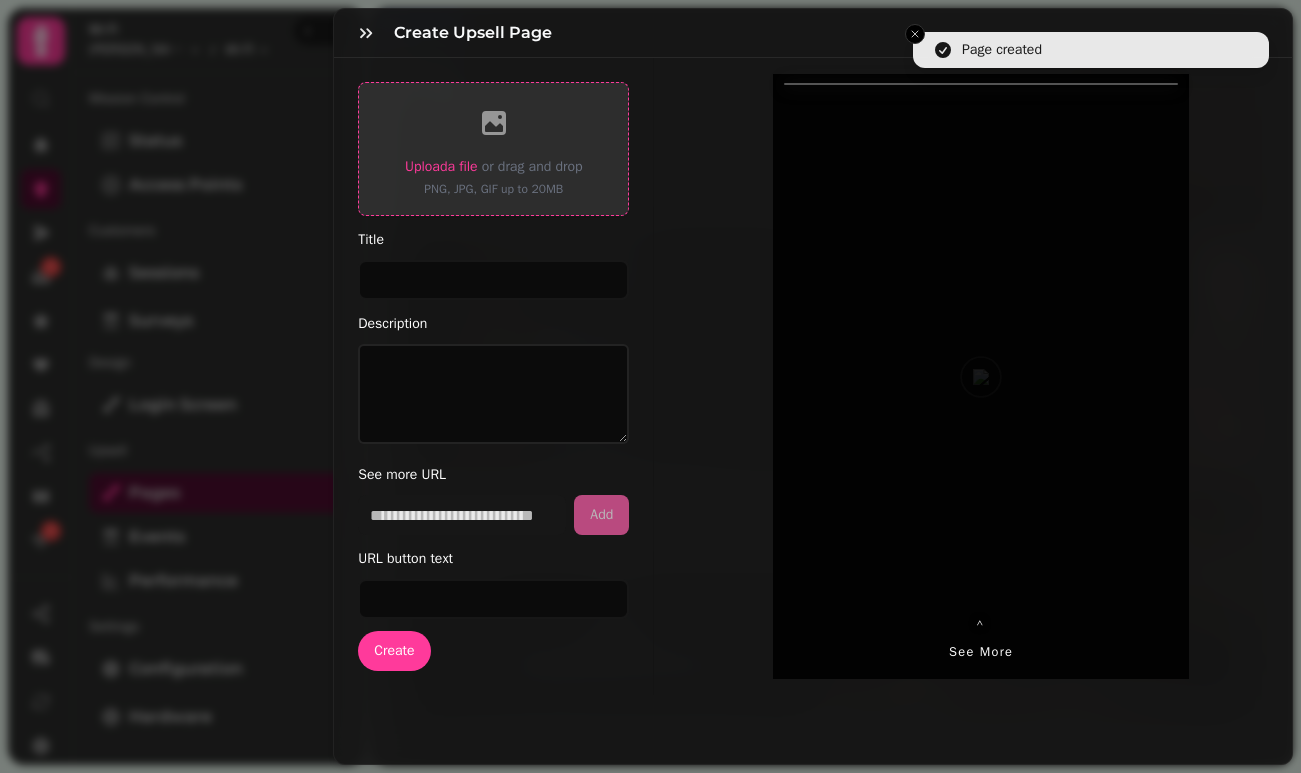 click on "Upload  a file" at bounding box center (441, 166) 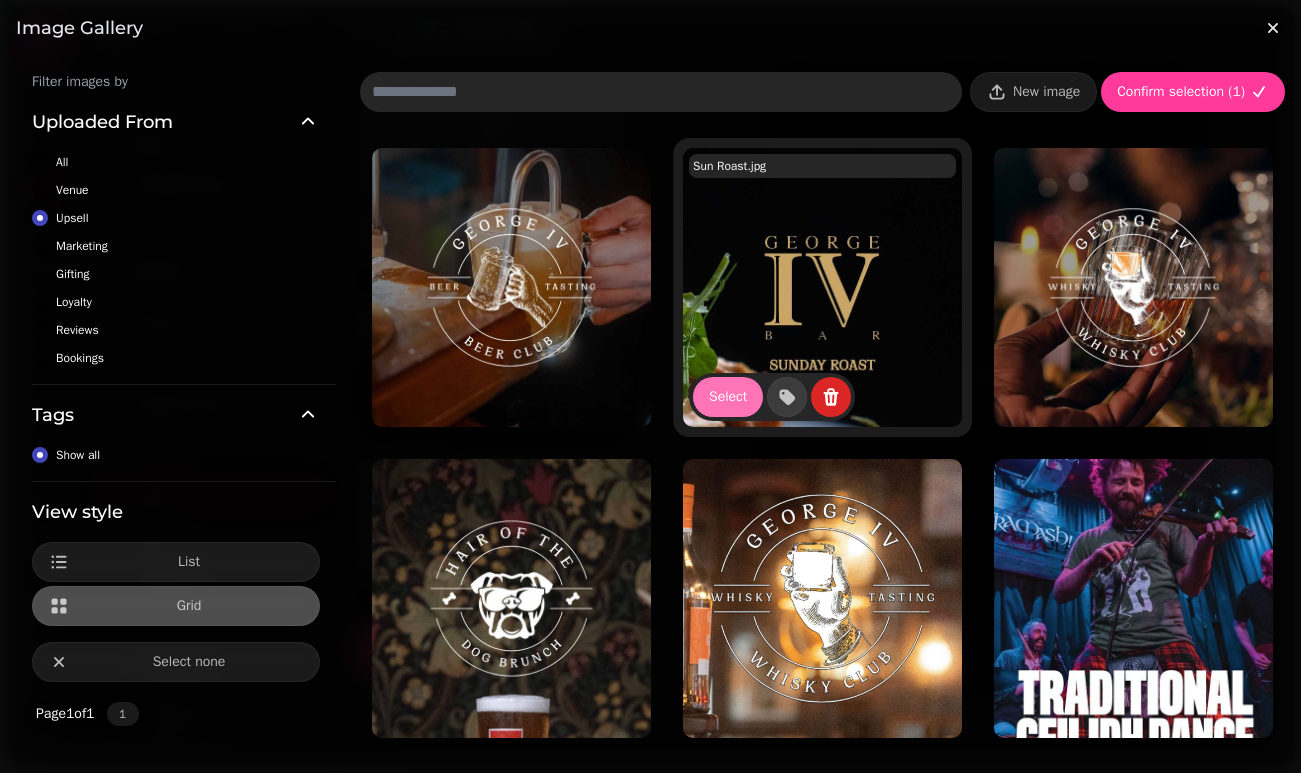 click on "Select" at bounding box center (728, 397) 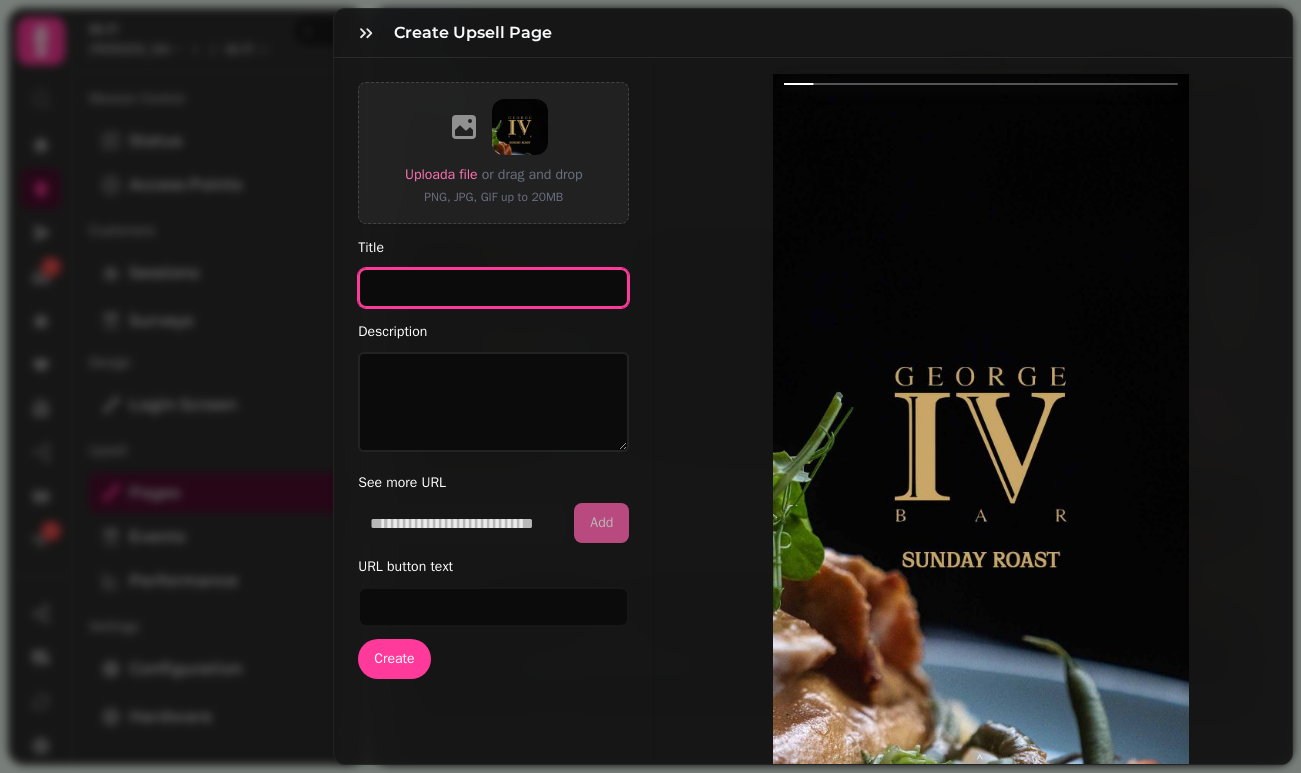 click on "Title" at bounding box center [493, 288] 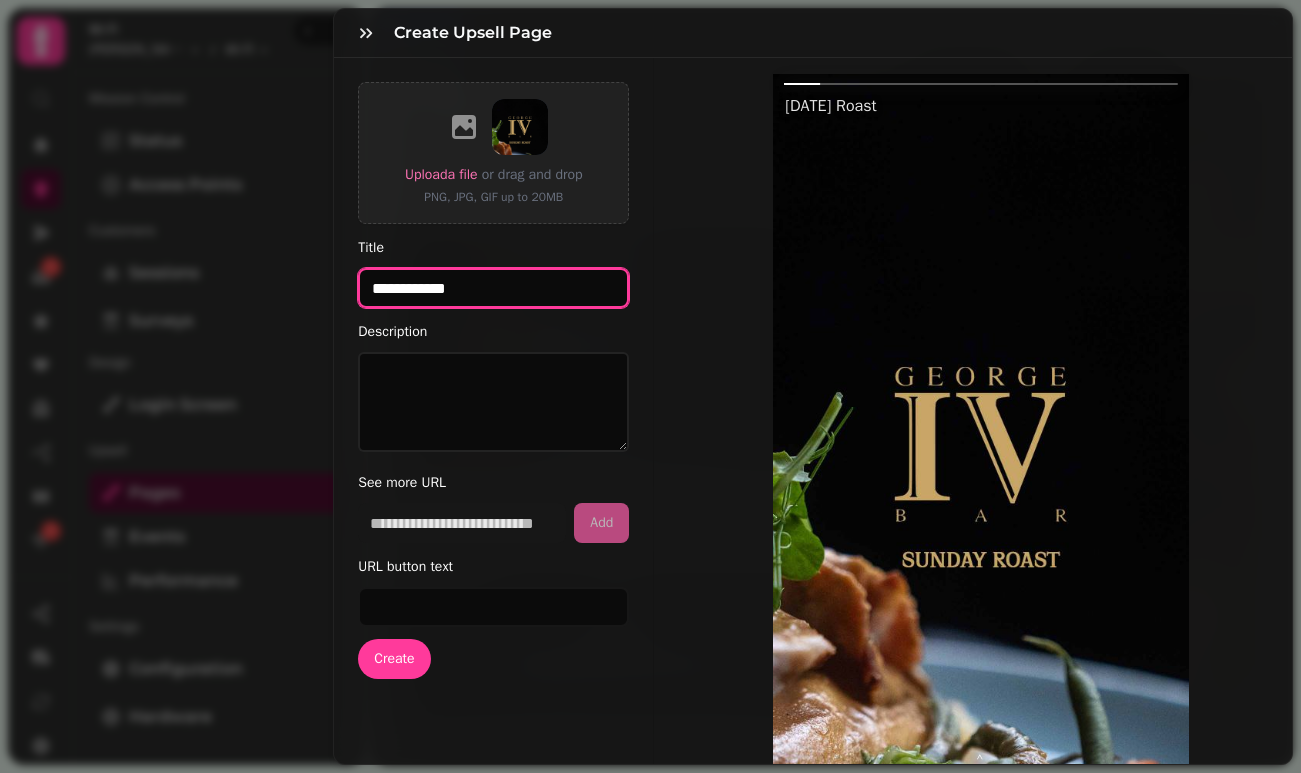 type on "**********" 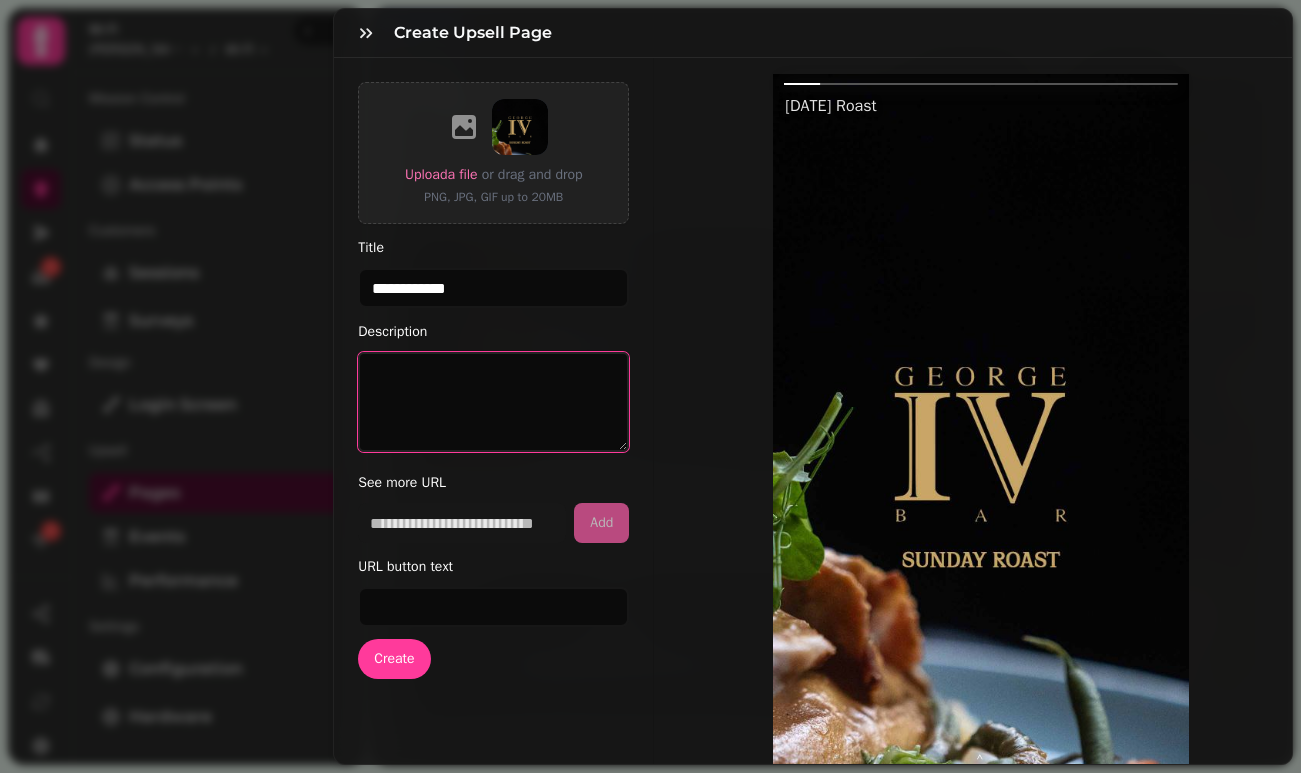 click on "Description" at bounding box center [493, 402] 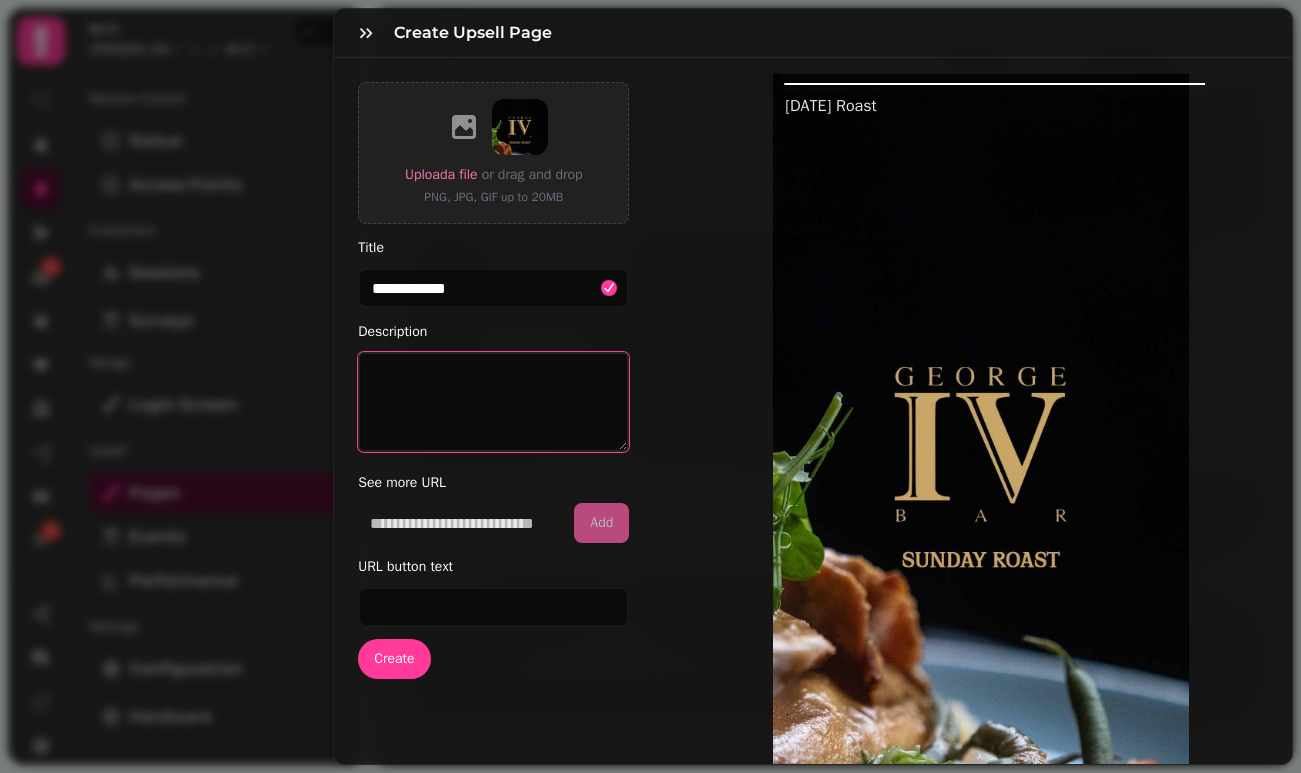 click on "Description" at bounding box center [493, 402] 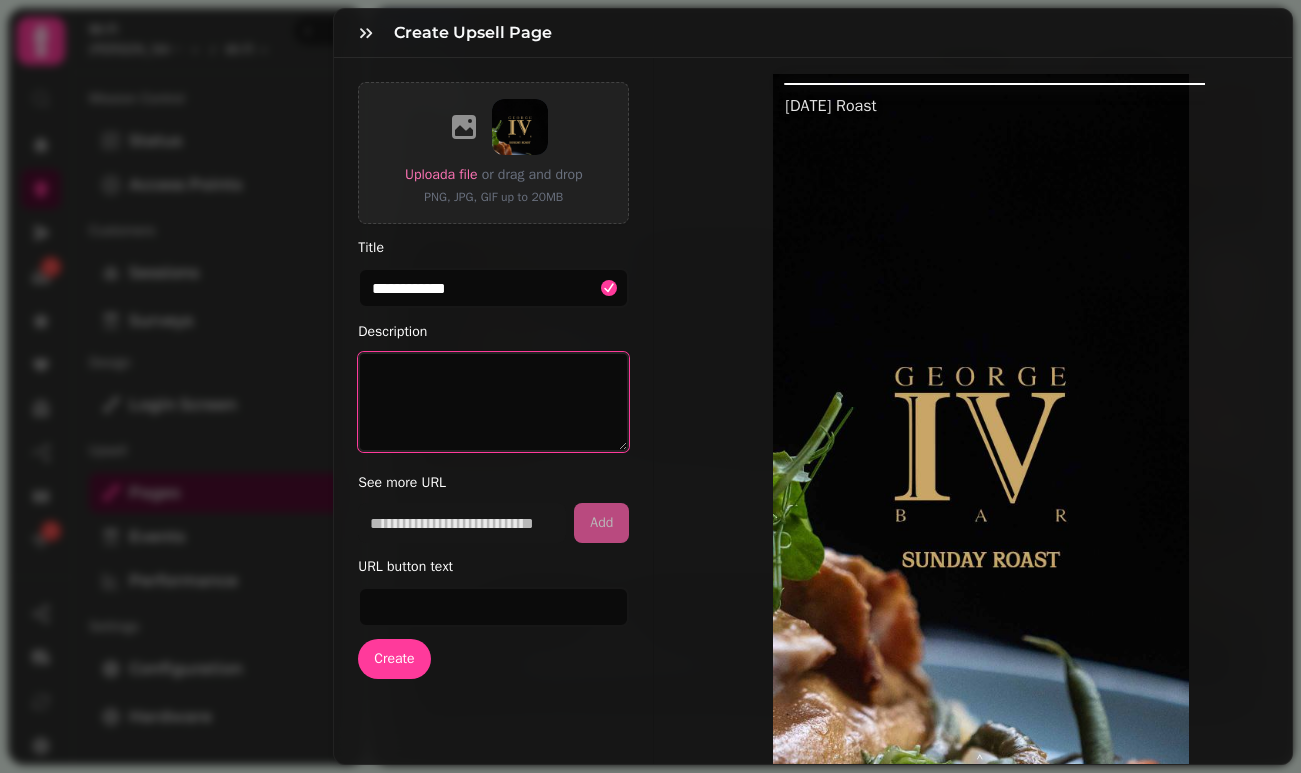 paste on "**********" 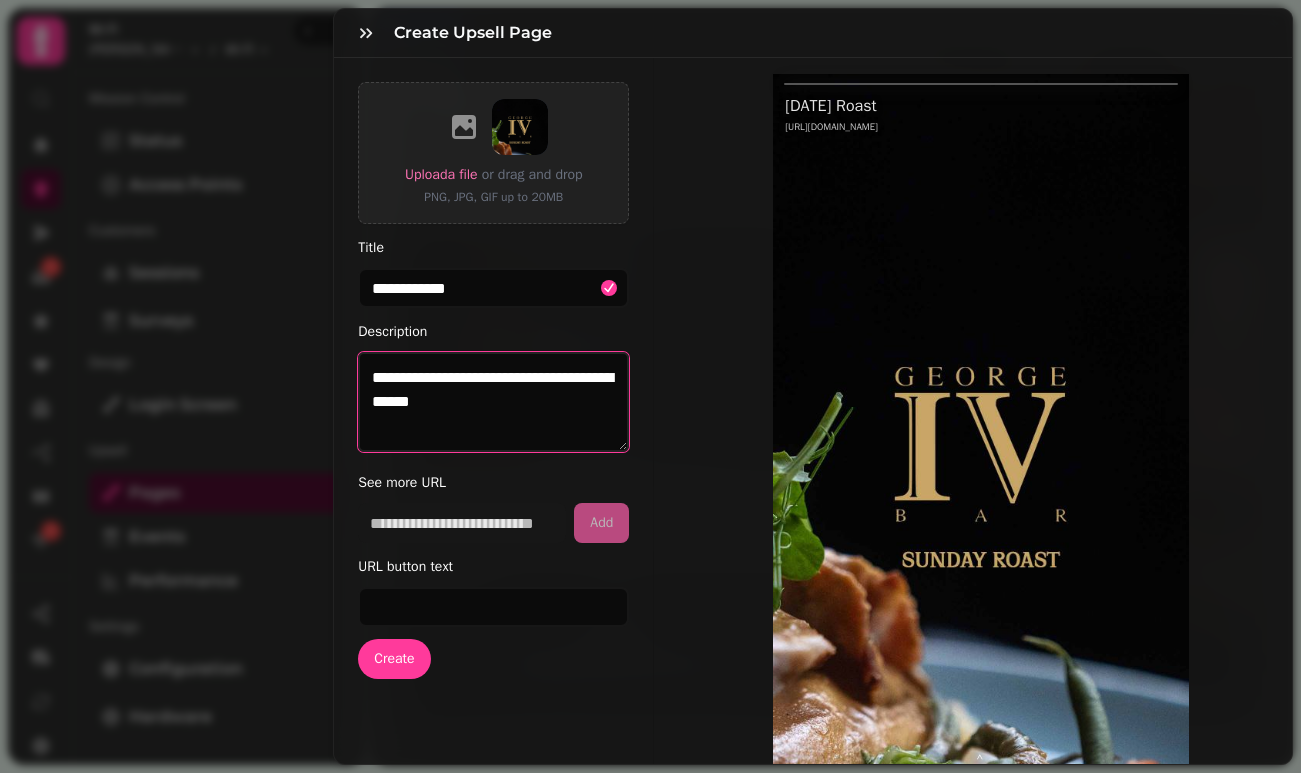type 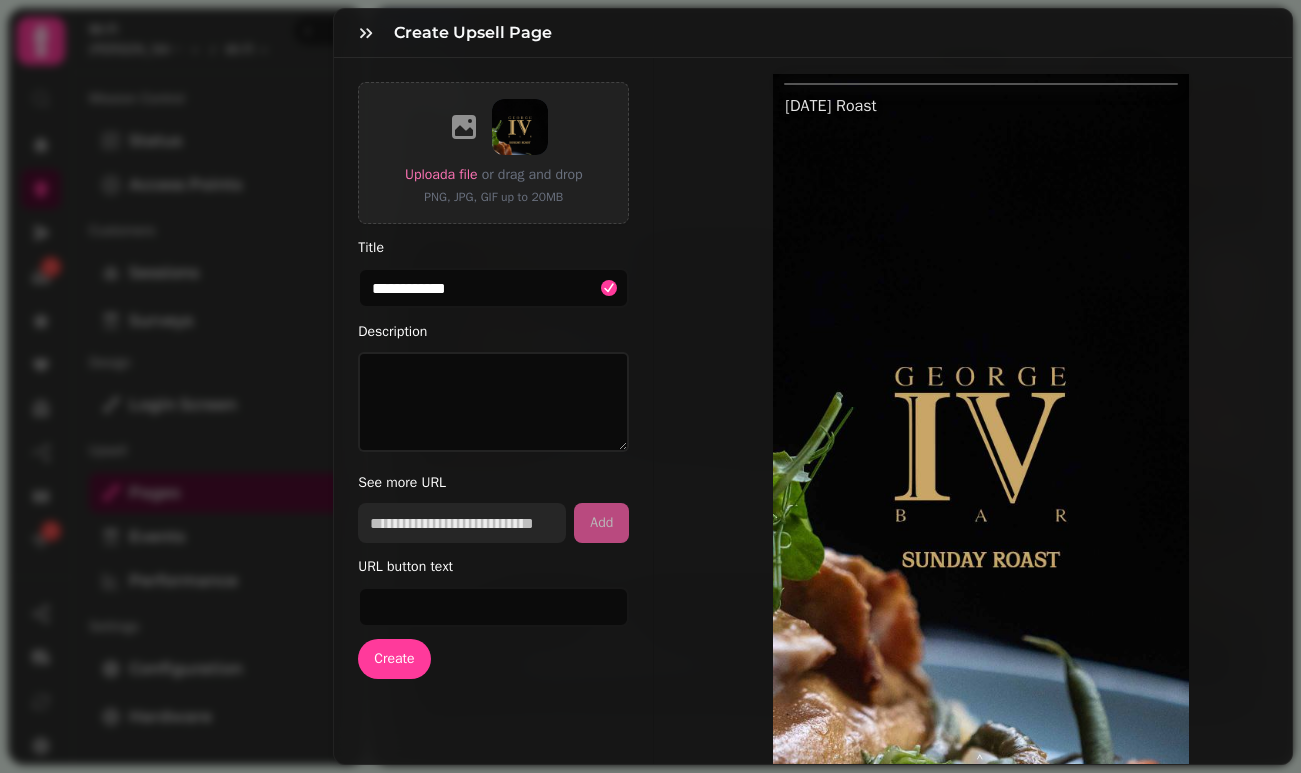 click at bounding box center (462, 523) 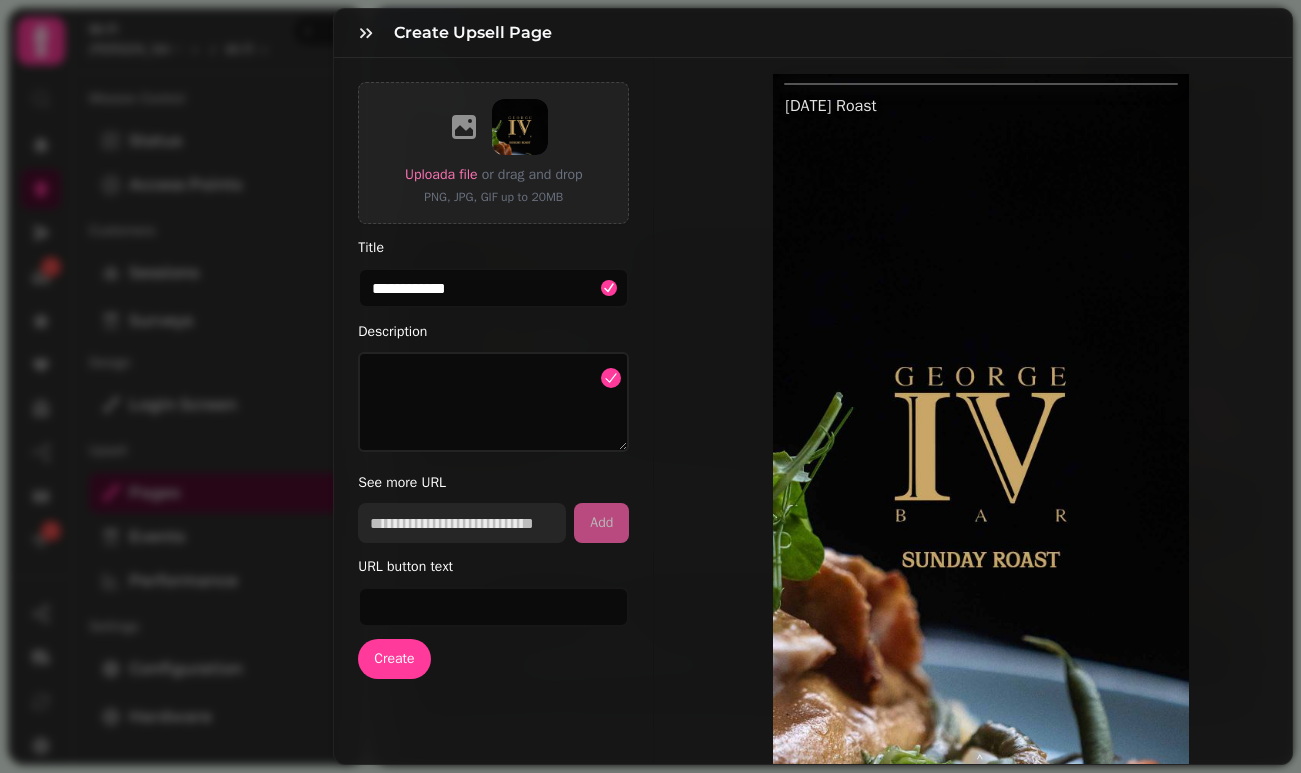 paste on "**********" 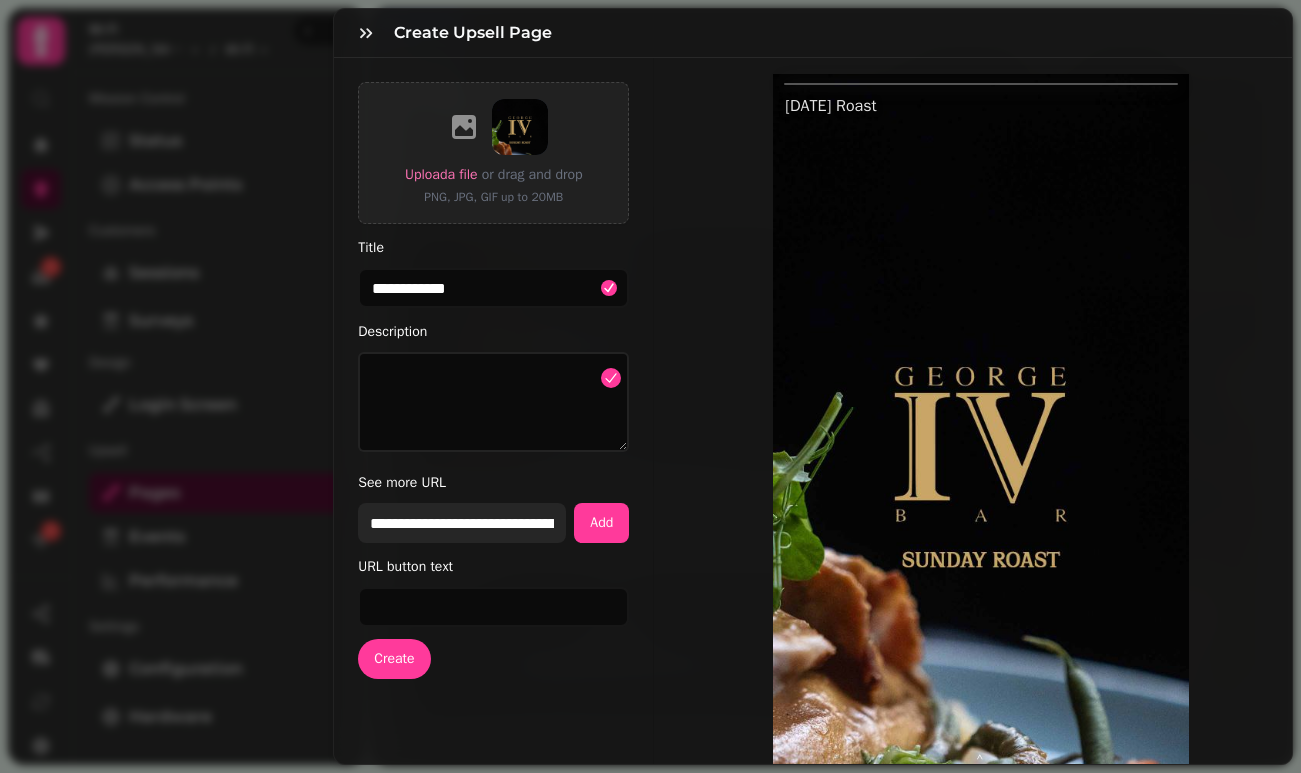 type on "**********" 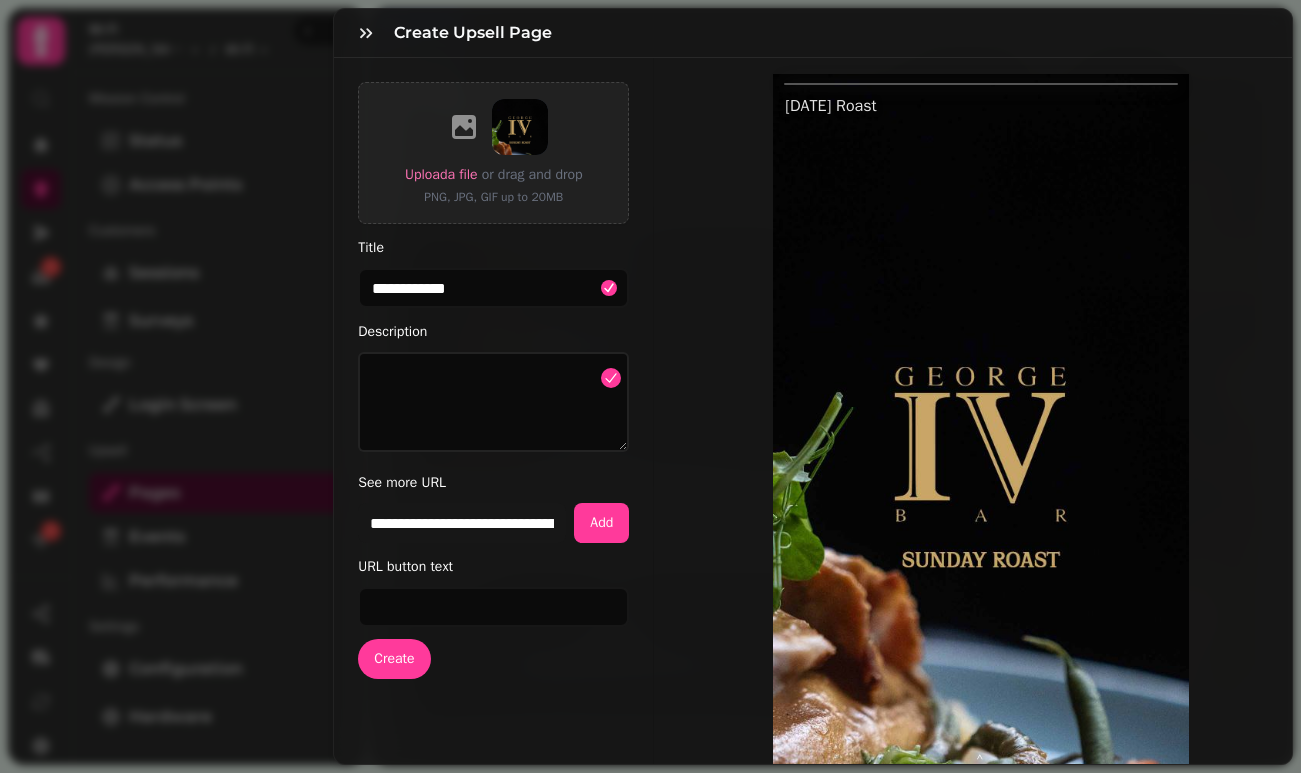 click on "**********" at bounding box center (650, 402) 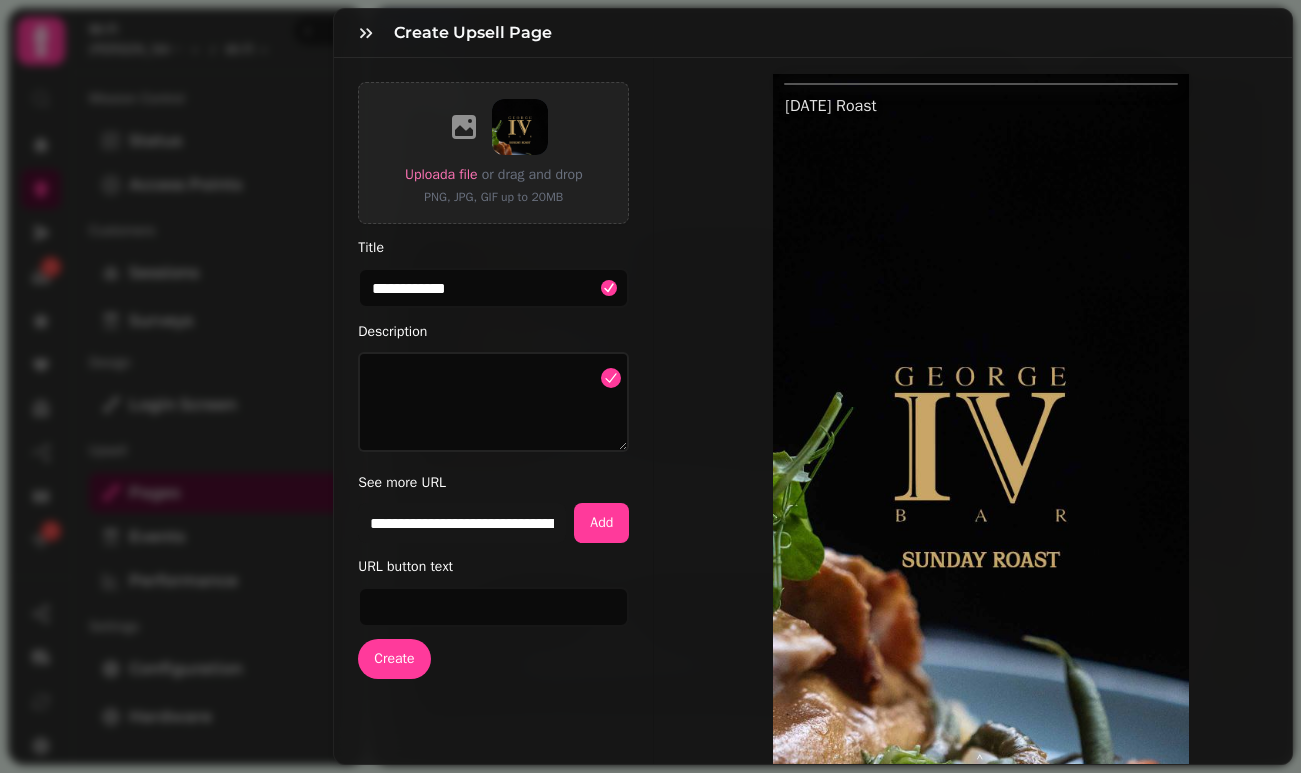 click on "**********" at bounding box center (650, 402) 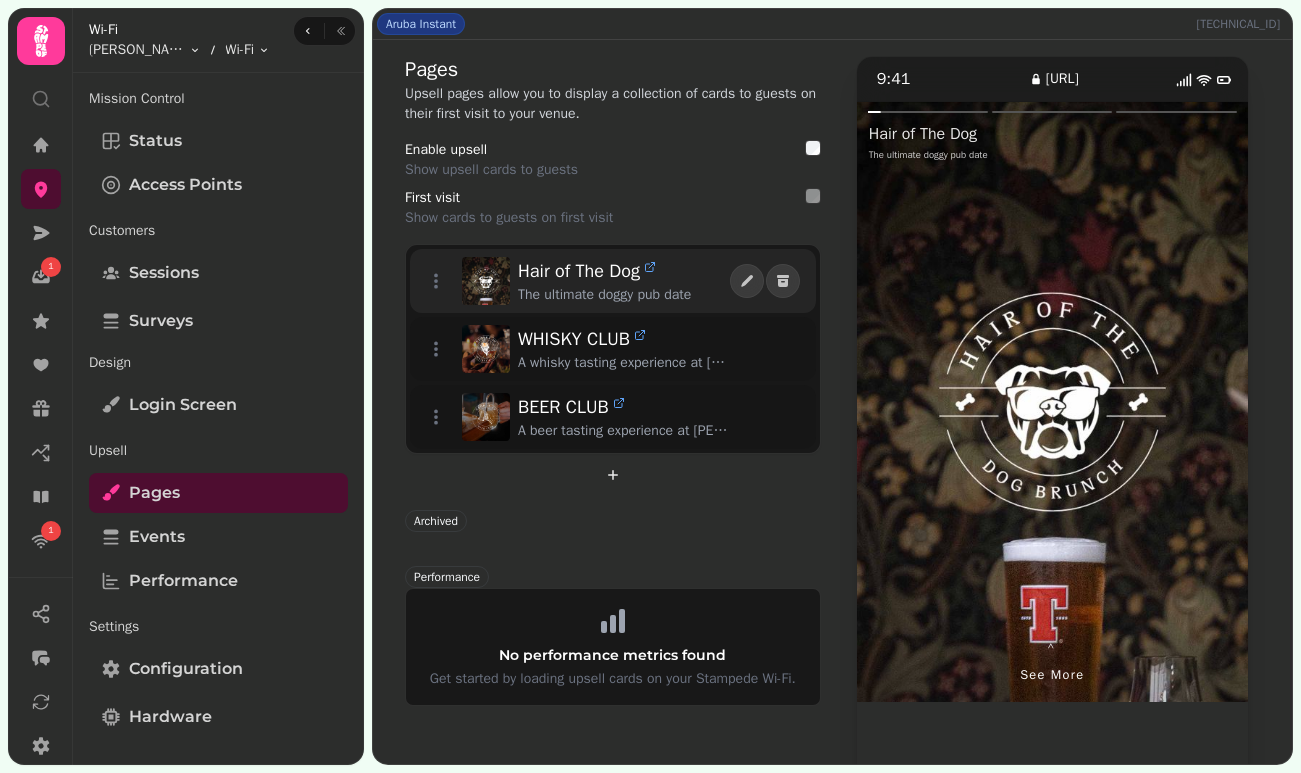click on "The ultimate doggy pub date" at bounding box center (624, 295) 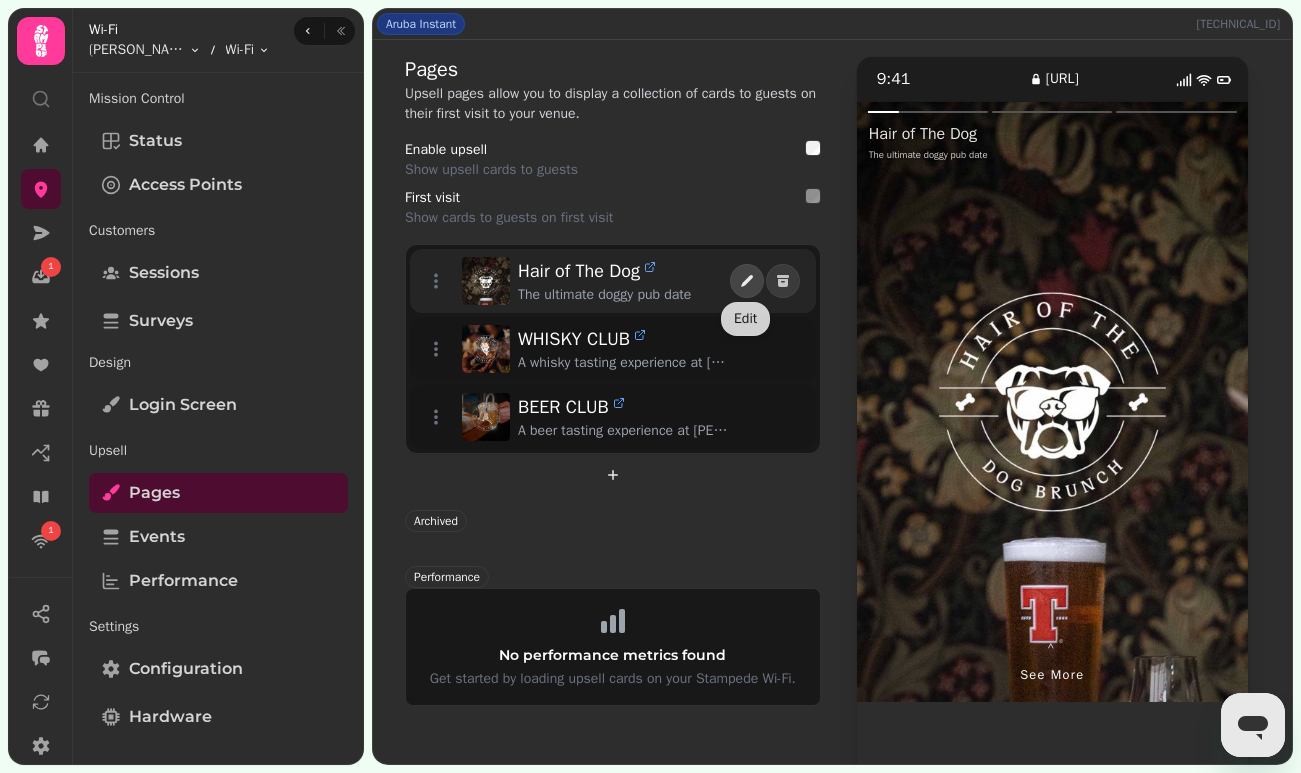 click at bounding box center [747, 281] 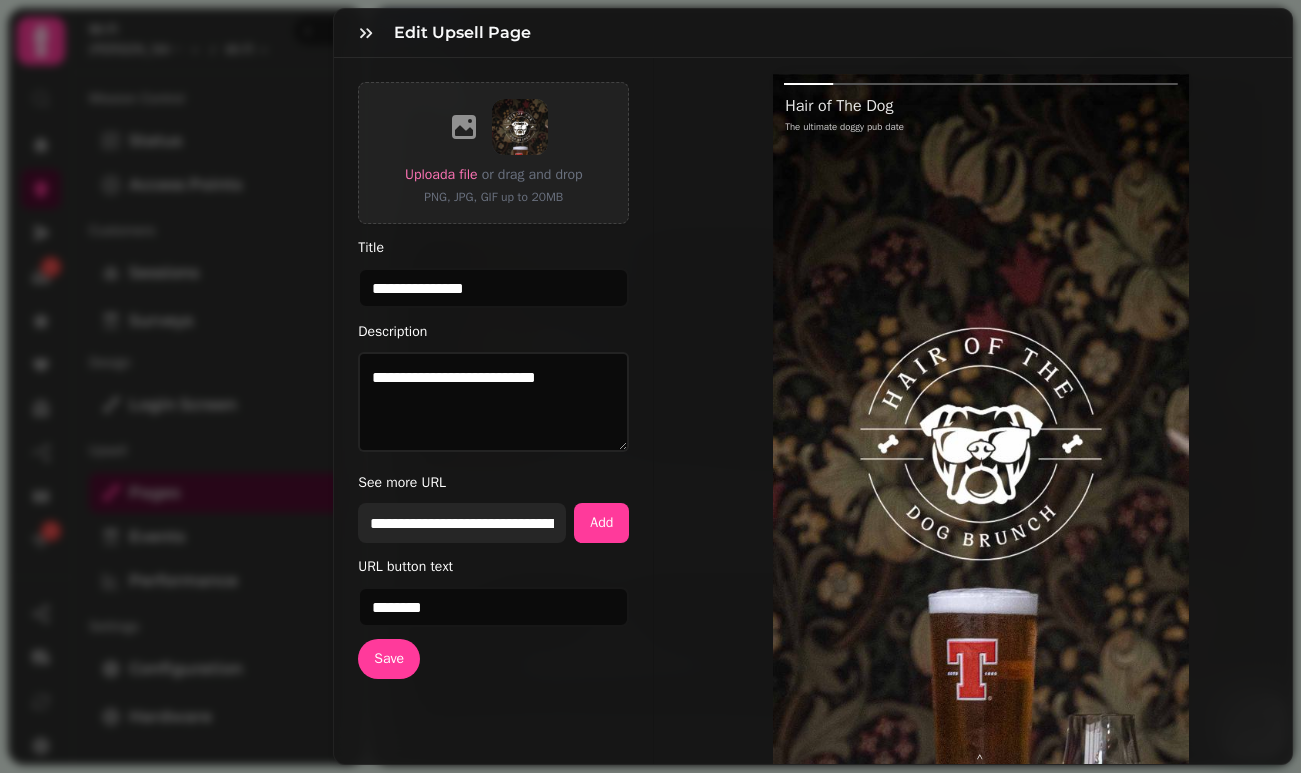 click on "**********" at bounding box center (462, 523) 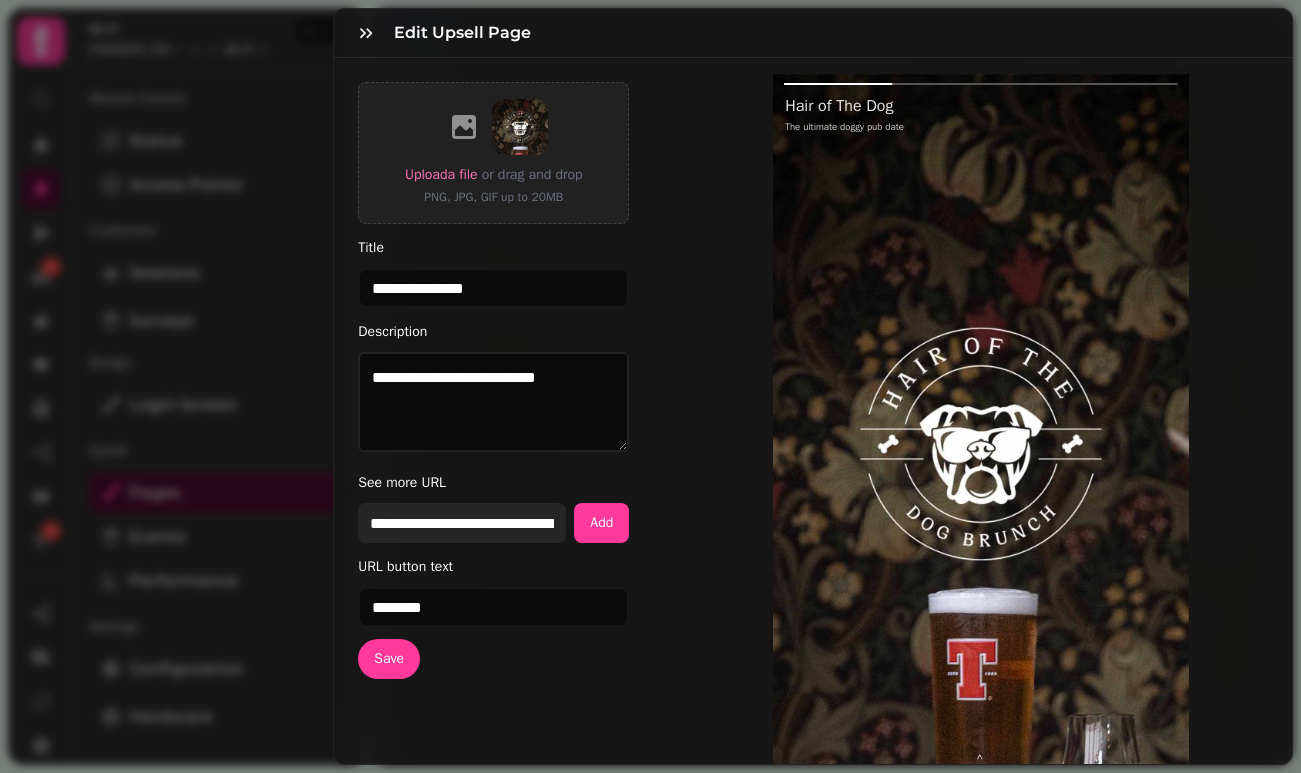 drag, startPoint x: 554, startPoint y: 524, endPoint x: 365, endPoint y: 524, distance: 189 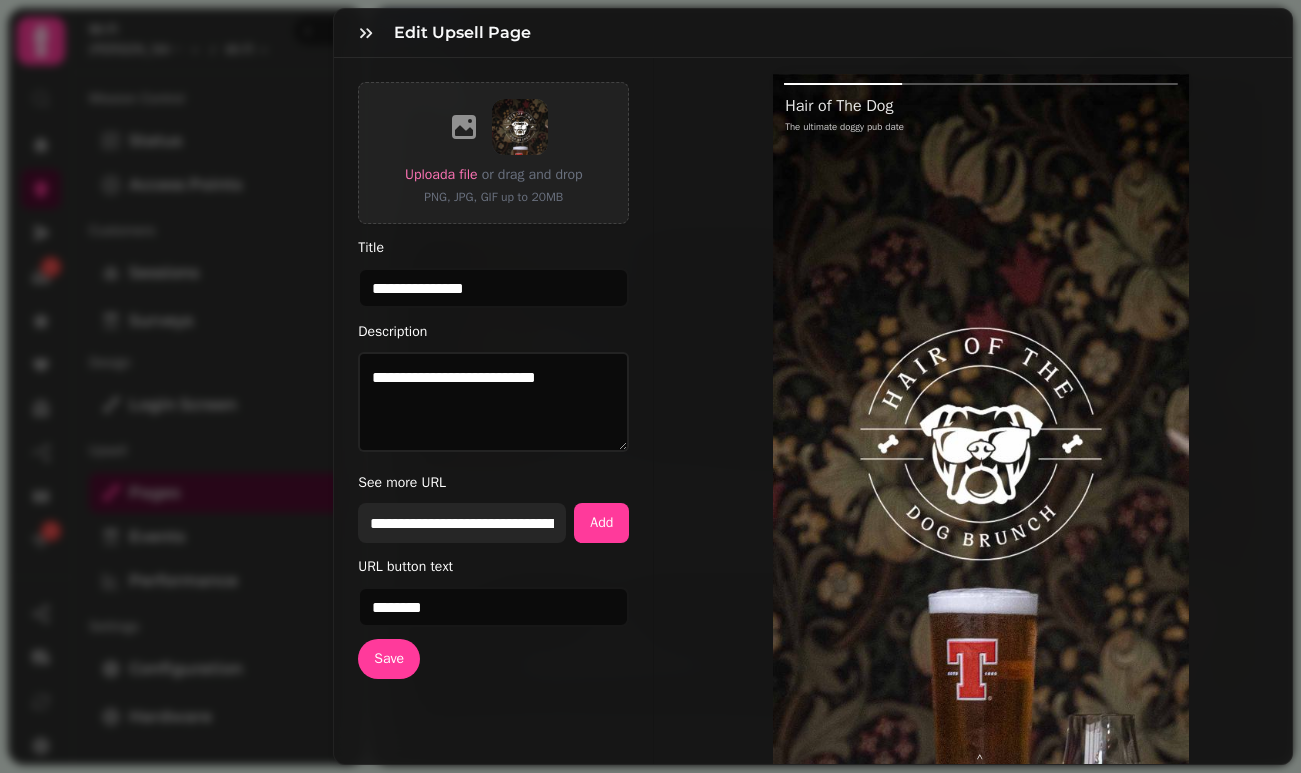 click on "**********" at bounding box center (462, 523) 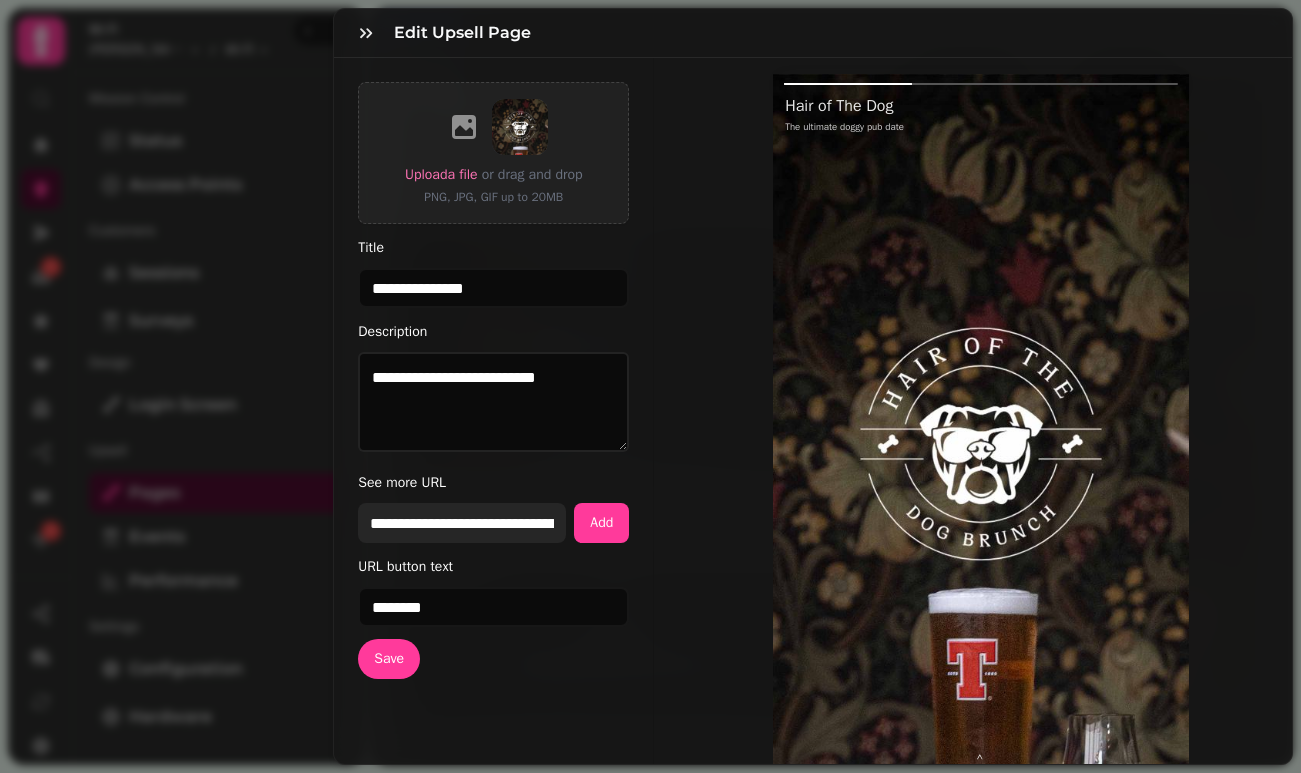 click on "**********" at bounding box center [462, 523] 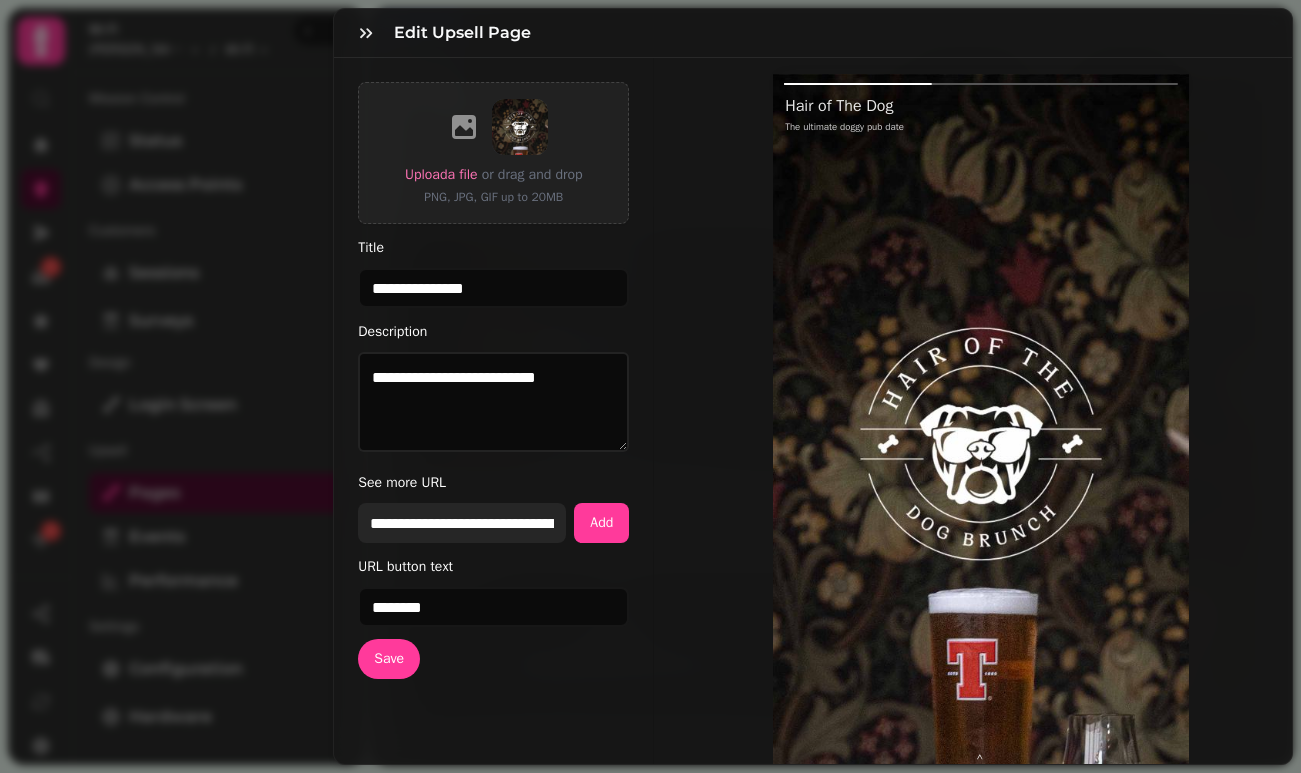 click on "**********" at bounding box center (462, 523) 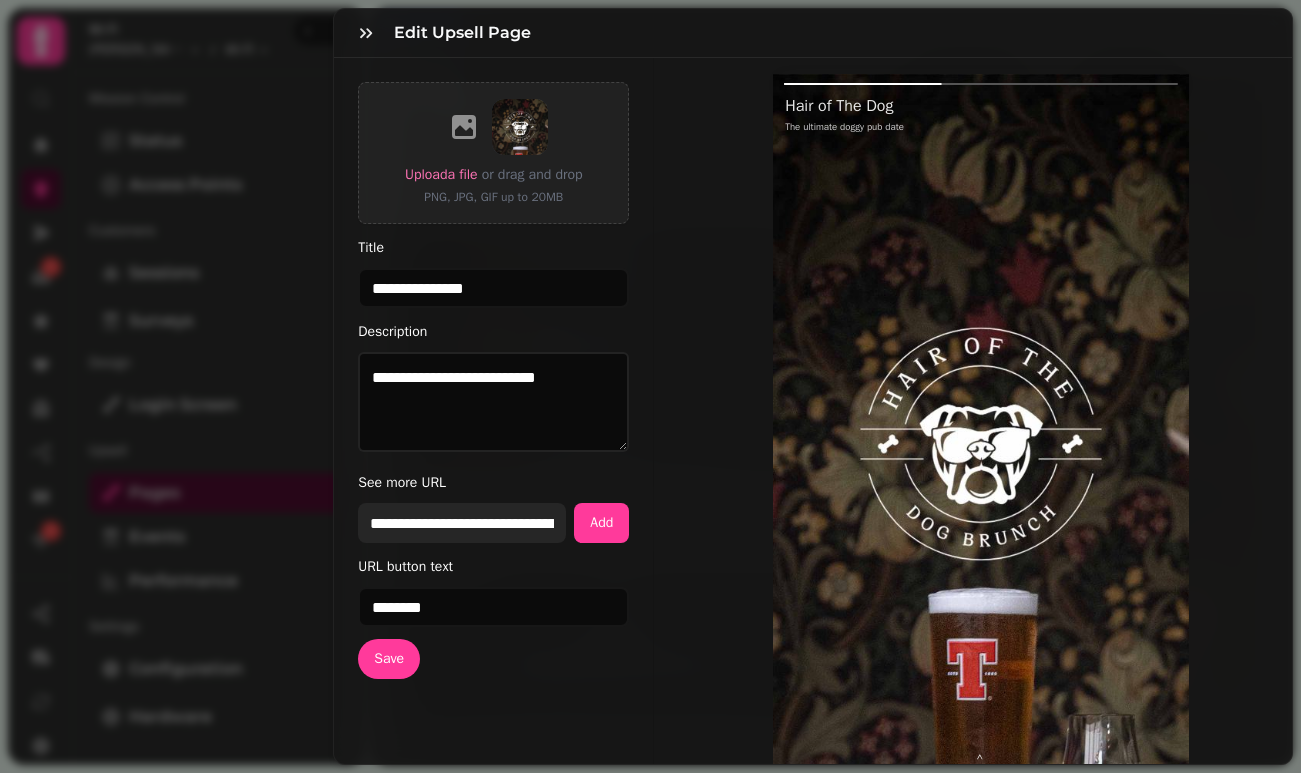 click on "**********" at bounding box center (462, 523) 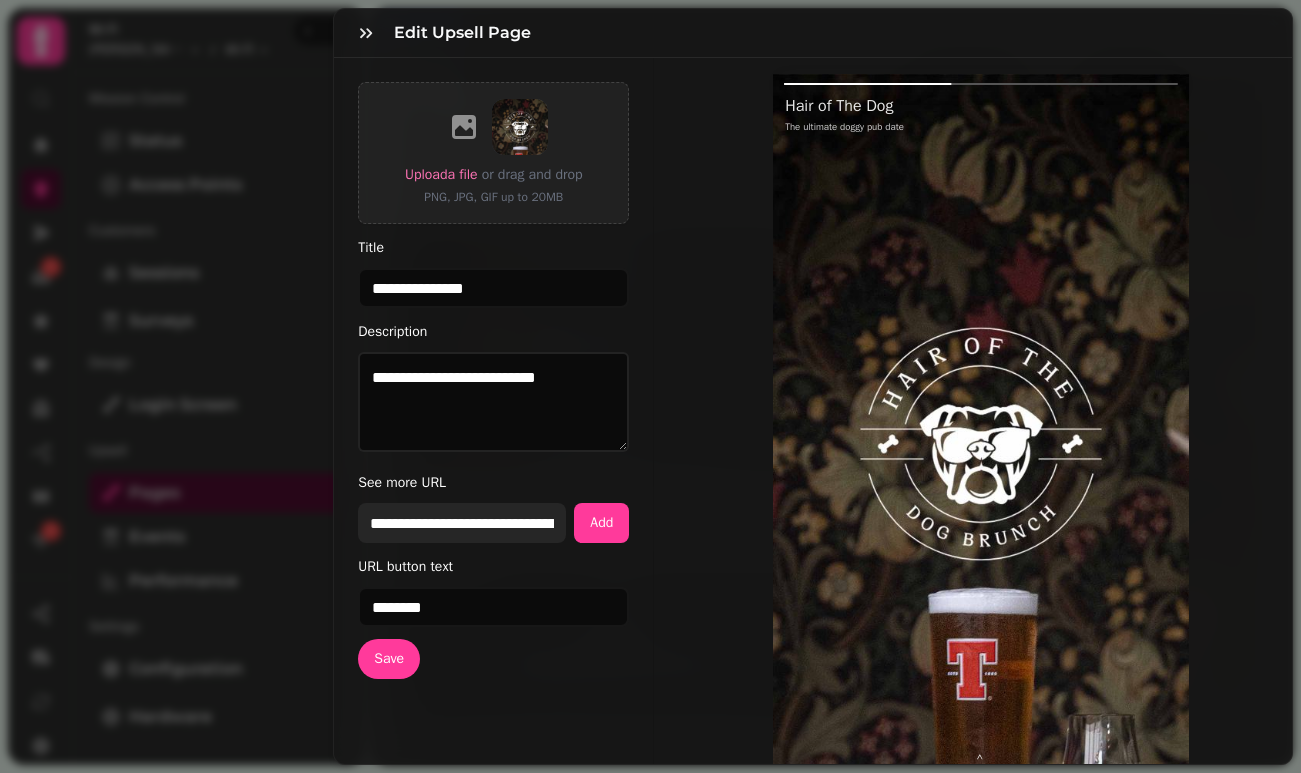 click on "**********" at bounding box center [462, 523] 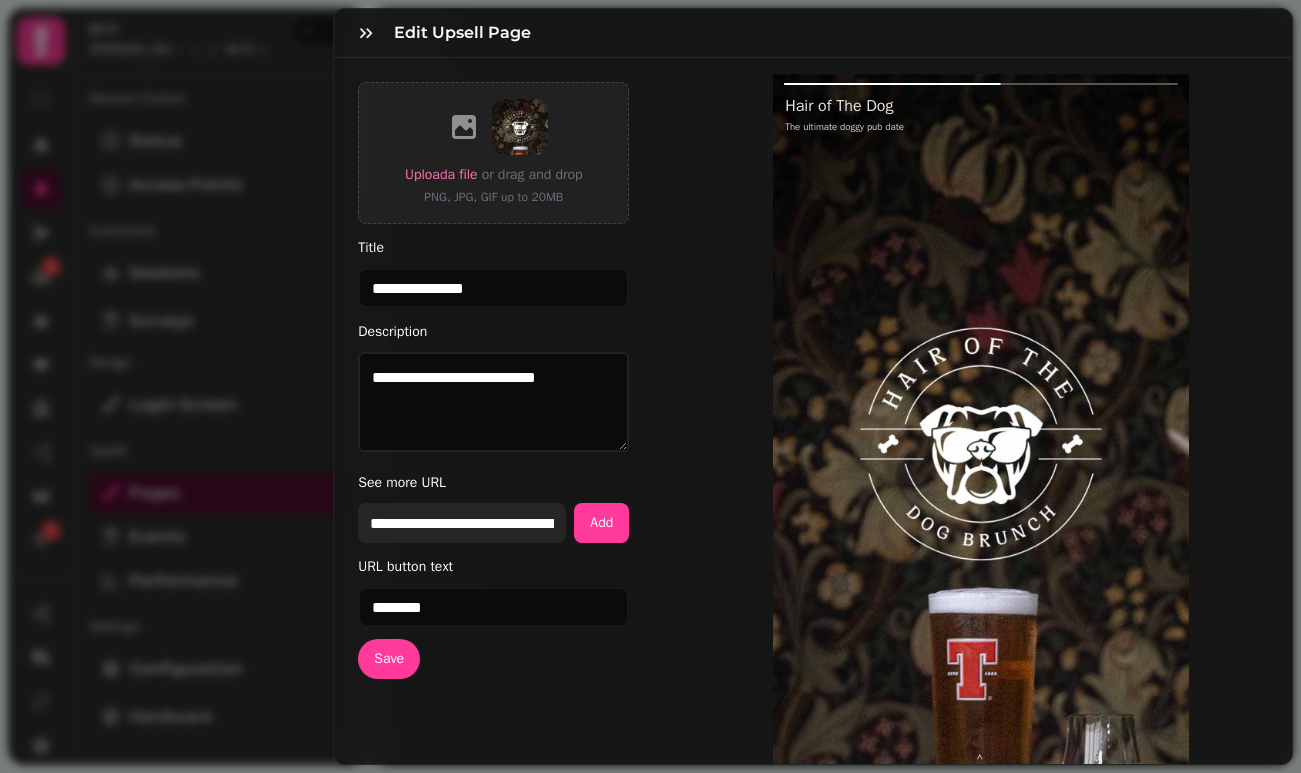 paste on "**********" 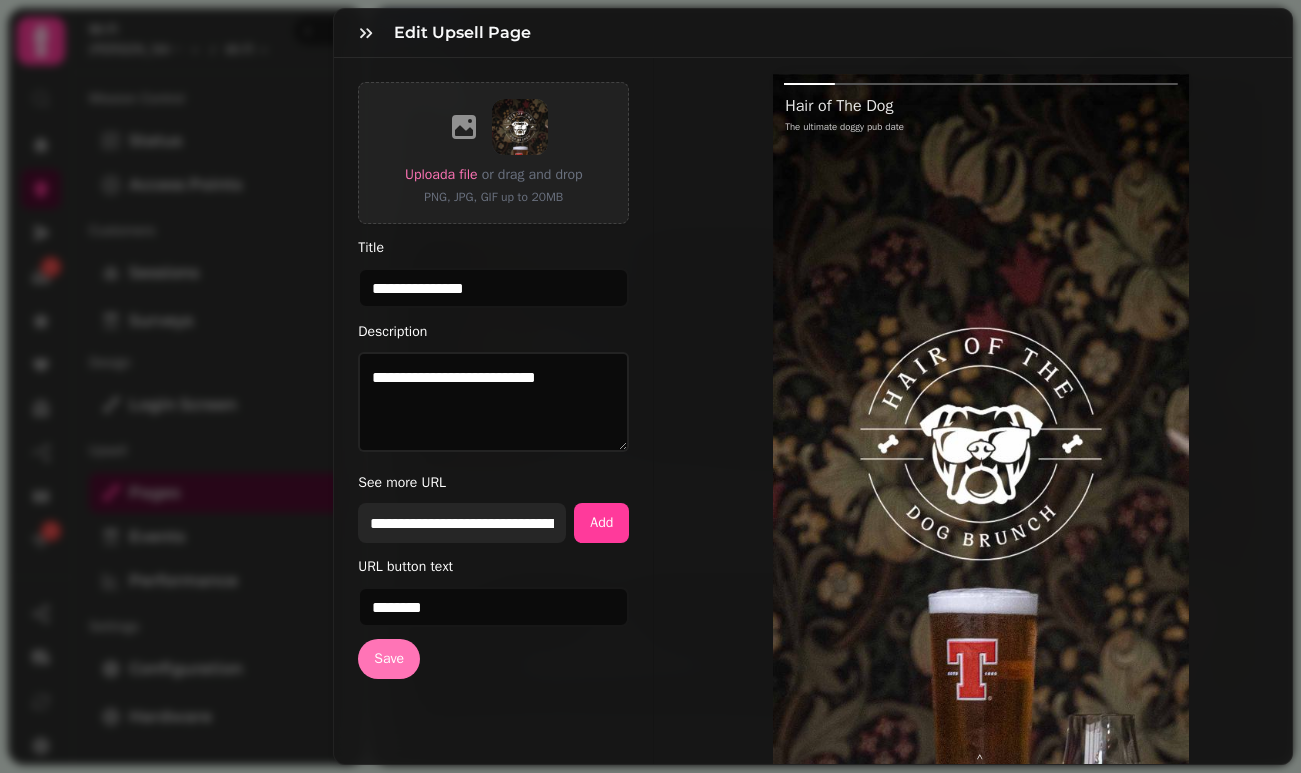 type on "**********" 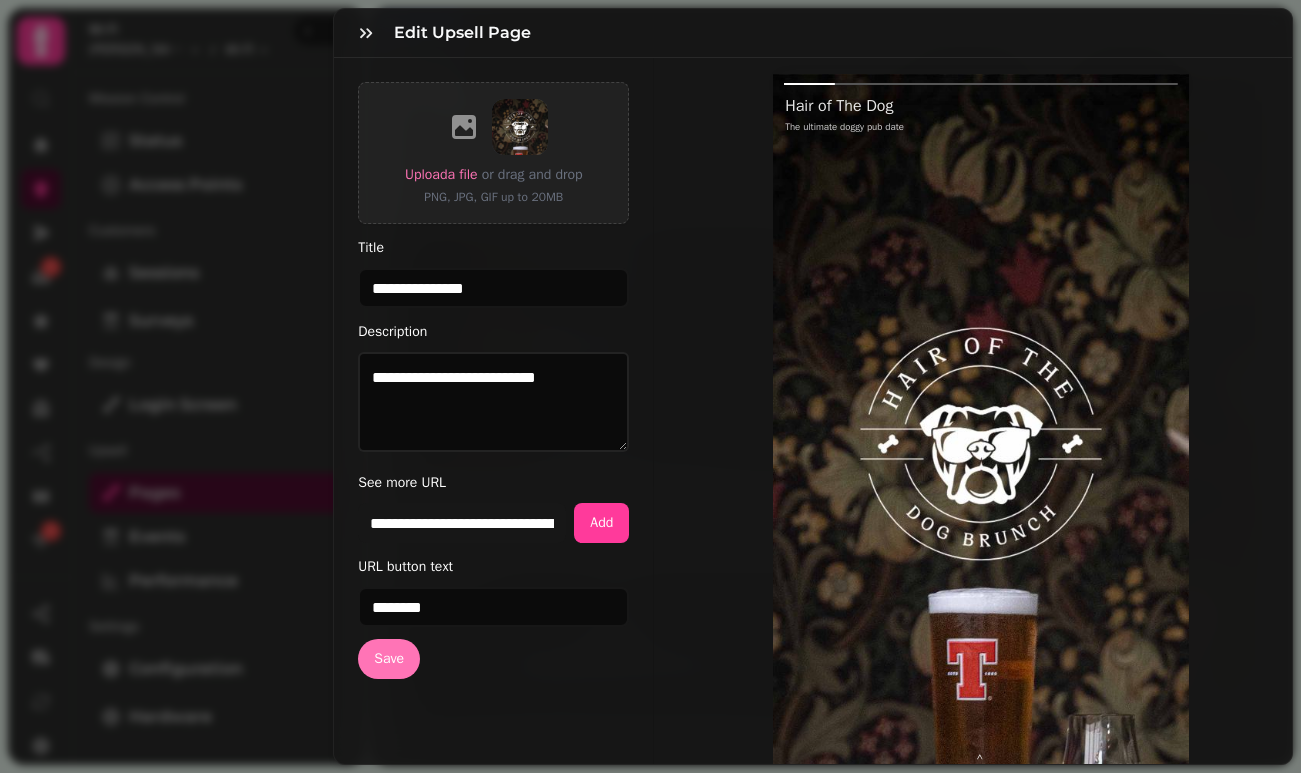 click on "Save" at bounding box center (389, 659) 